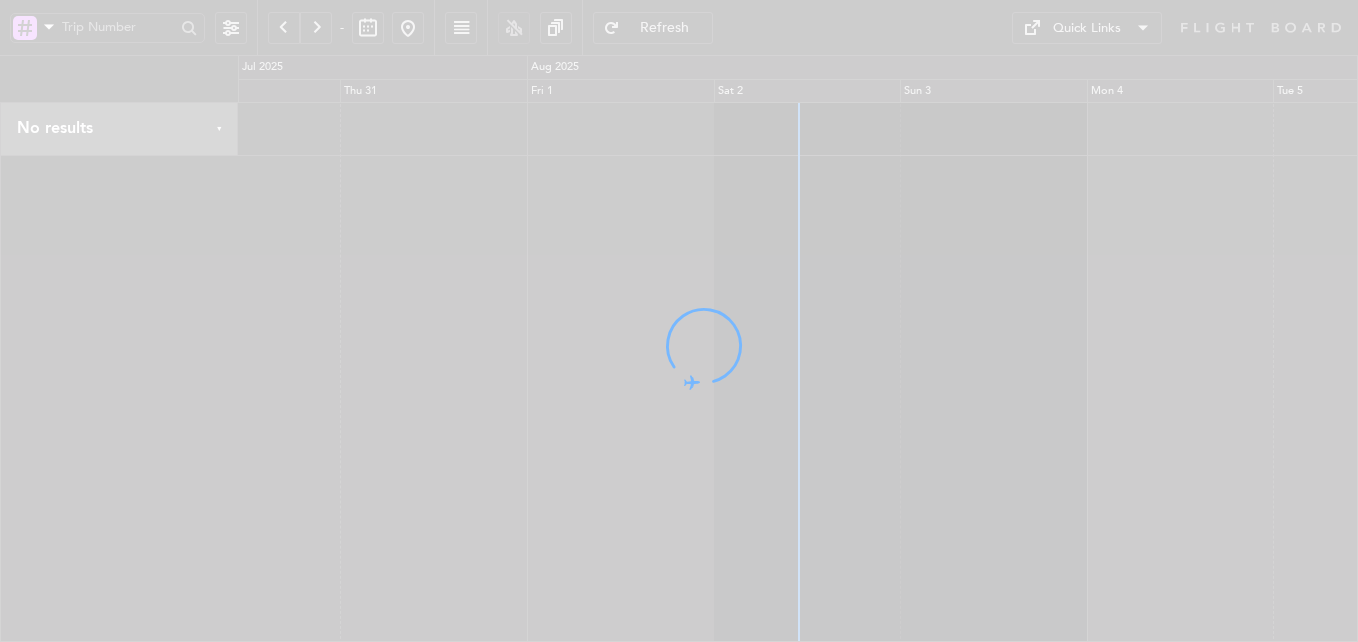 scroll, scrollTop: 0, scrollLeft: 0, axis: both 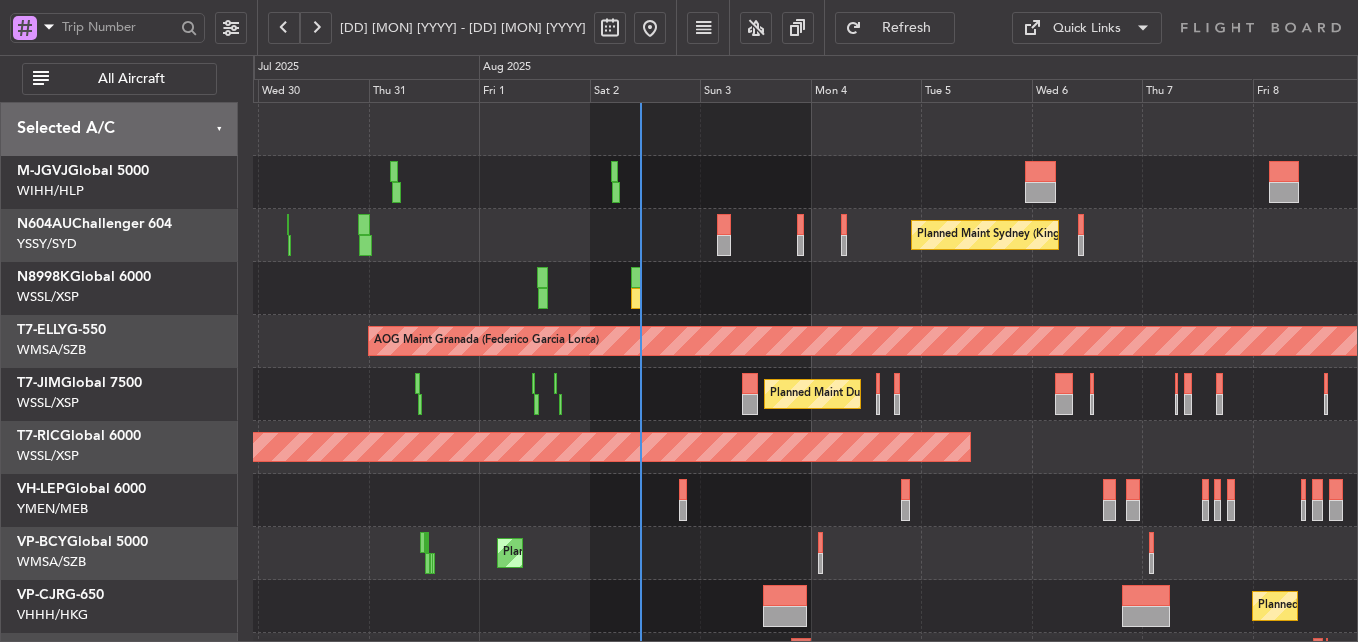 click on "Planned Maint Sydney (Kingsford Smith Intl)
AOG Maint Granada (Federico Garcia Lorca)
Planned Maint Dubai (Al Maktoum Intl)
Planned Maint Singapore (Seletar)
Planned Maint Oklahoma City (Will Rogers World)
Planned Maint Kuala Lumpur (Sultan Abdul Aziz Shah - Subang)
Planned Maint Hong Kong (Hong Kong Intl)" 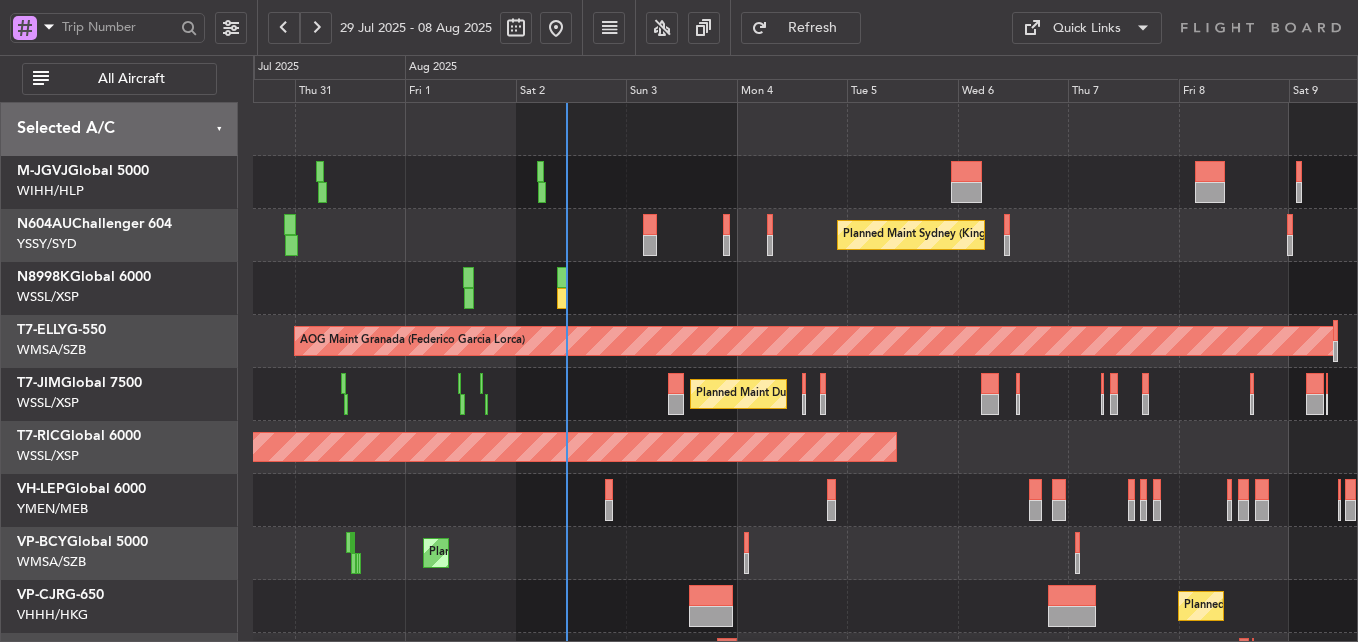 click on "Planned Maint Sydney (Kingsford Smith Intl)
AOG Maint Granada (Federico Garcia Lorca)
Planned Maint Dubai (Al Maktoum Intl)
Planned Maint Singapore (Seletar)
Planned Maint Kuala Lumpur (Sultan Abdul Aziz Shah - Subang)
Planned Maint Hong Kong (Hong Kong Intl)" 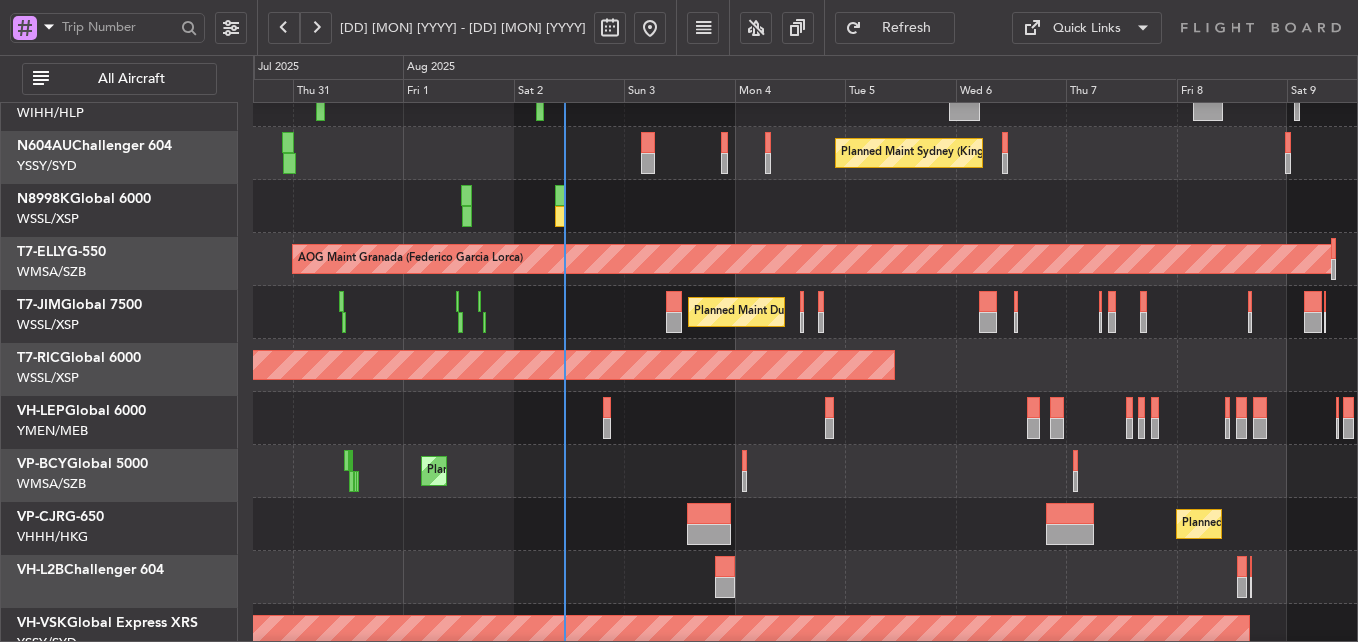 scroll, scrollTop: 83, scrollLeft: 0, axis: vertical 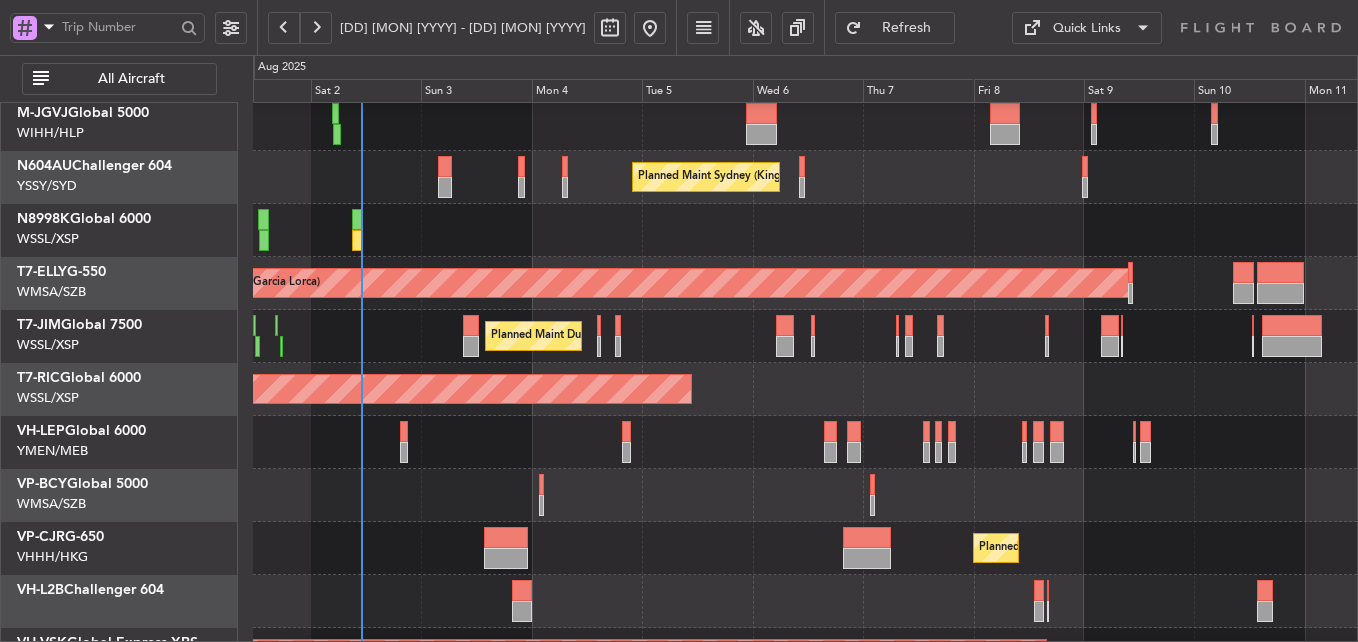 click 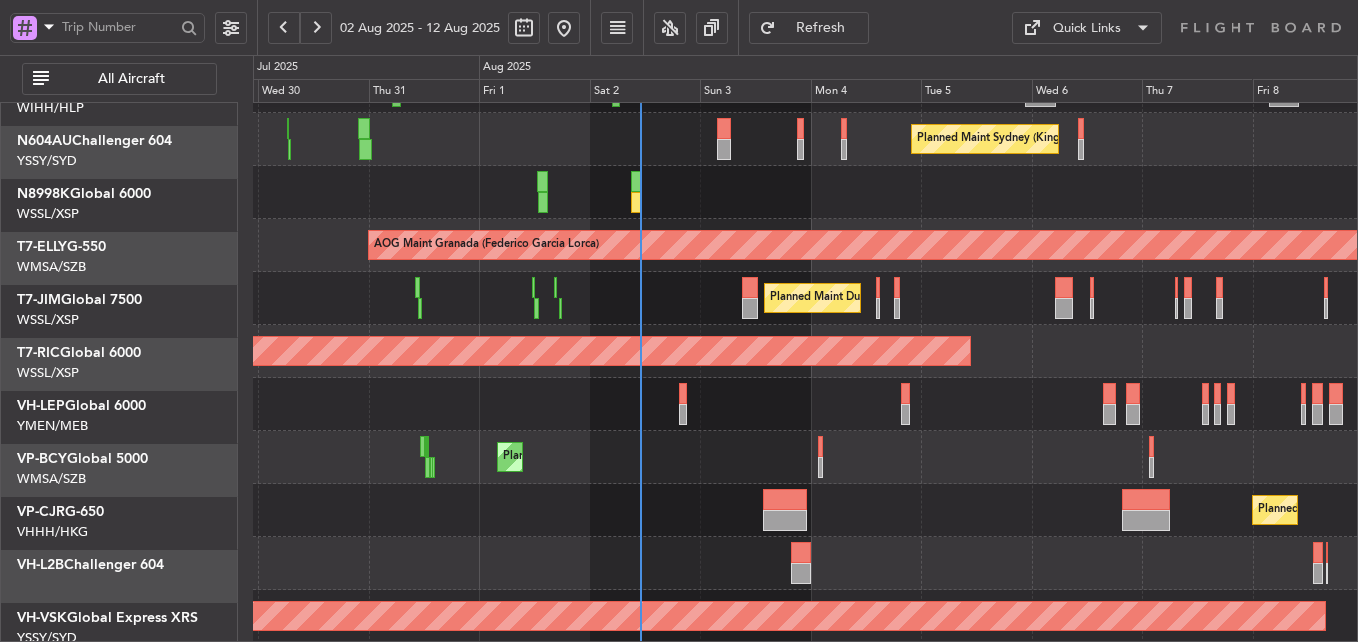 scroll, scrollTop: 96, scrollLeft: 0, axis: vertical 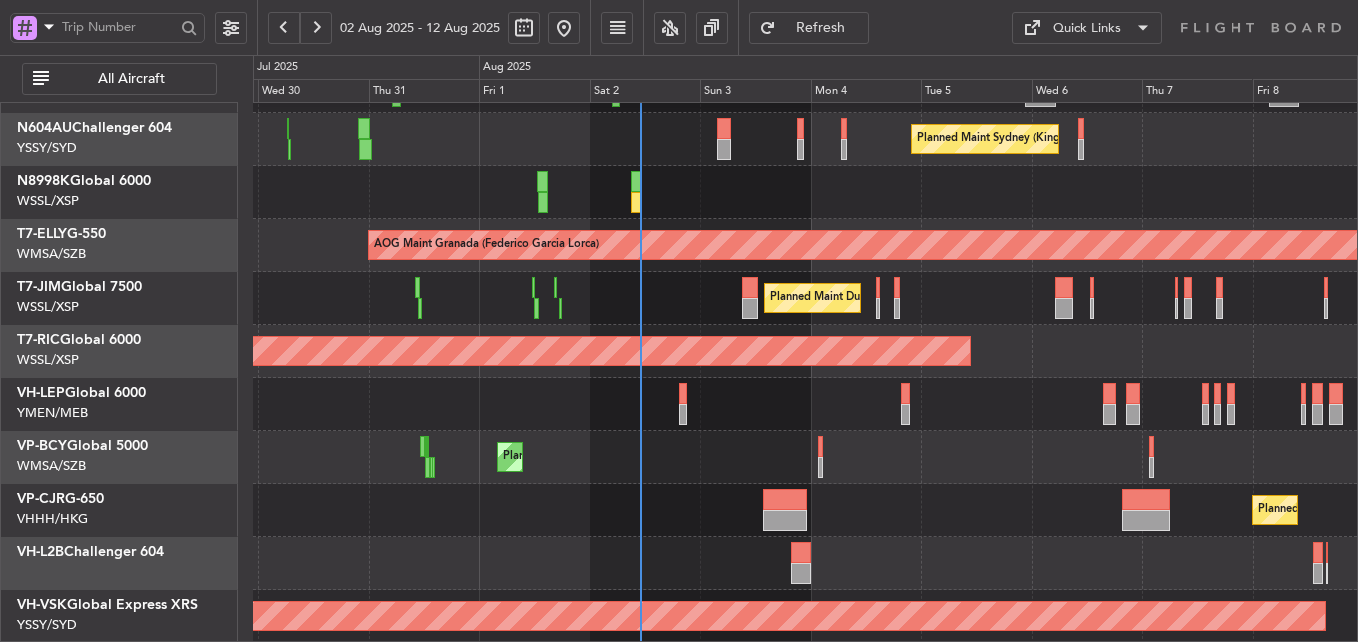 click on "Planned Maint Sydney (Kingsford Smith Intl)
AOG Maint Granada (Federico Garcia Lorca)
Planned Maint Dubai (Al Maktoum Intl)
Planned Maint Singapore (Seletar)
Planned Maint Oklahoma City (Will Rogers World)
Planned Maint Kuala Lumpur (Sultan Abdul Aziz Shah - Subang)
Planned Maint Hong Kong (Hong Kong Intl)
Planned Maint Melbourne (Essendon)" 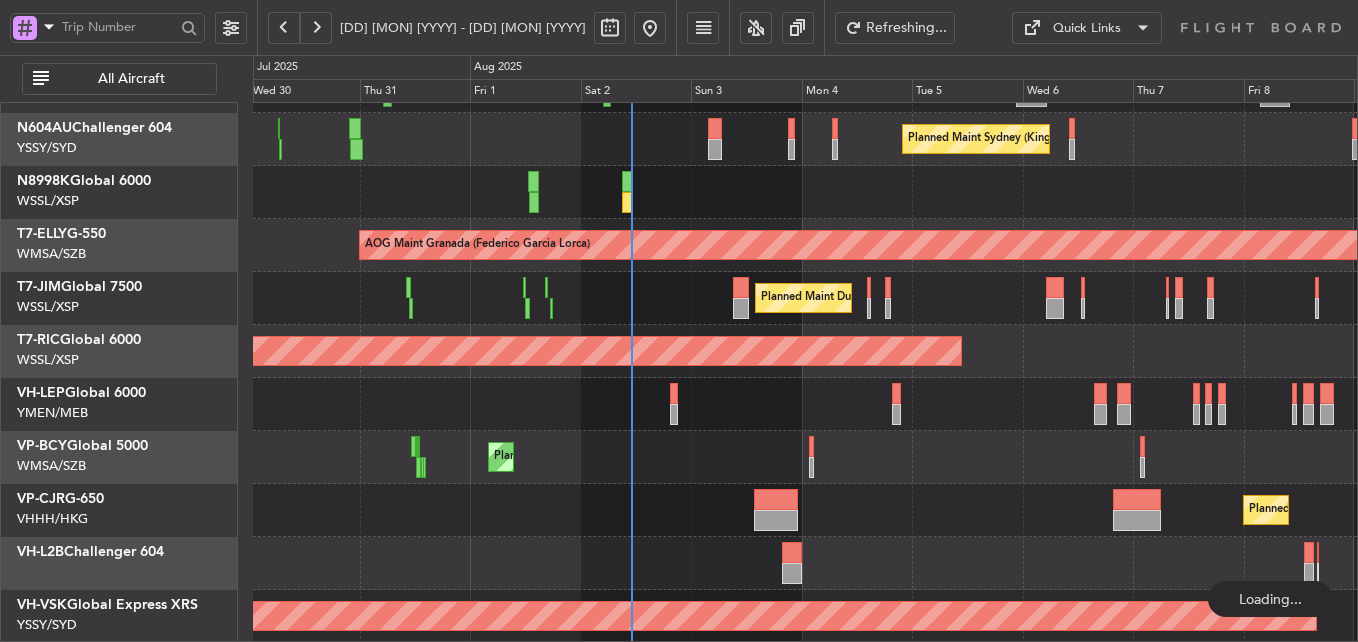 click on "Planned Maint Dubai (Al Maktoum Intl)" 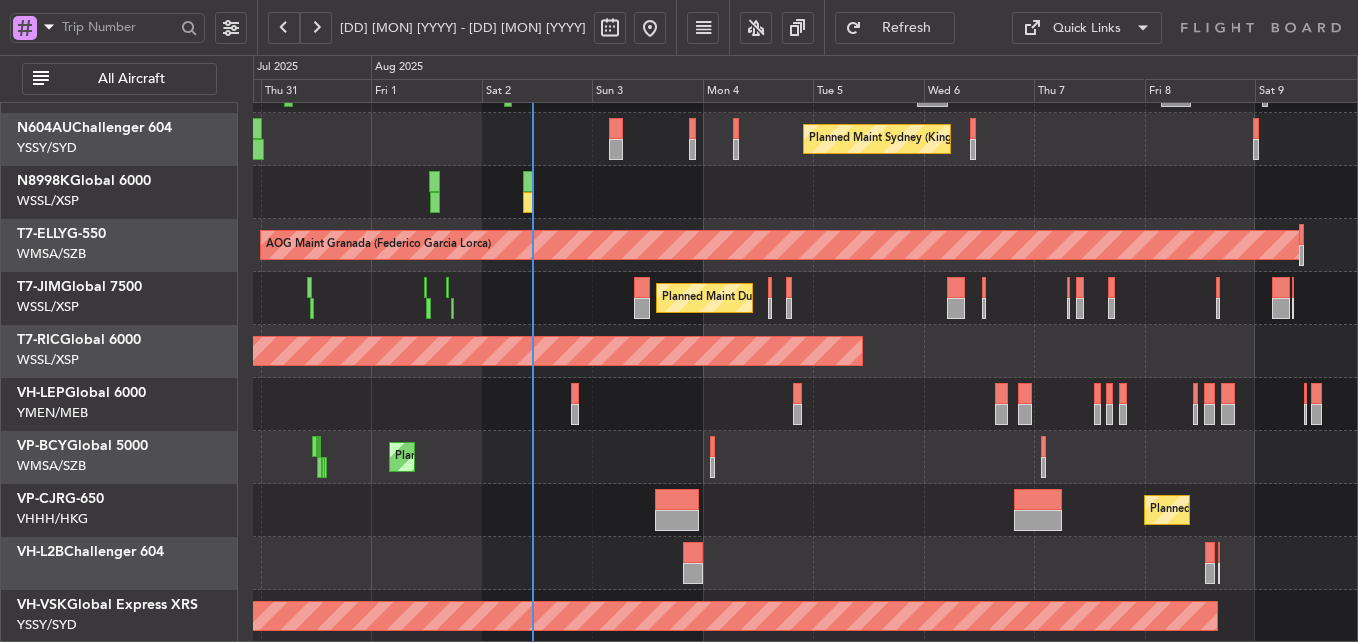 scroll, scrollTop: 89, scrollLeft: 0, axis: vertical 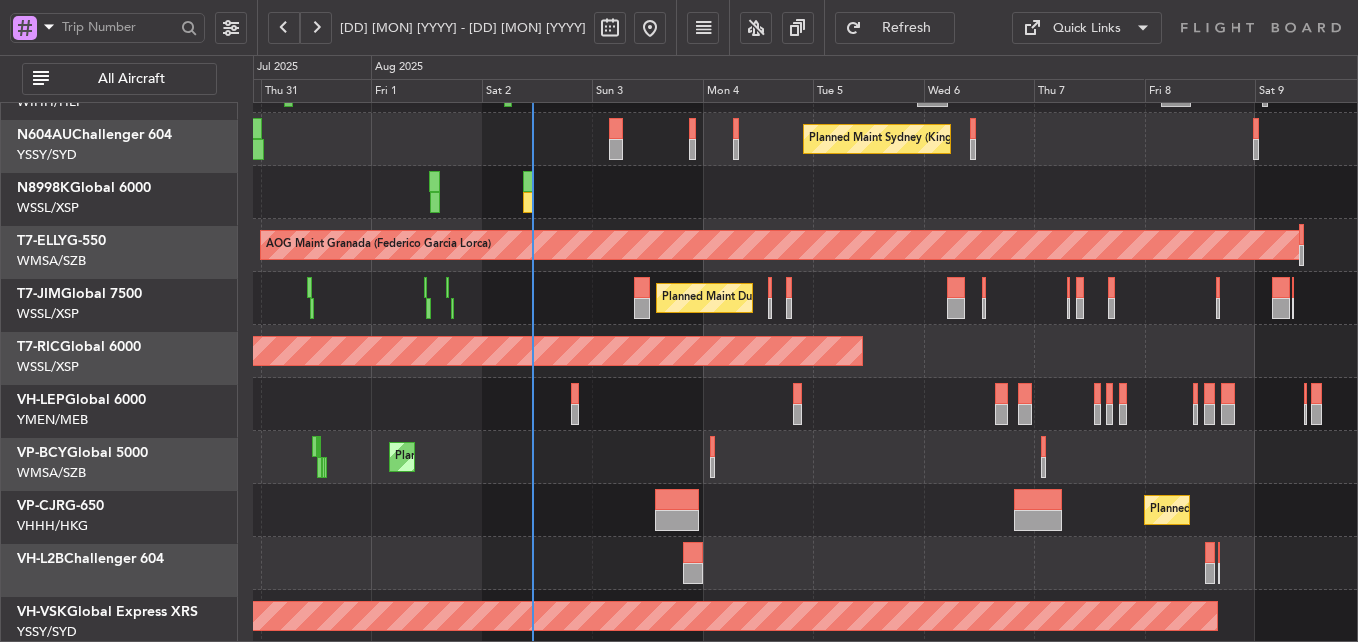 click on "Planned Maint Dubai (Al Maktoum Intl)" 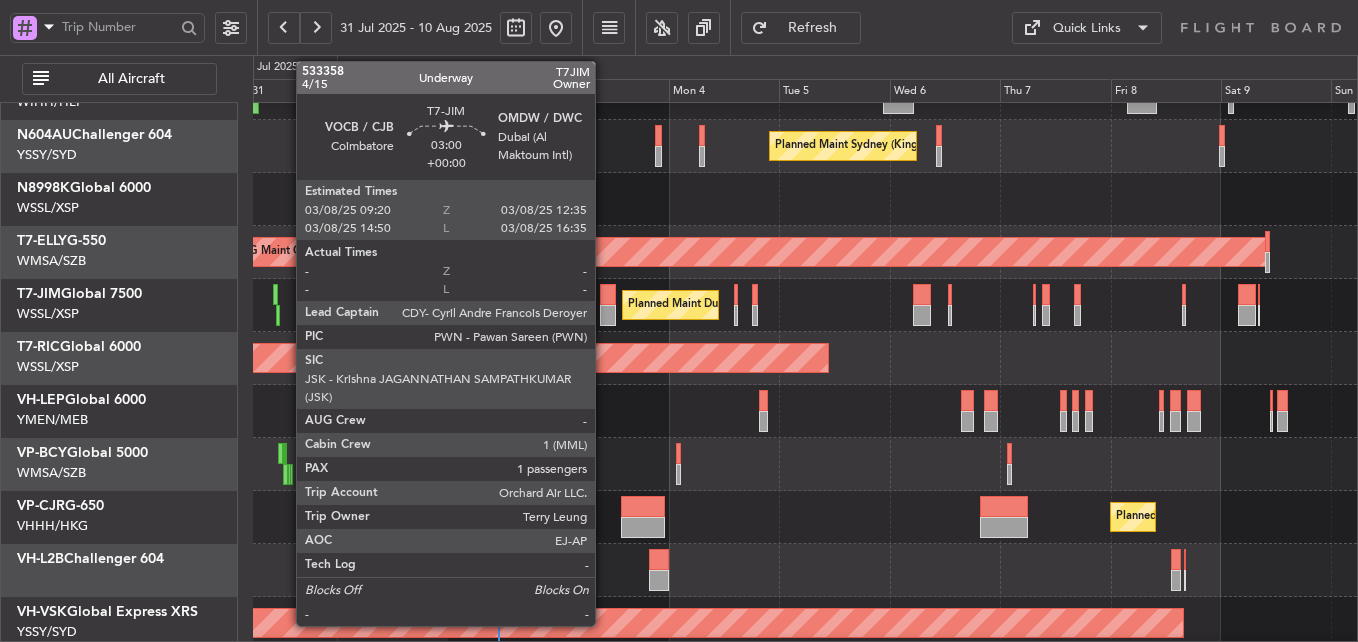 click 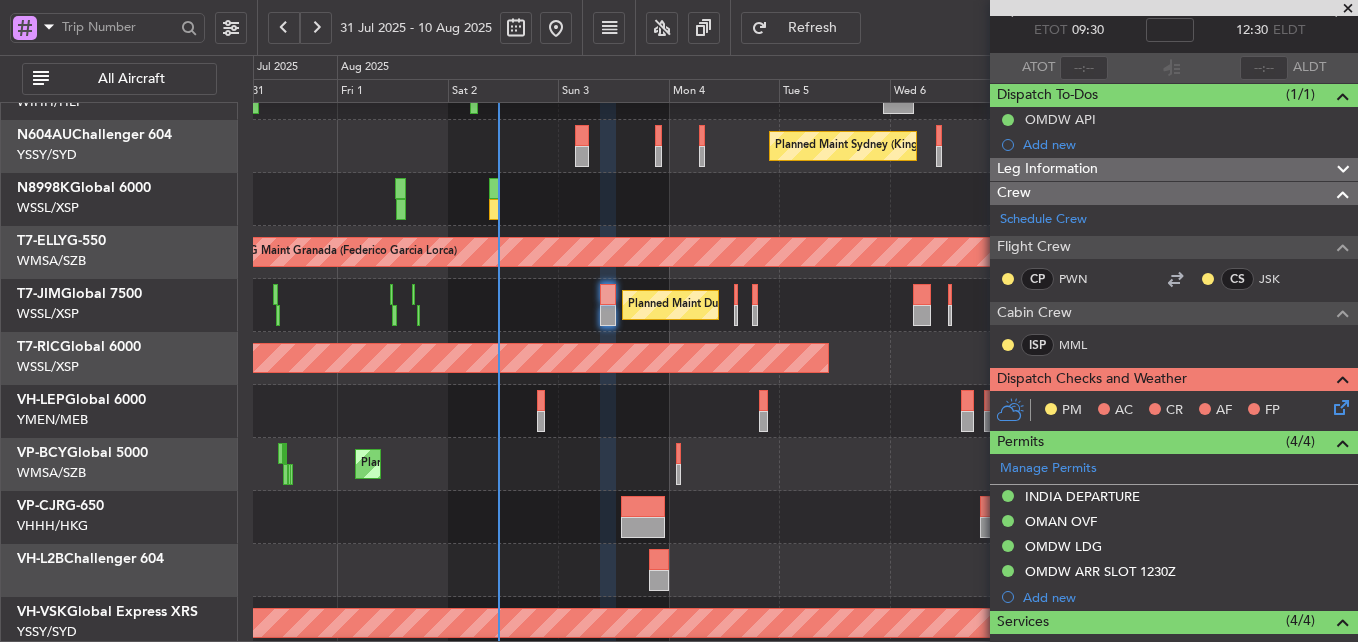scroll, scrollTop: 0, scrollLeft: 0, axis: both 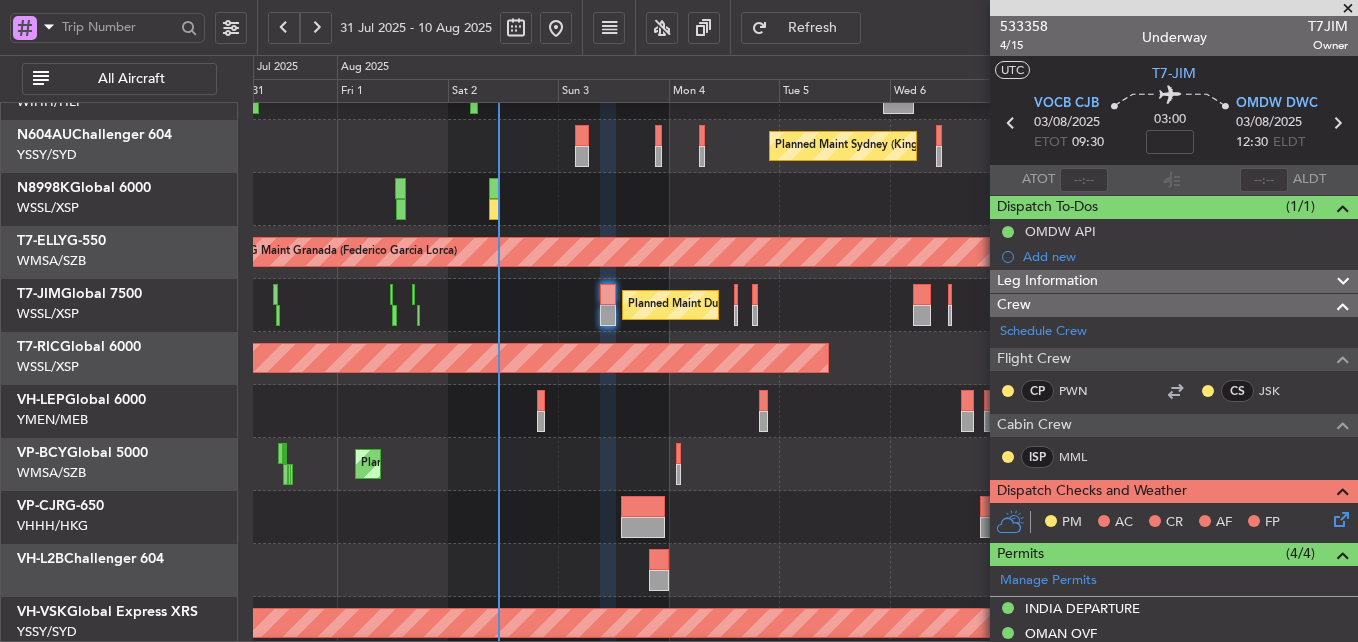 click on "Planned Maint Kuala Lumpur (Sultan Abdul Aziz Shah - Subang)" 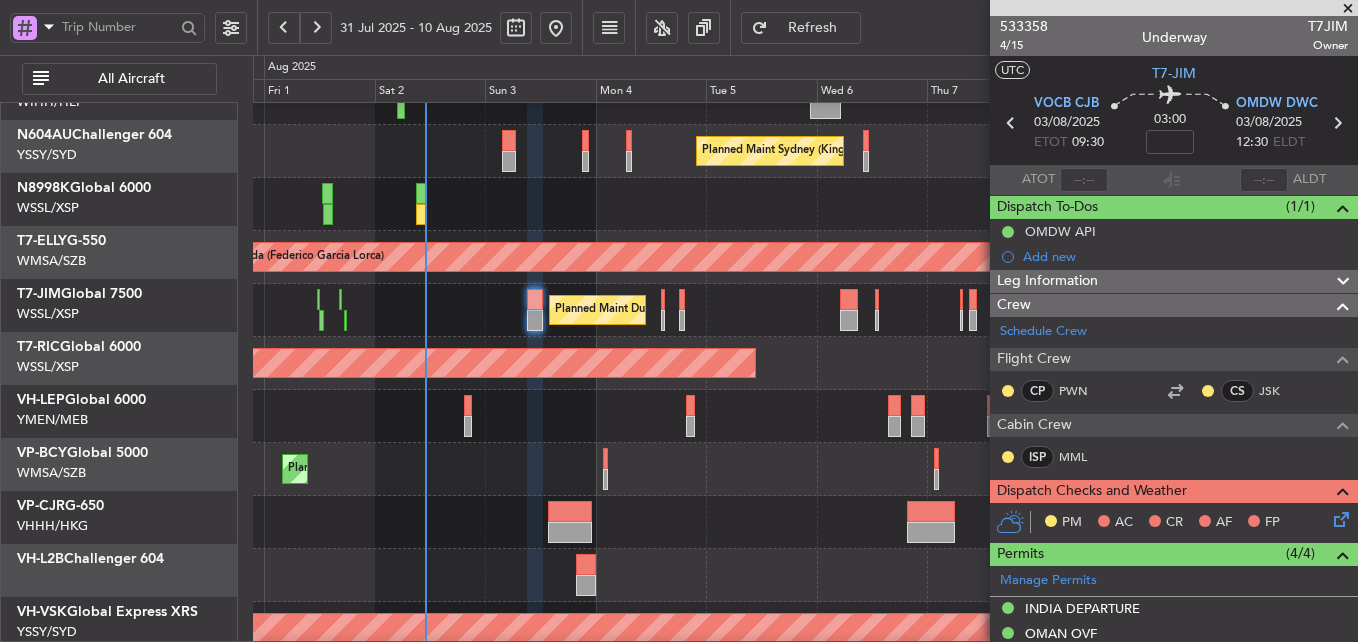 scroll, scrollTop: 84, scrollLeft: 0, axis: vertical 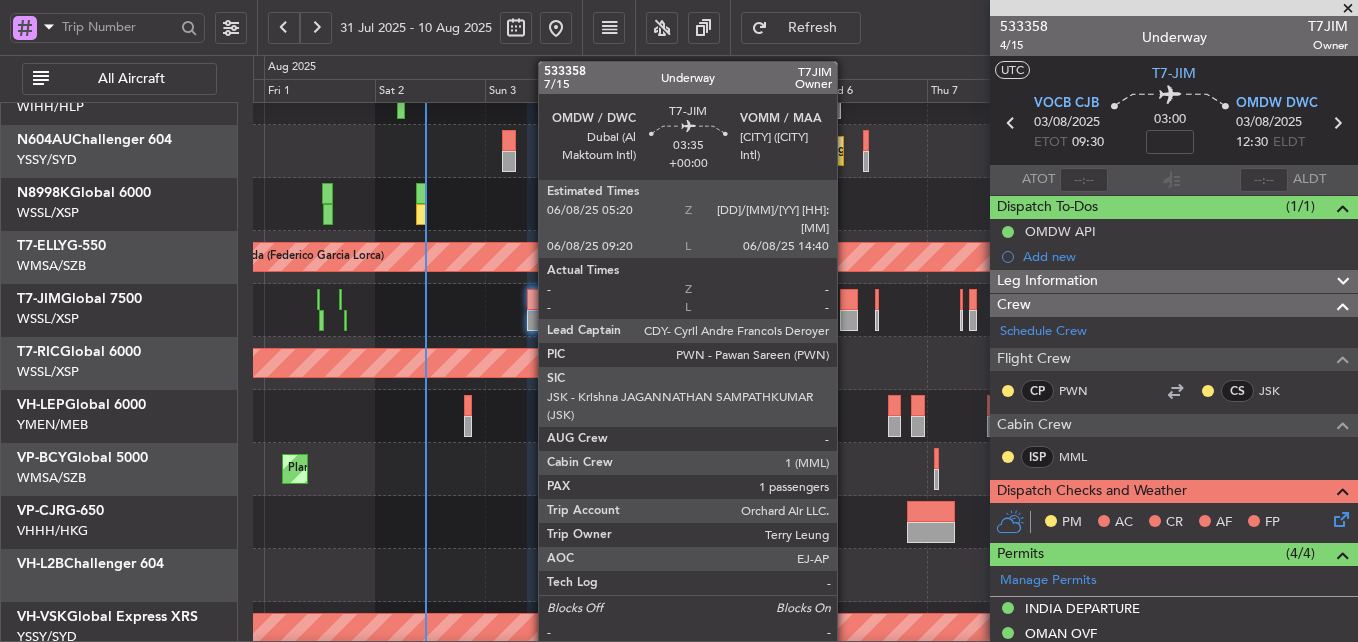 click 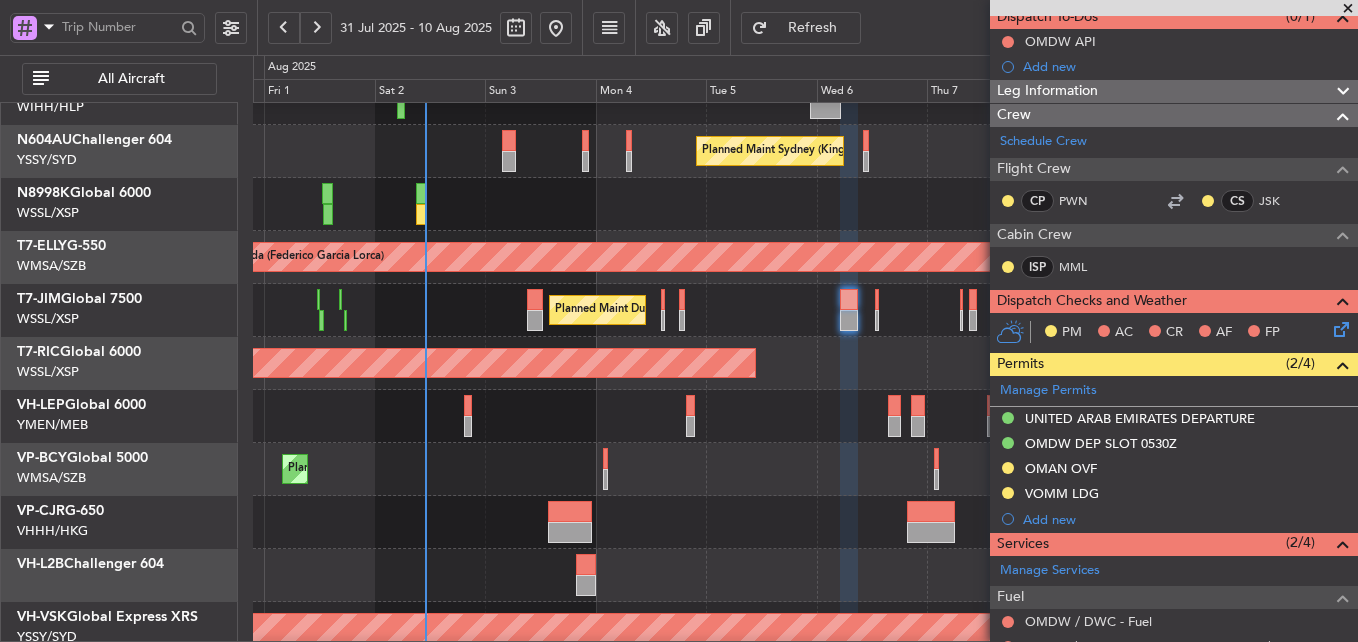scroll, scrollTop: 188, scrollLeft: 0, axis: vertical 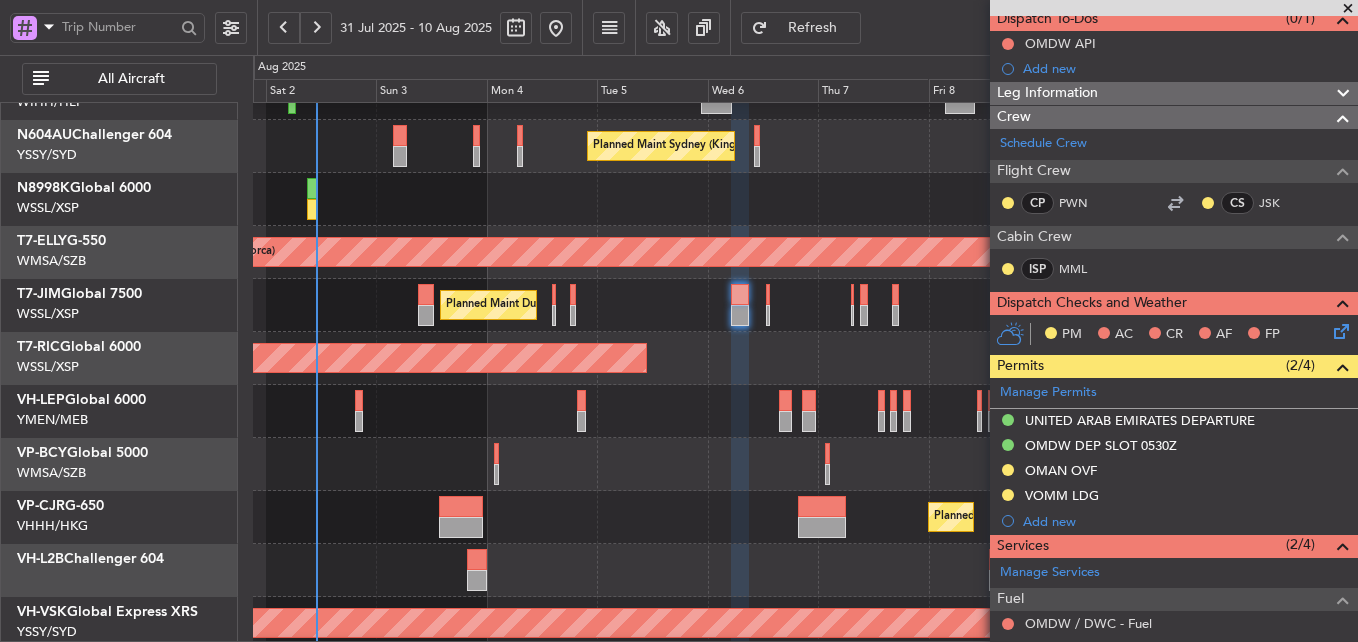 click 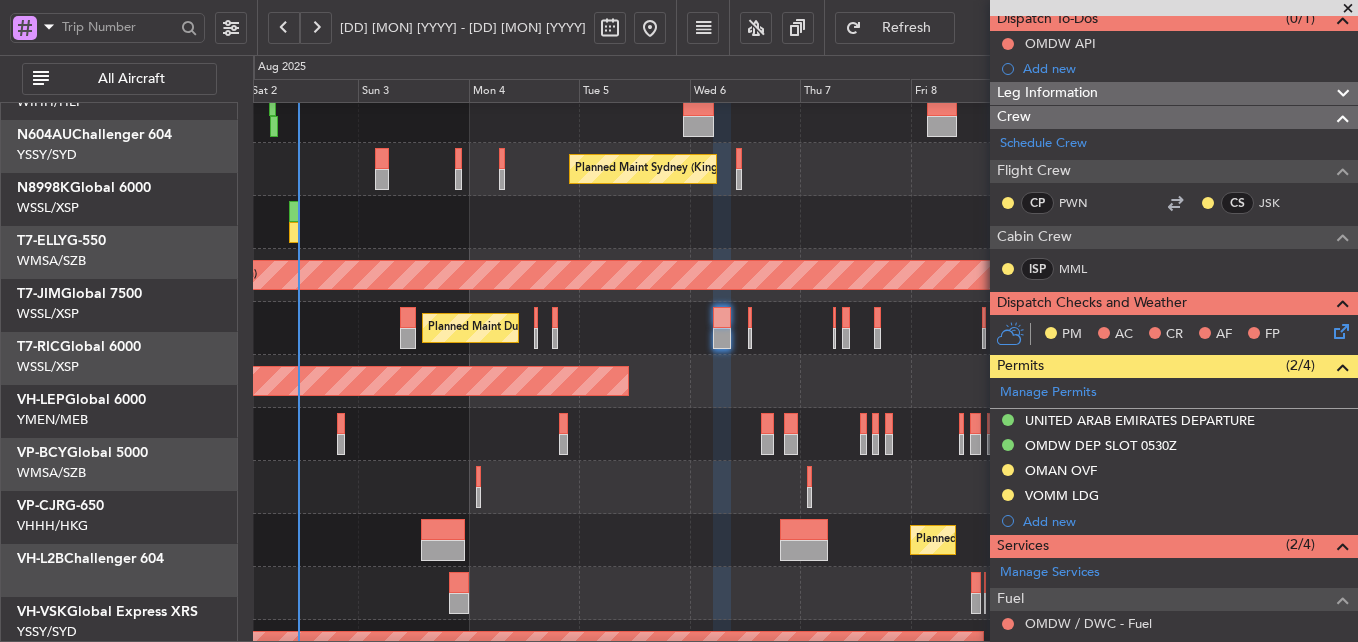 click on "Planned Maint Singapore (Seletar)" 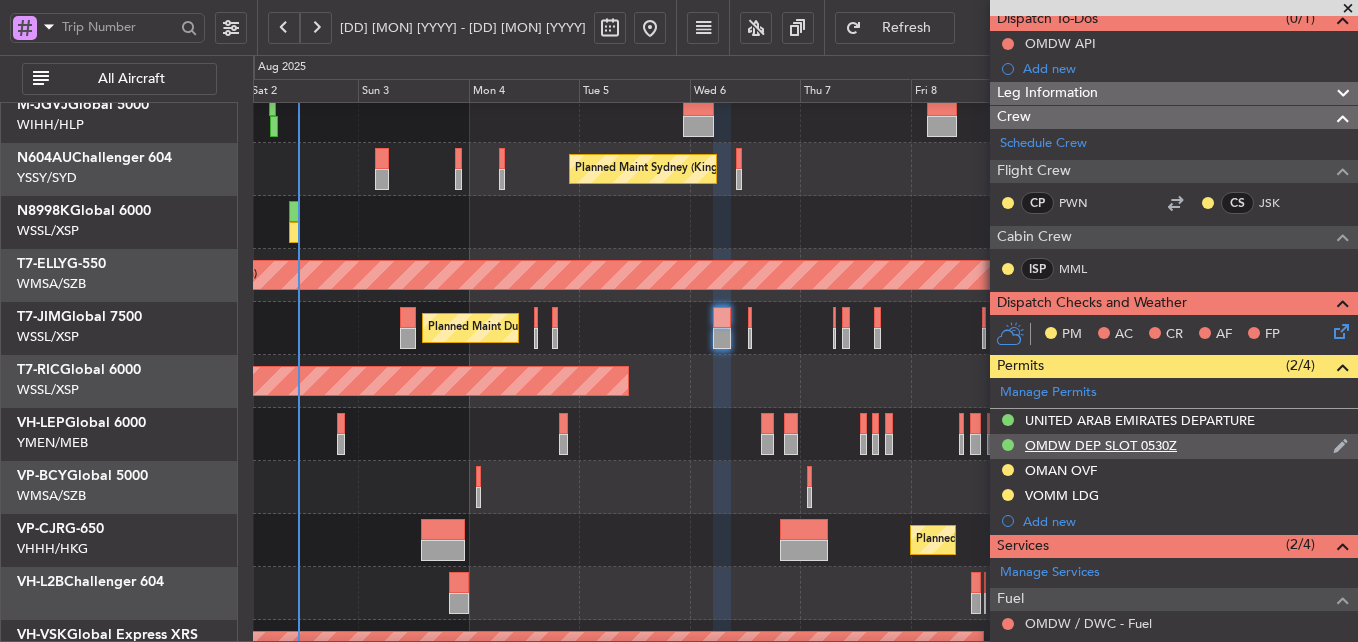 click on "OMDW DEP SLOT 0530Z" at bounding box center [1100, 479] 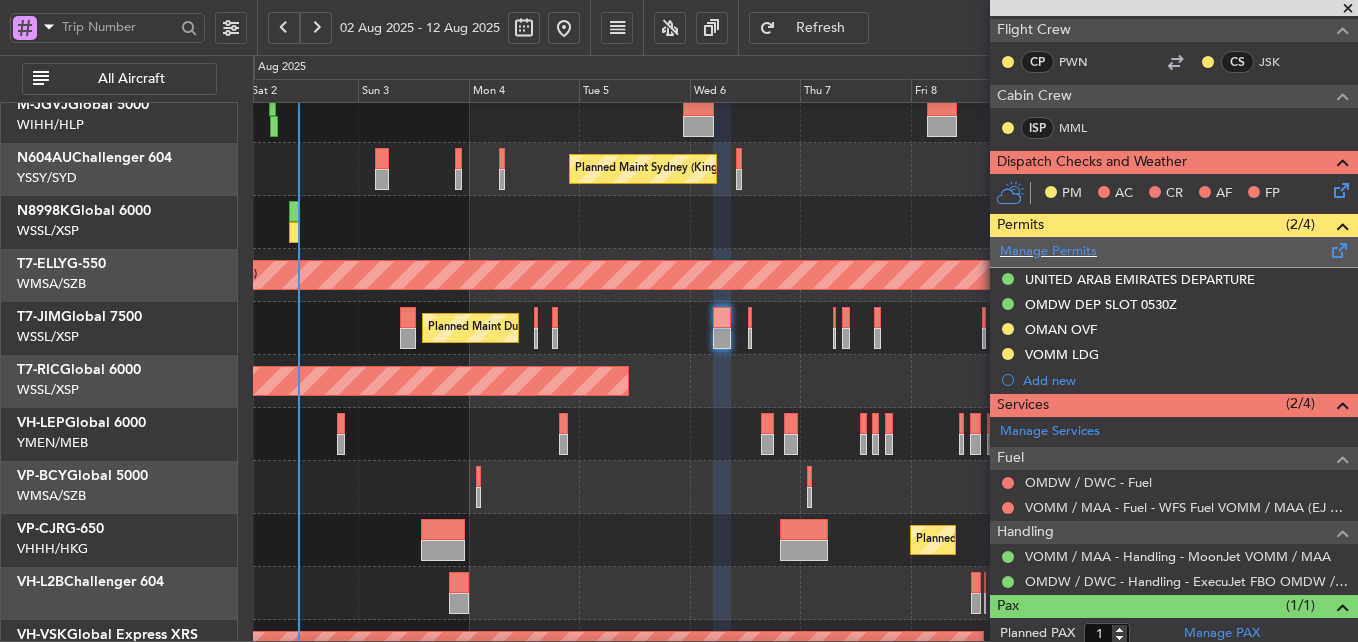 scroll, scrollTop: 382, scrollLeft: 0, axis: vertical 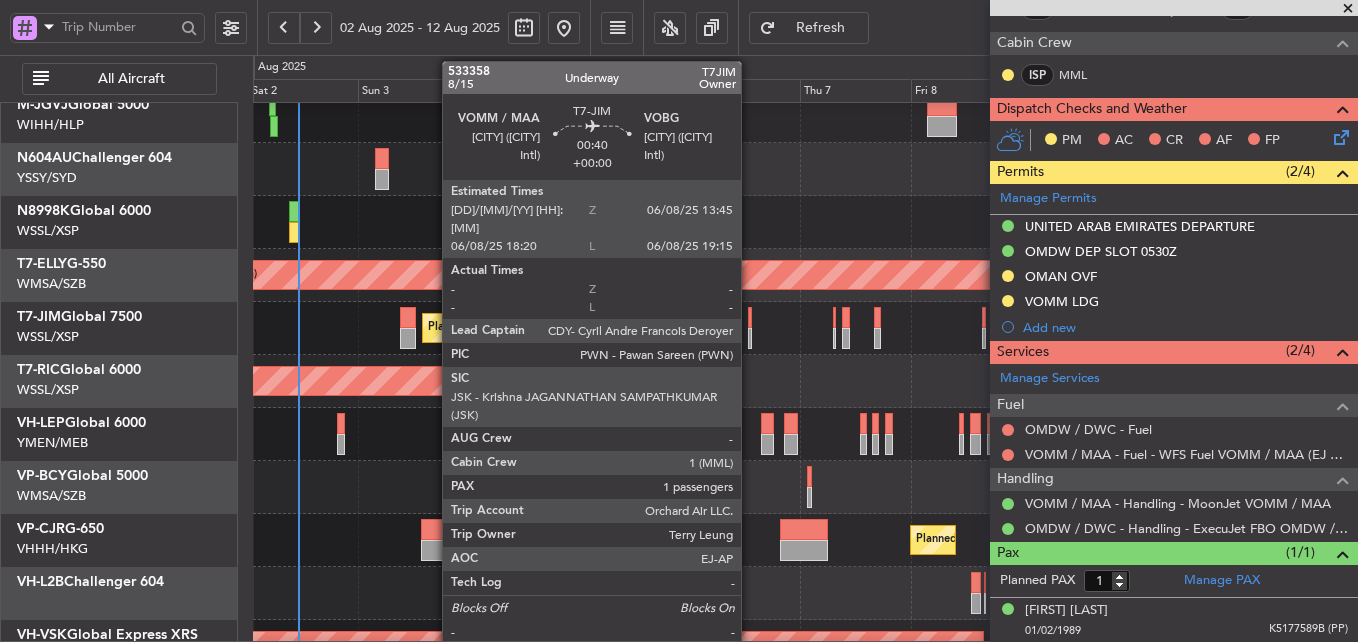 click 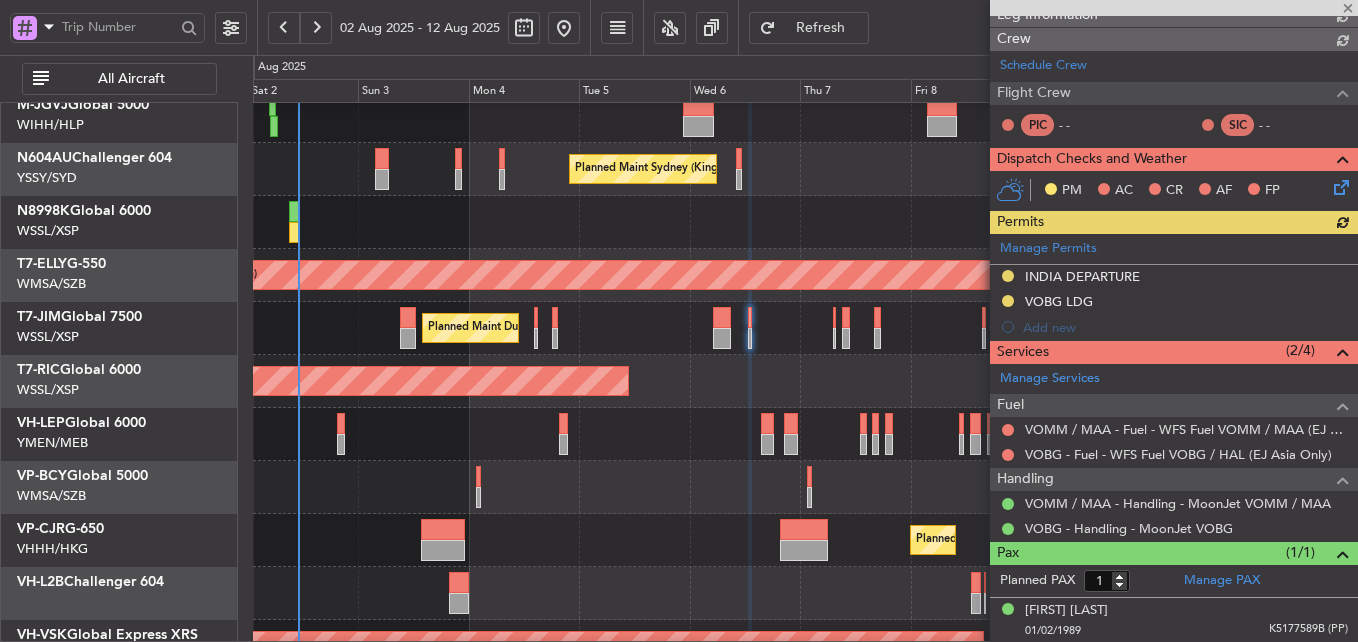scroll, scrollTop: 307, scrollLeft: 0, axis: vertical 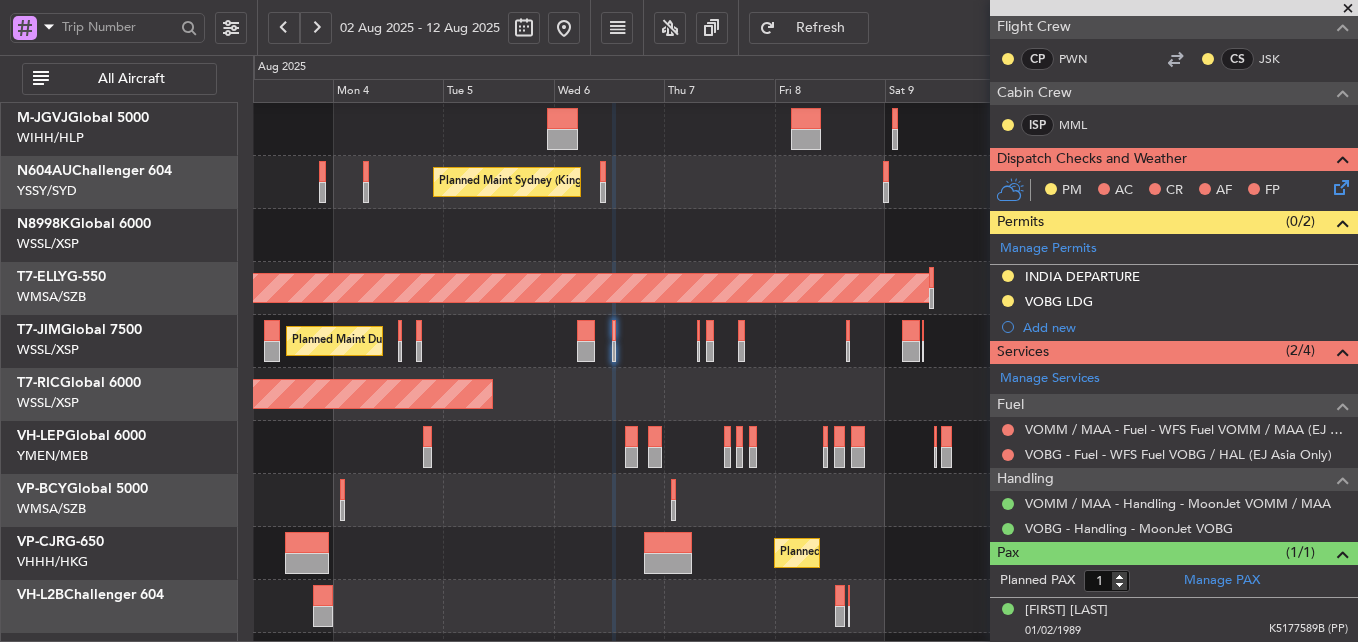 click 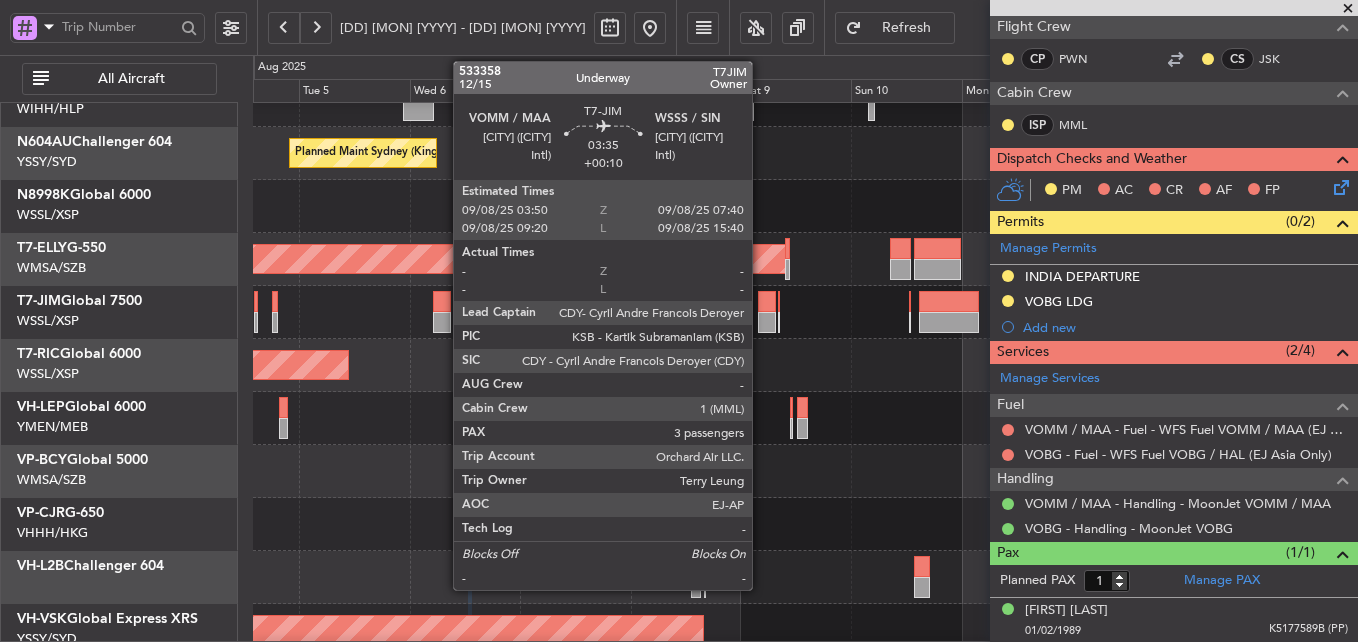 click 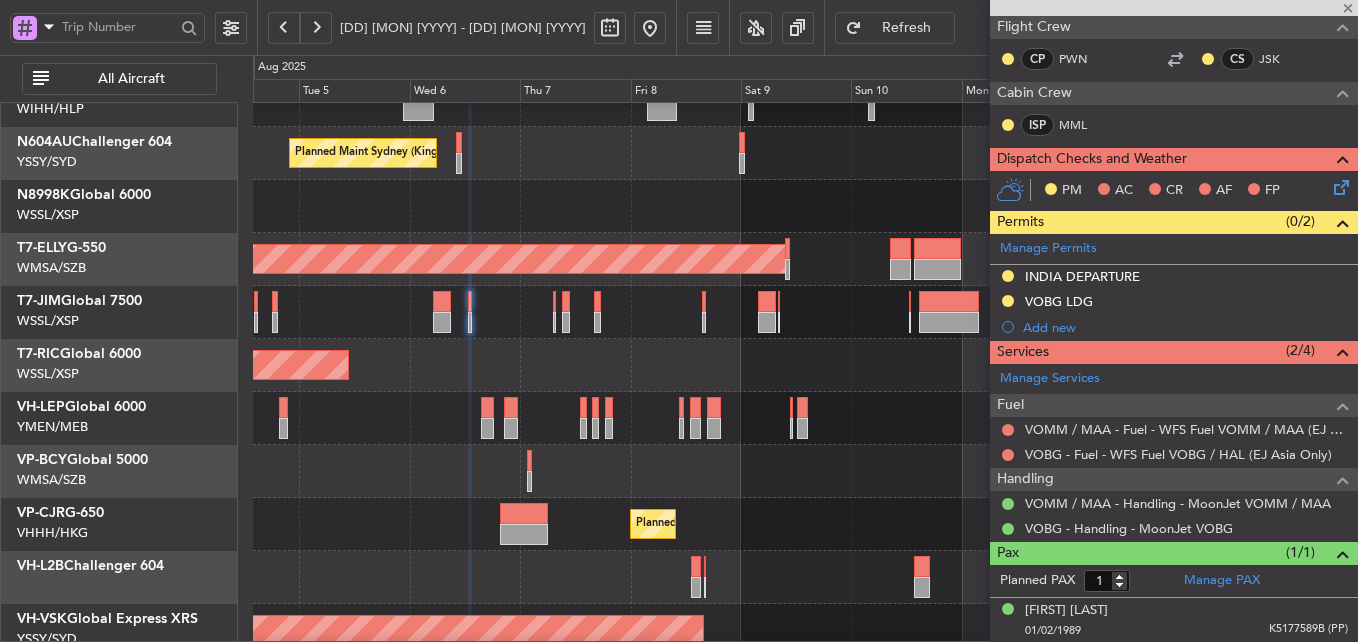 type on "+00:10" 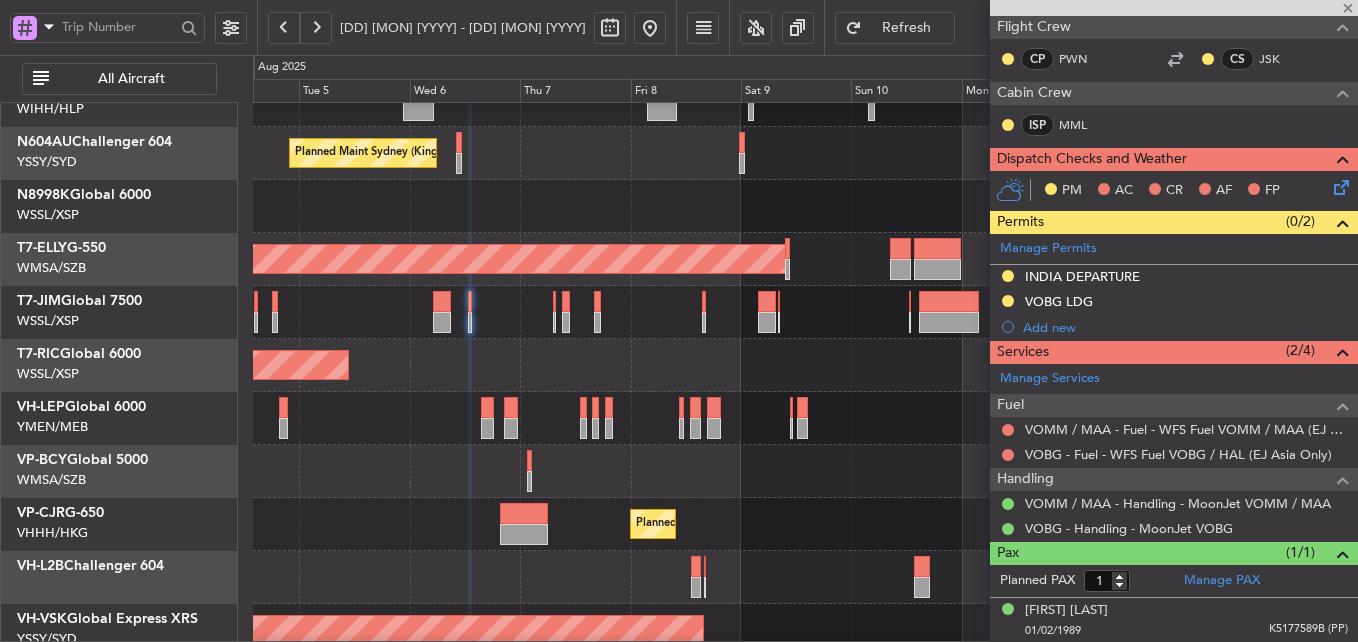 type on "3" 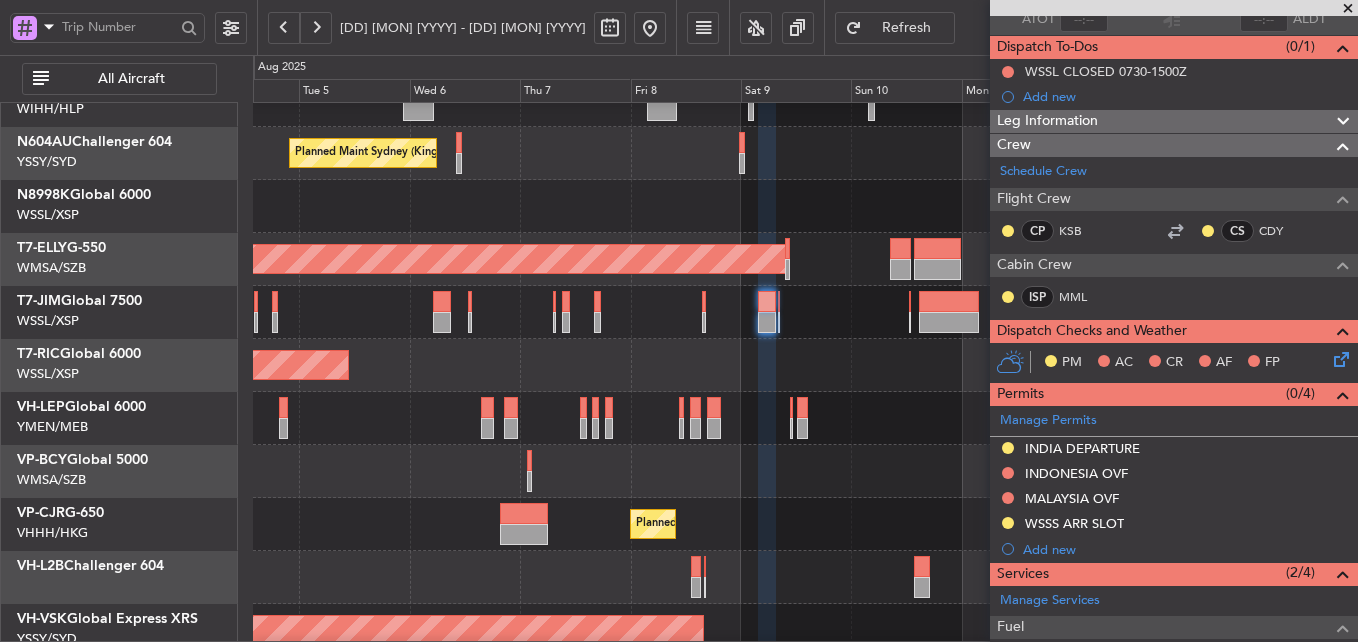 scroll, scrollTop: 0, scrollLeft: 0, axis: both 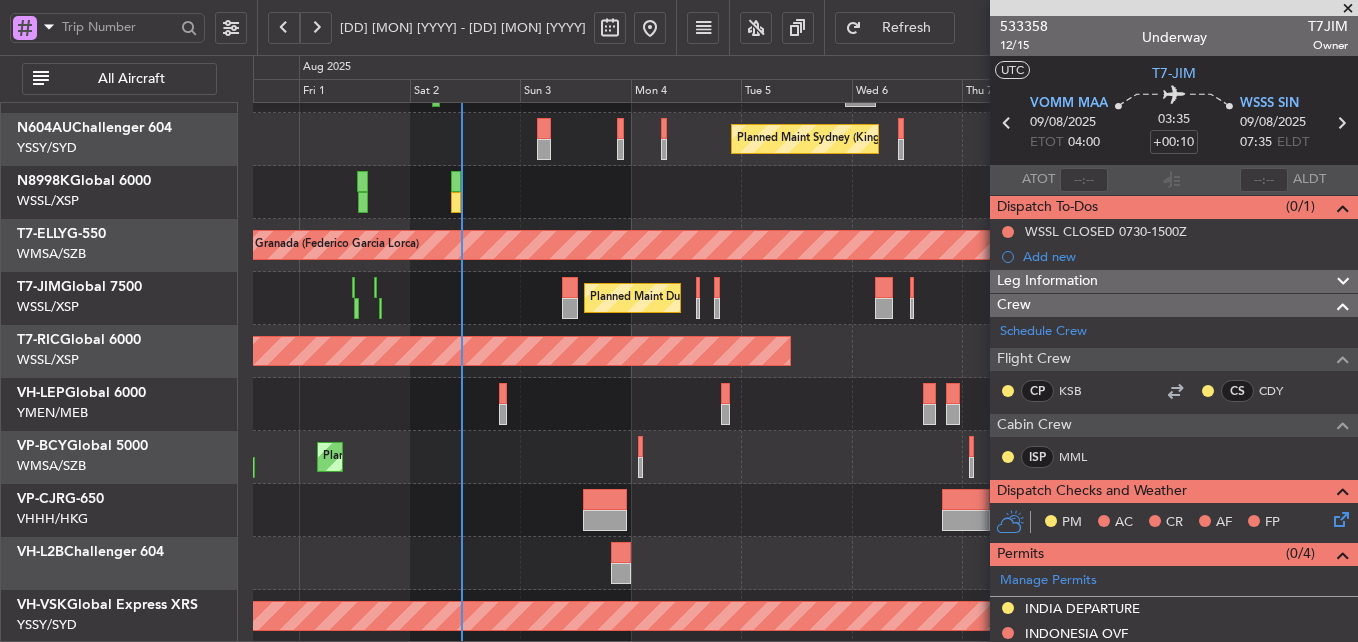 click on "Planned Maint Sydney (Kingsford Smith Intl)
AOG Maint Granada (Federico Garcia Lorca)
Planned Maint Dubai (Al Maktoum Intl)
Planned Maint Singapore (Seletar)
Planned Maint Kuala Lumpur (Sultan Abdul Aziz Shah - Subang)
Planned Maint Hong Kong (Hong Kong Intl)
Planned Maint Melbourne (Essendon)" 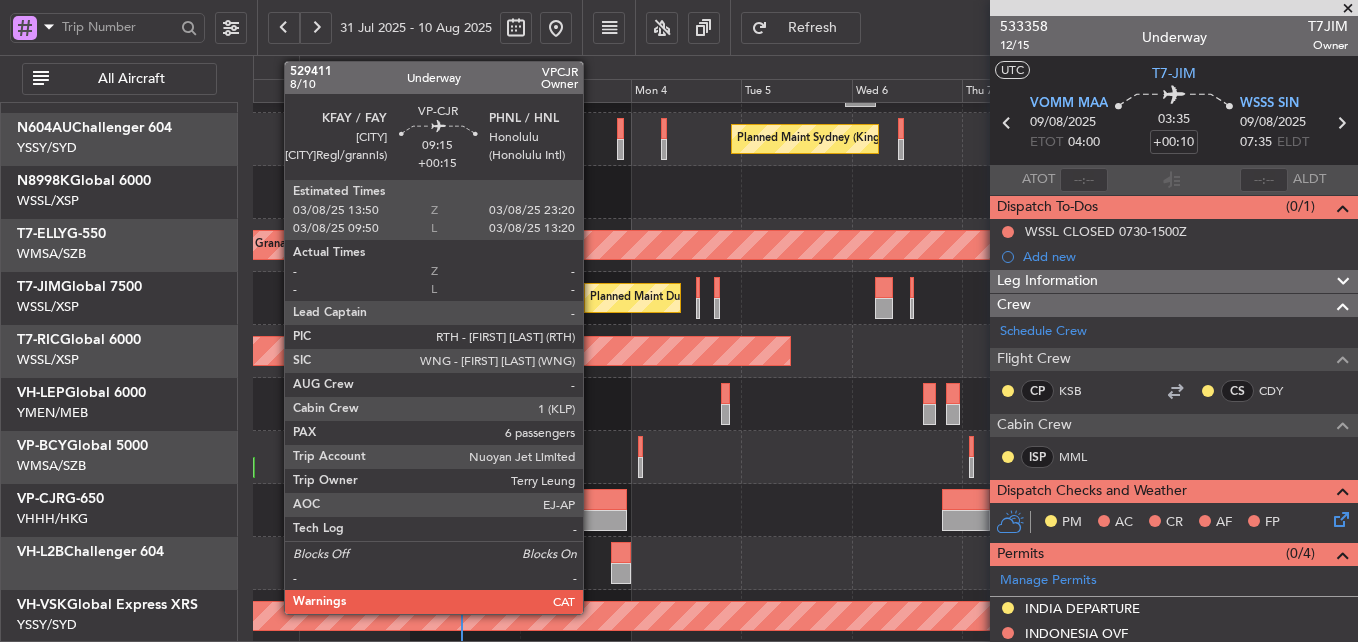 click 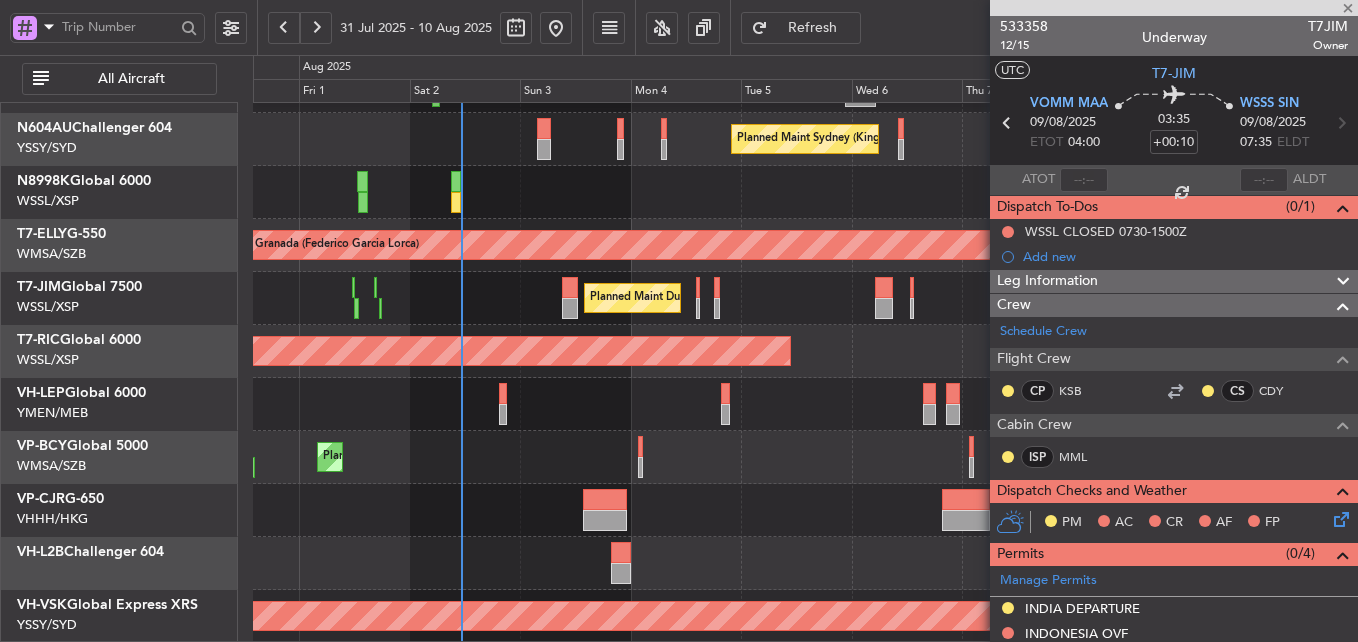 type on "+00:15" 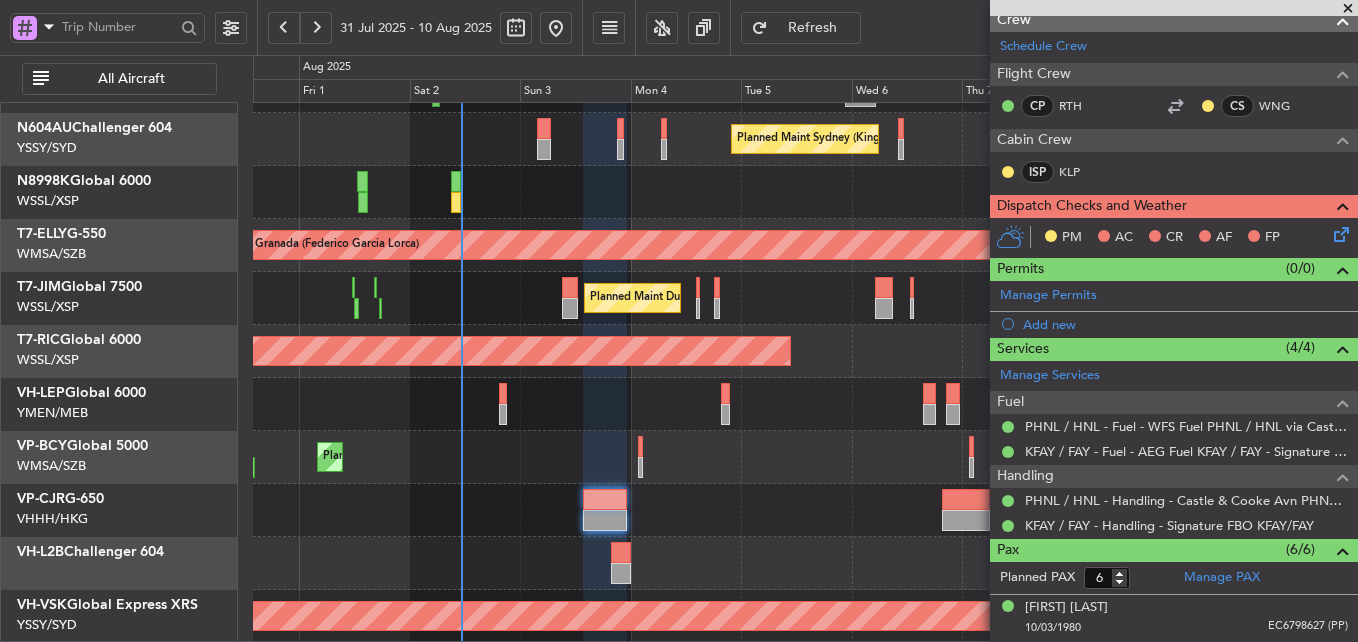 scroll, scrollTop: 0, scrollLeft: 0, axis: both 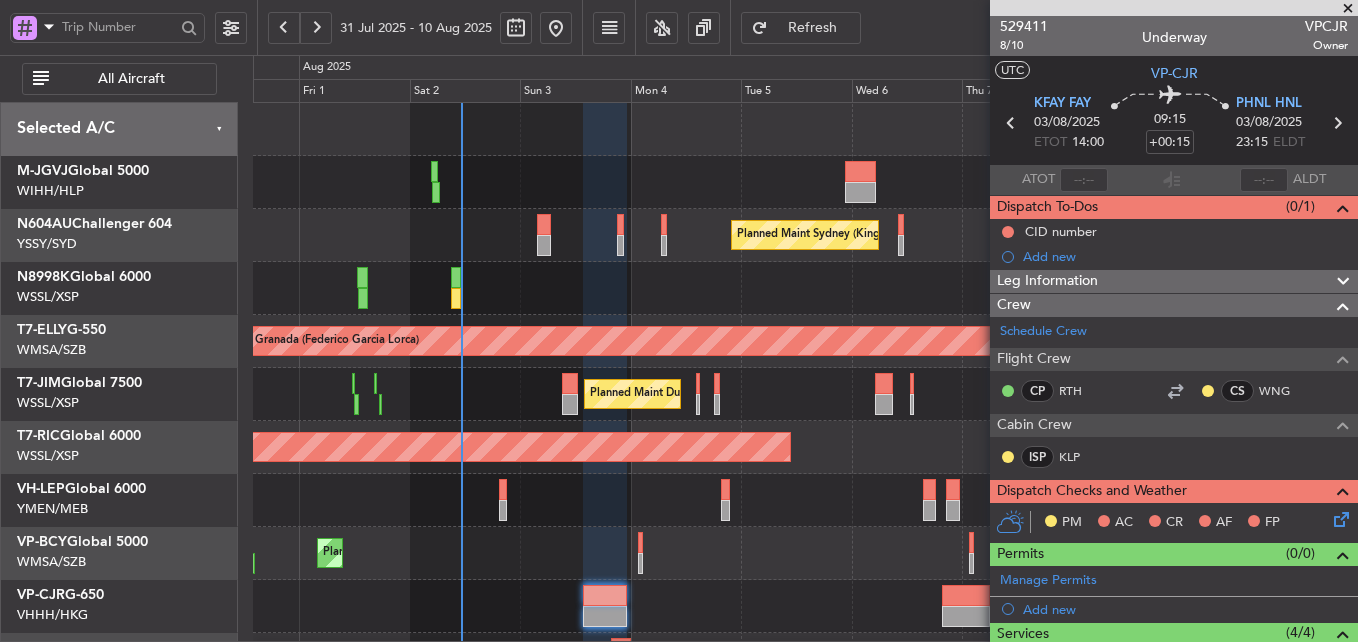 click 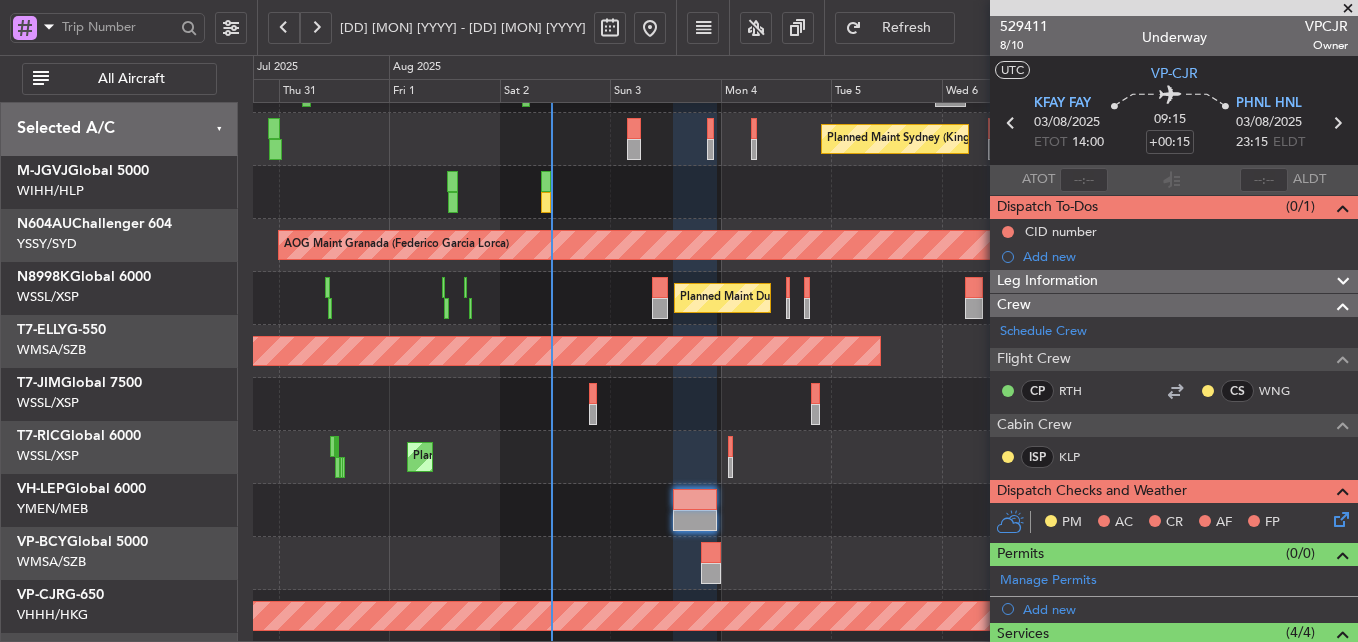 scroll, scrollTop: 96, scrollLeft: 0, axis: vertical 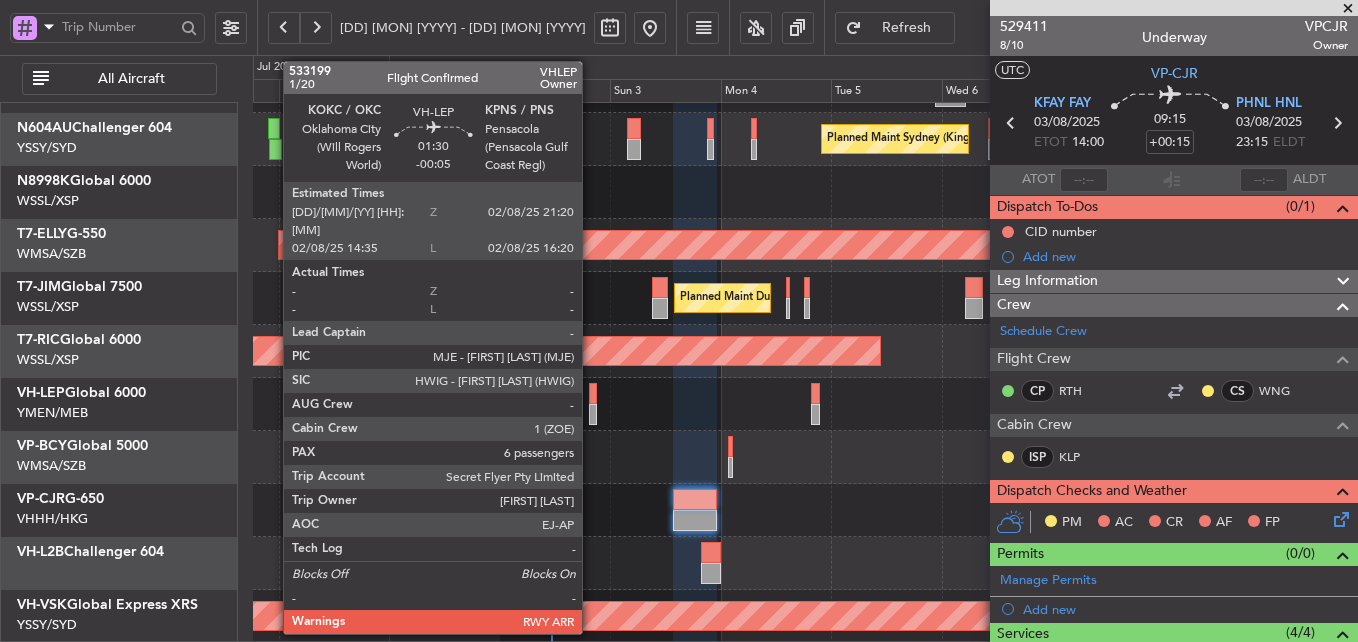 click 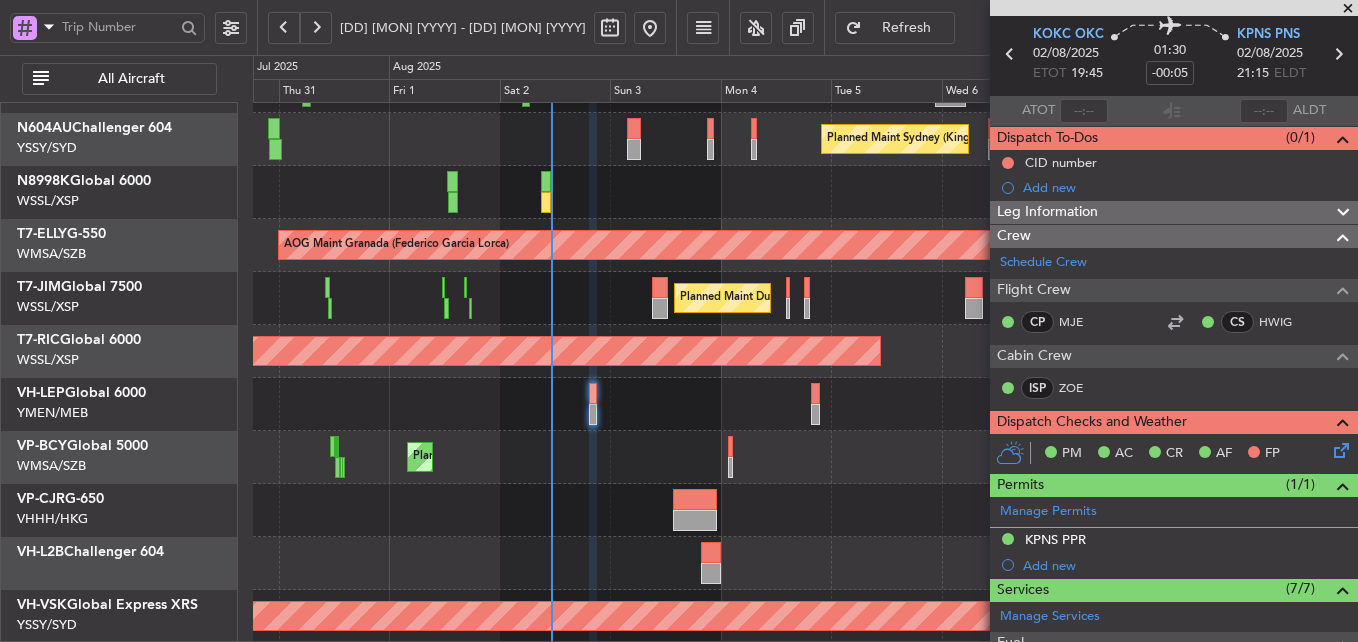 scroll, scrollTop: 0, scrollLeft: 0, axis: both 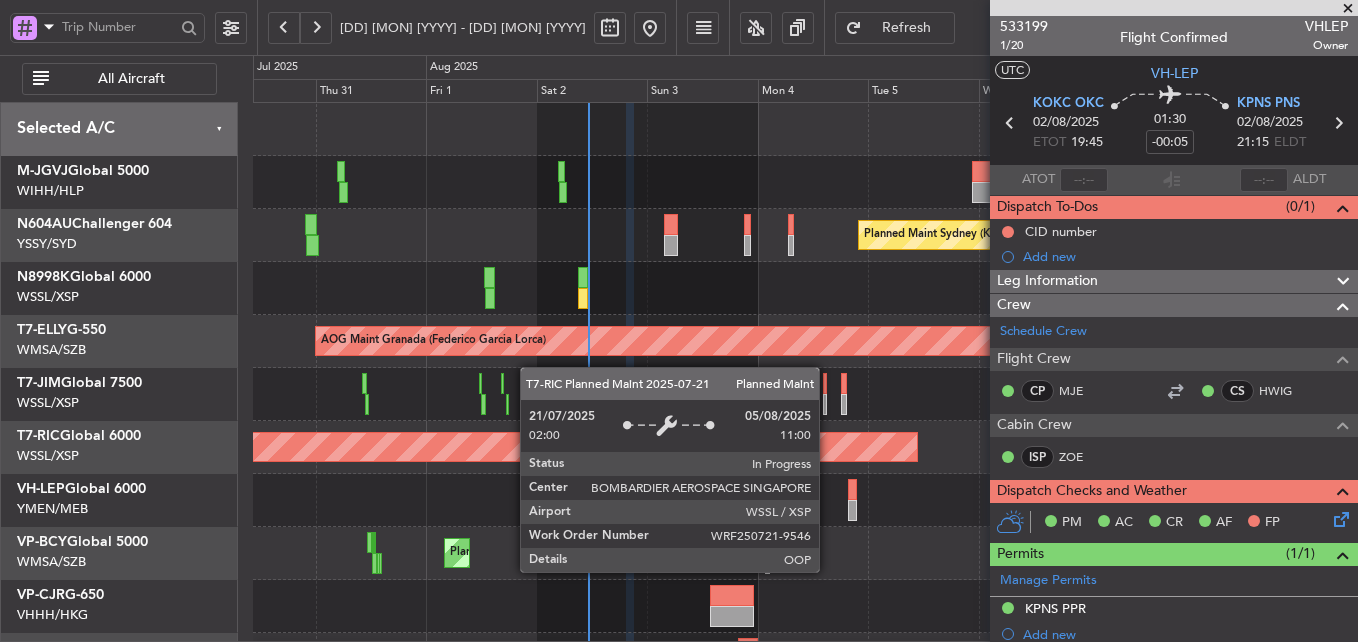 click on "Planned Maint Sydney (Kingsford Smith Intl)
AOG Maint Granada (Federico Garcia Lorca)
Planned Maint Dubai (Al Maktoum Intl)
Planned Maint Singapore (Seletar)
Planned Maint Kuala Lumpur (Sultan Abdul Aziz Shah - Subang)
Planned Maint Hong Kong (Hong Kong Intl)" 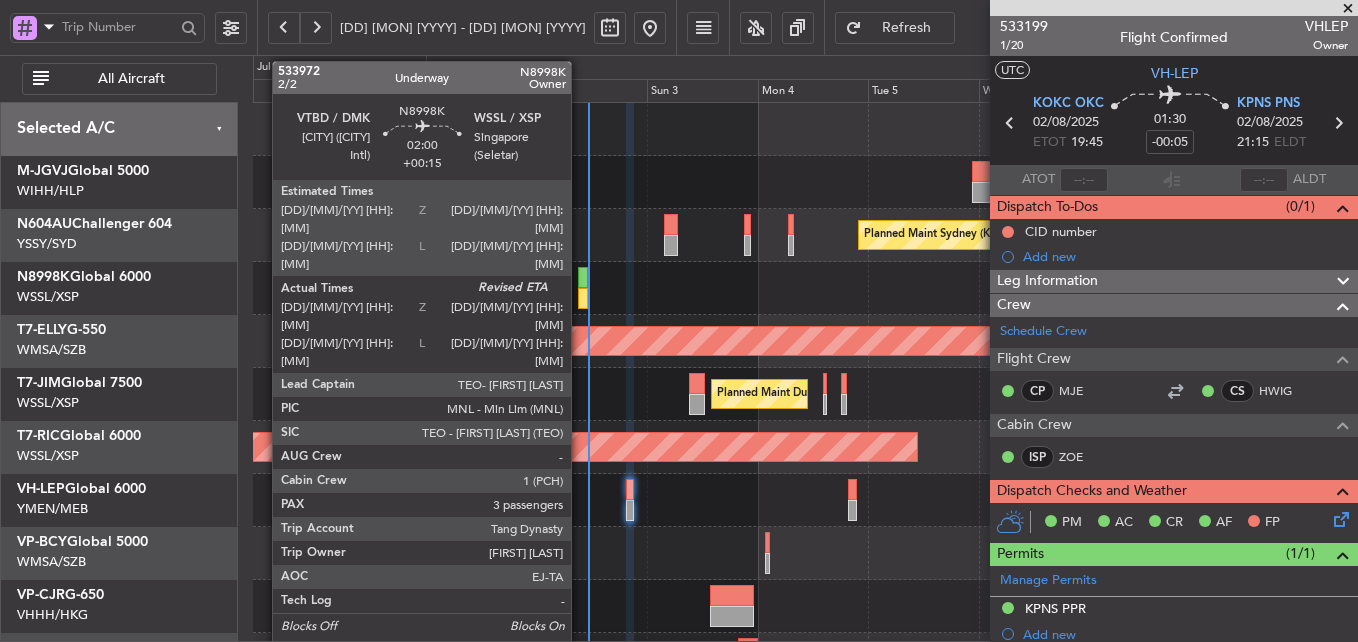 click 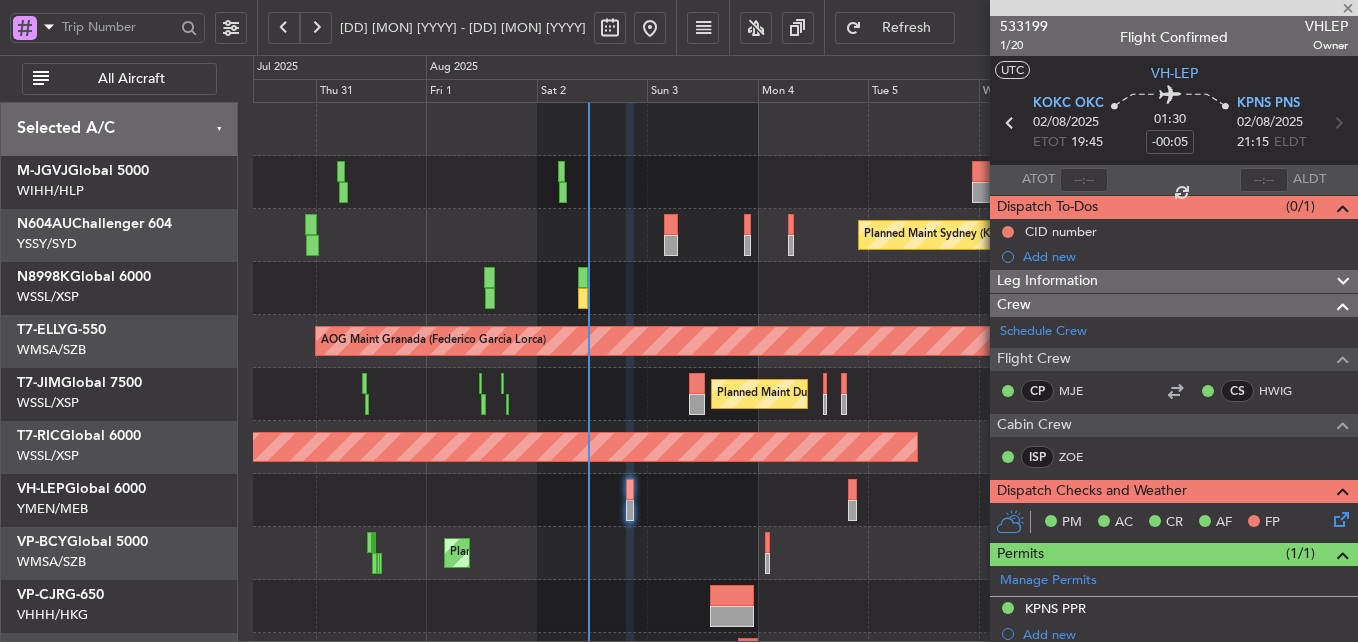 type on "+00:15" 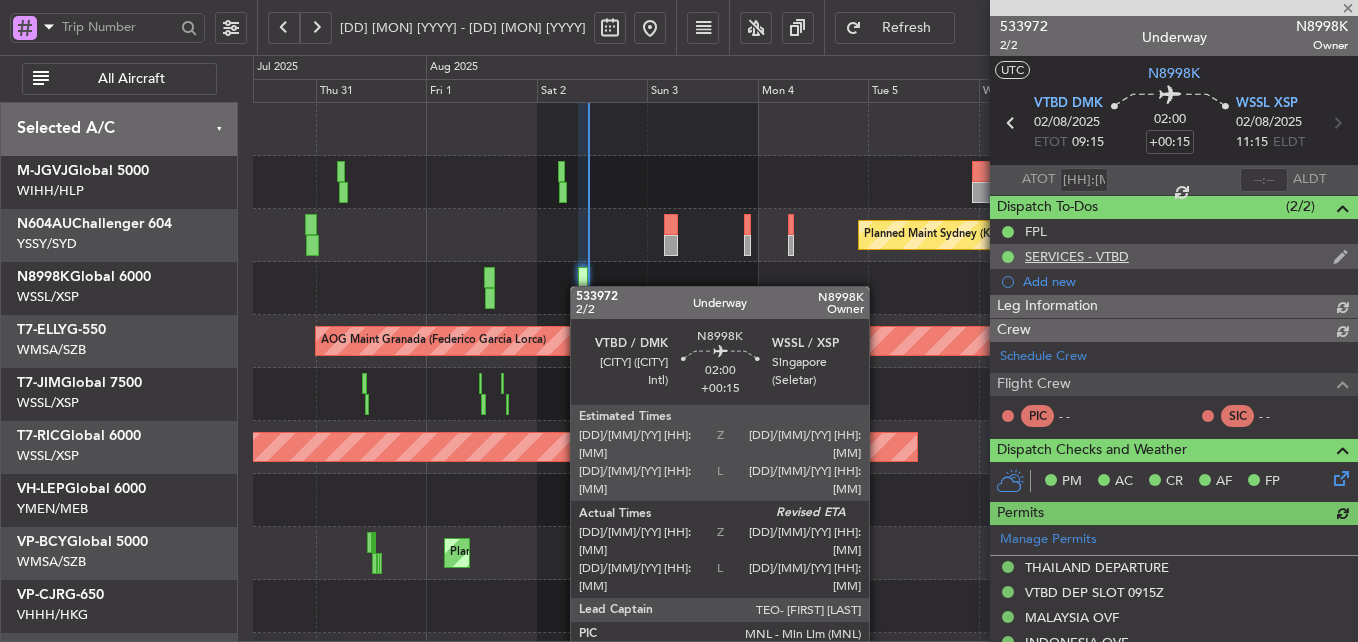 type on "[FIRST] [LAST] (EYU)" 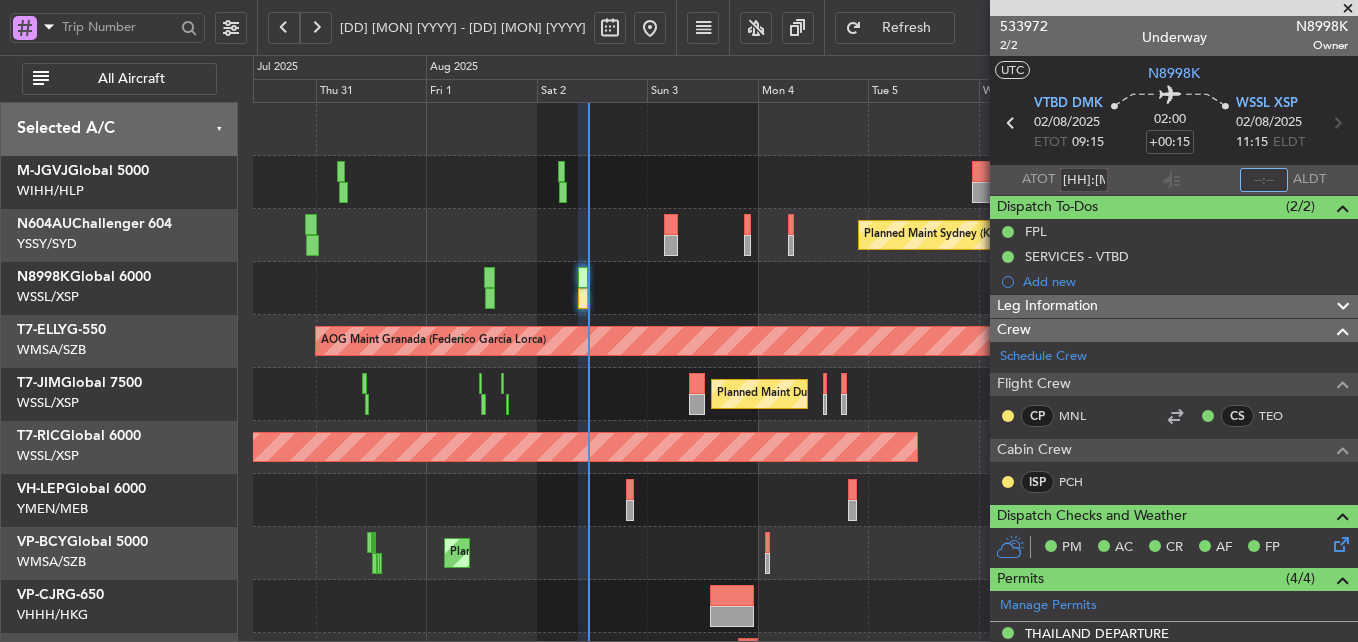 click at bounding box center (1264, 180) 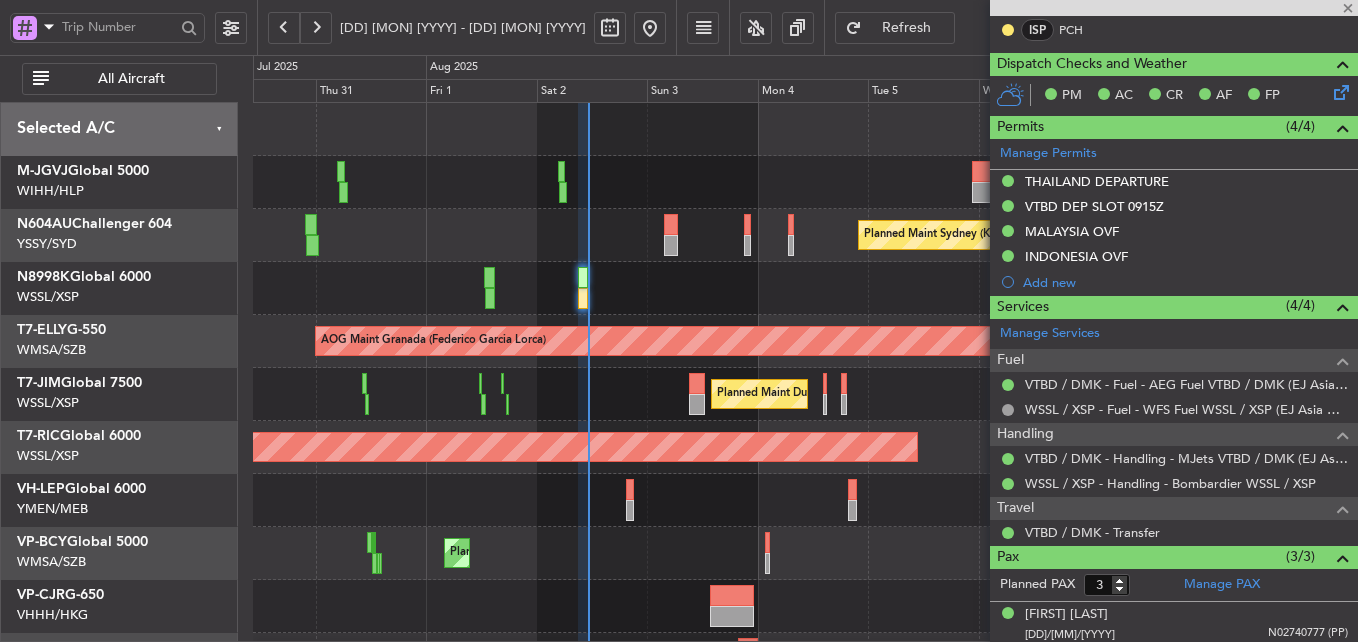 scroll, scrollTop: 546, scrollLeft: 0, axis: vertical 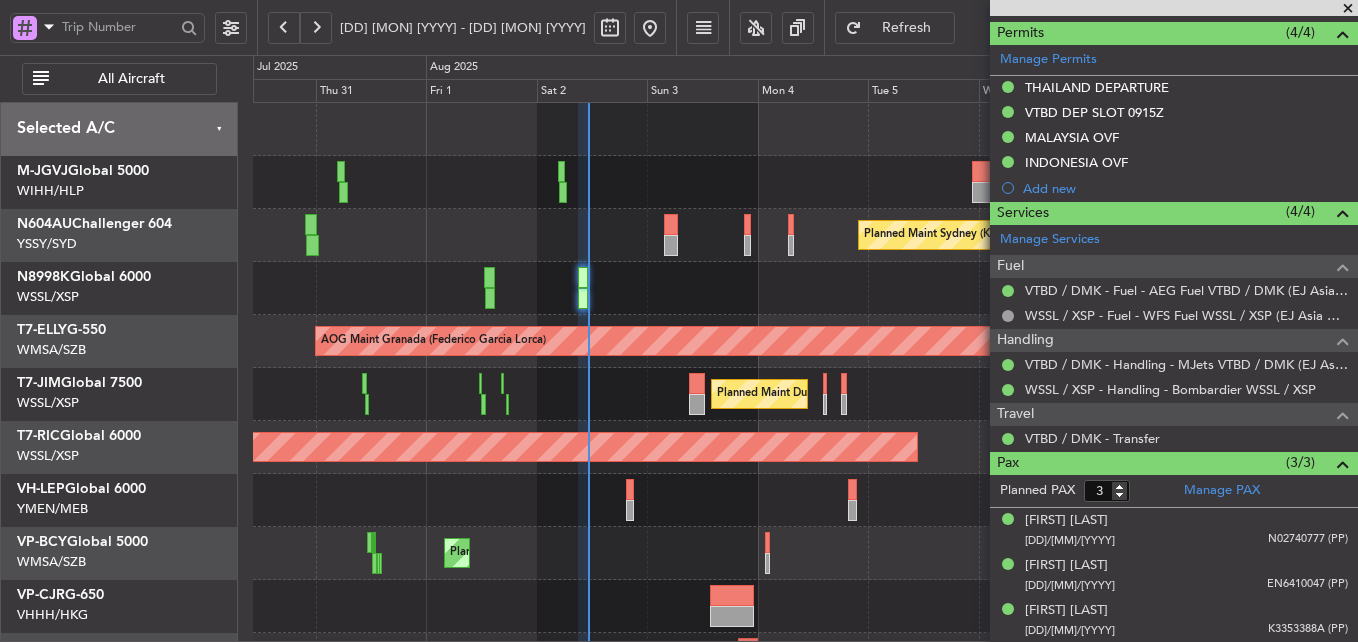 type on "[HH]:[MM]" 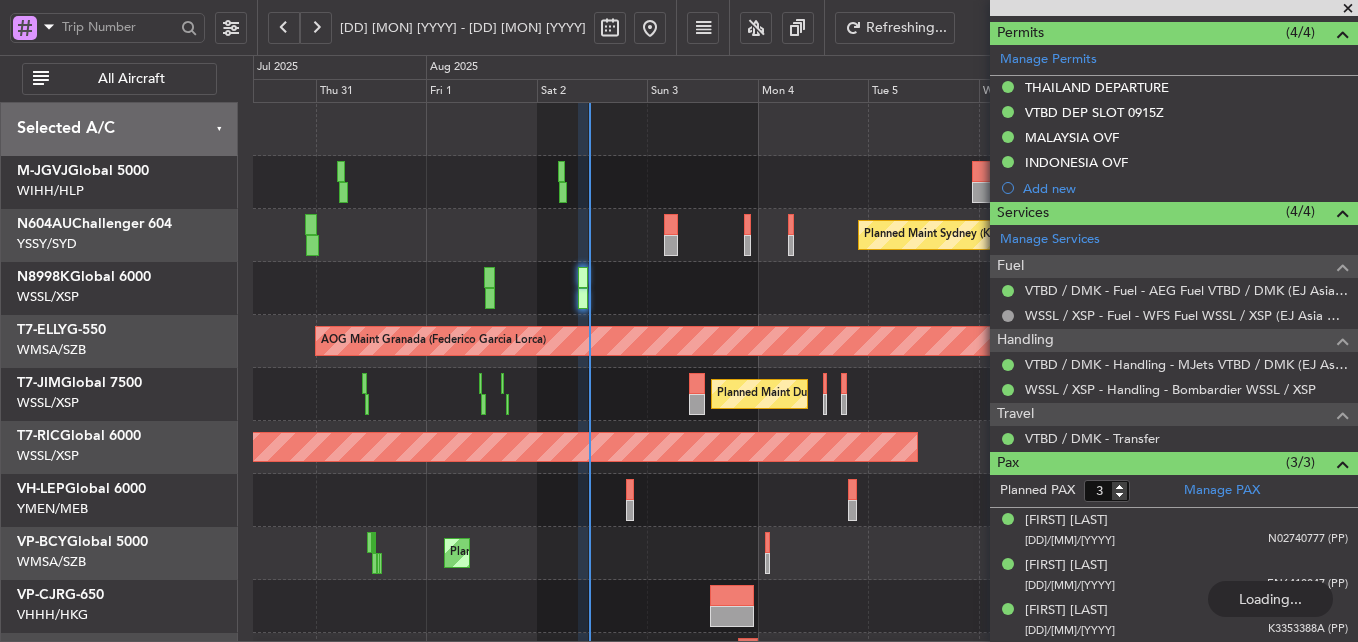 scroll, scrollTop: 498, scrollLeft: 0, axis: vertical 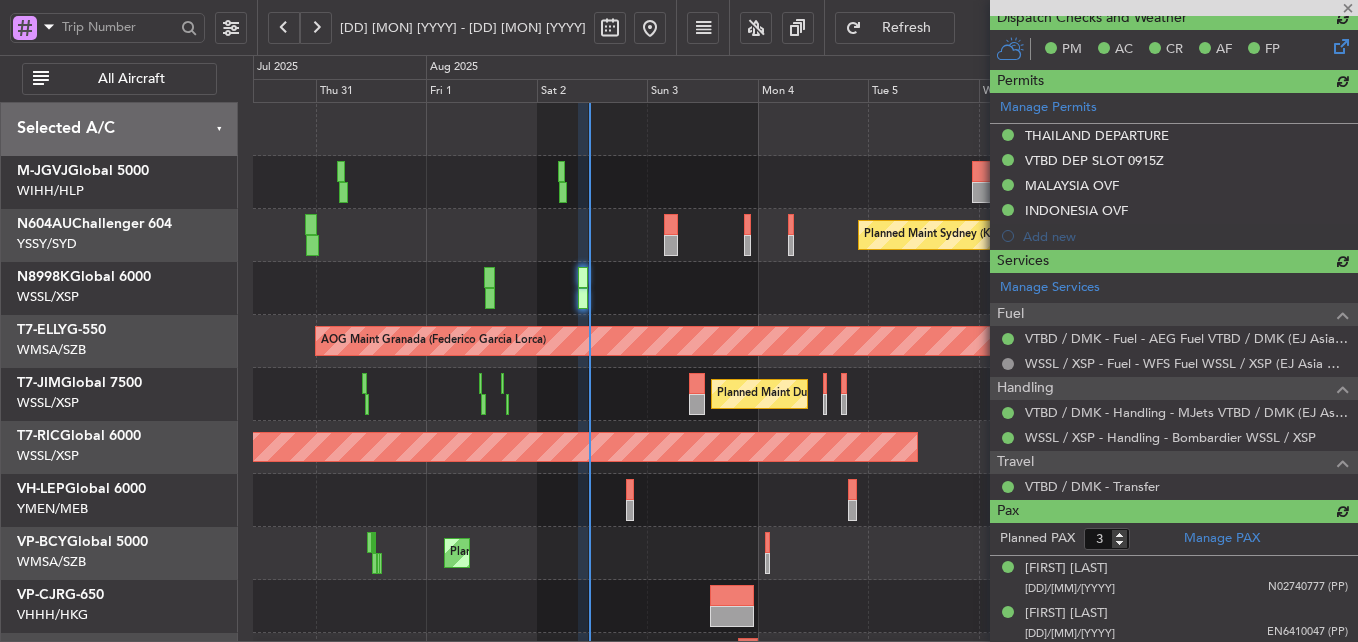 type 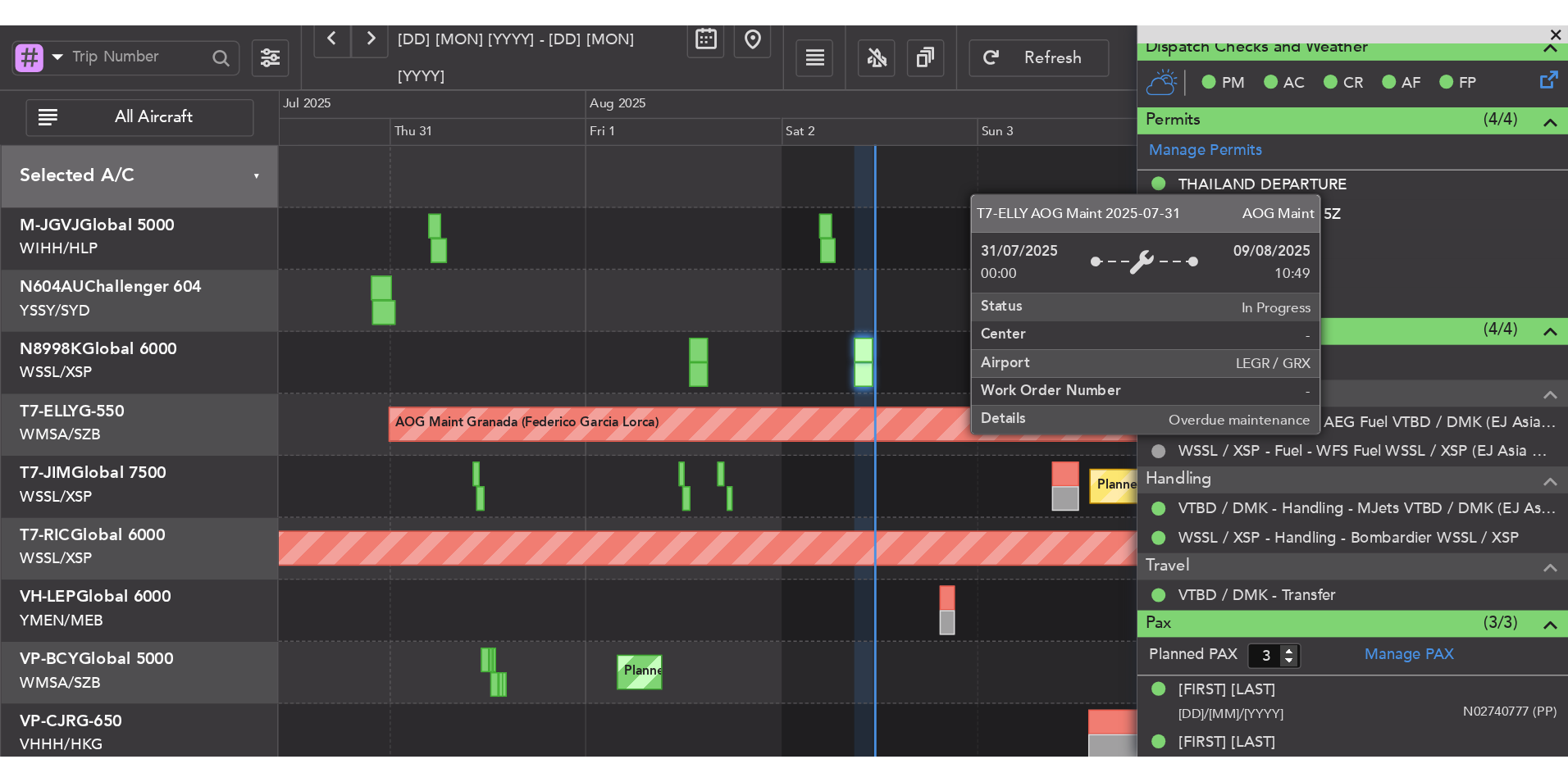 scroll, scrollTop: 221, scrollLeft: 0, axis: vertical 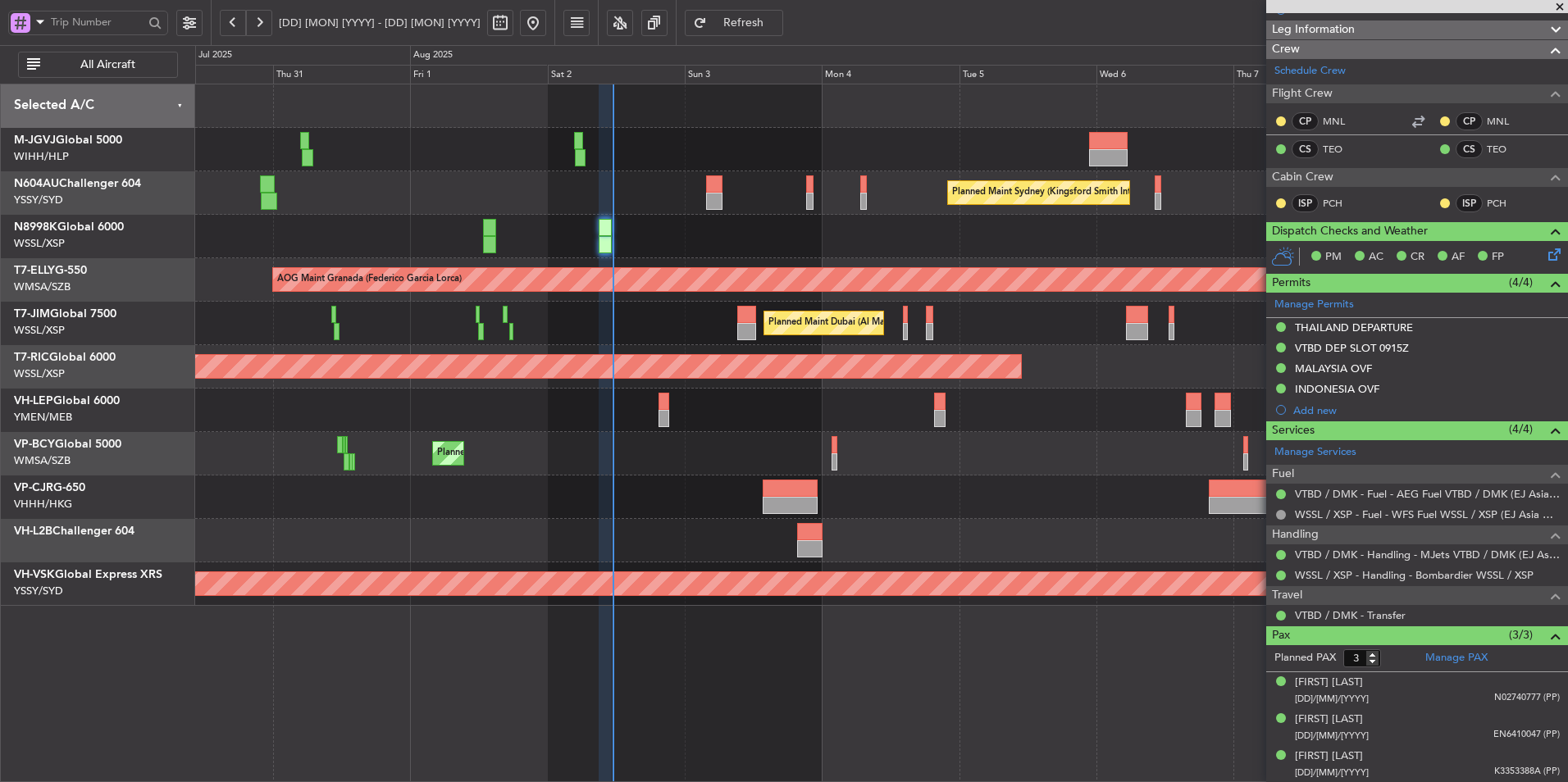 click on "Planned Maint Hong Kong (Hong Kong Intl)" 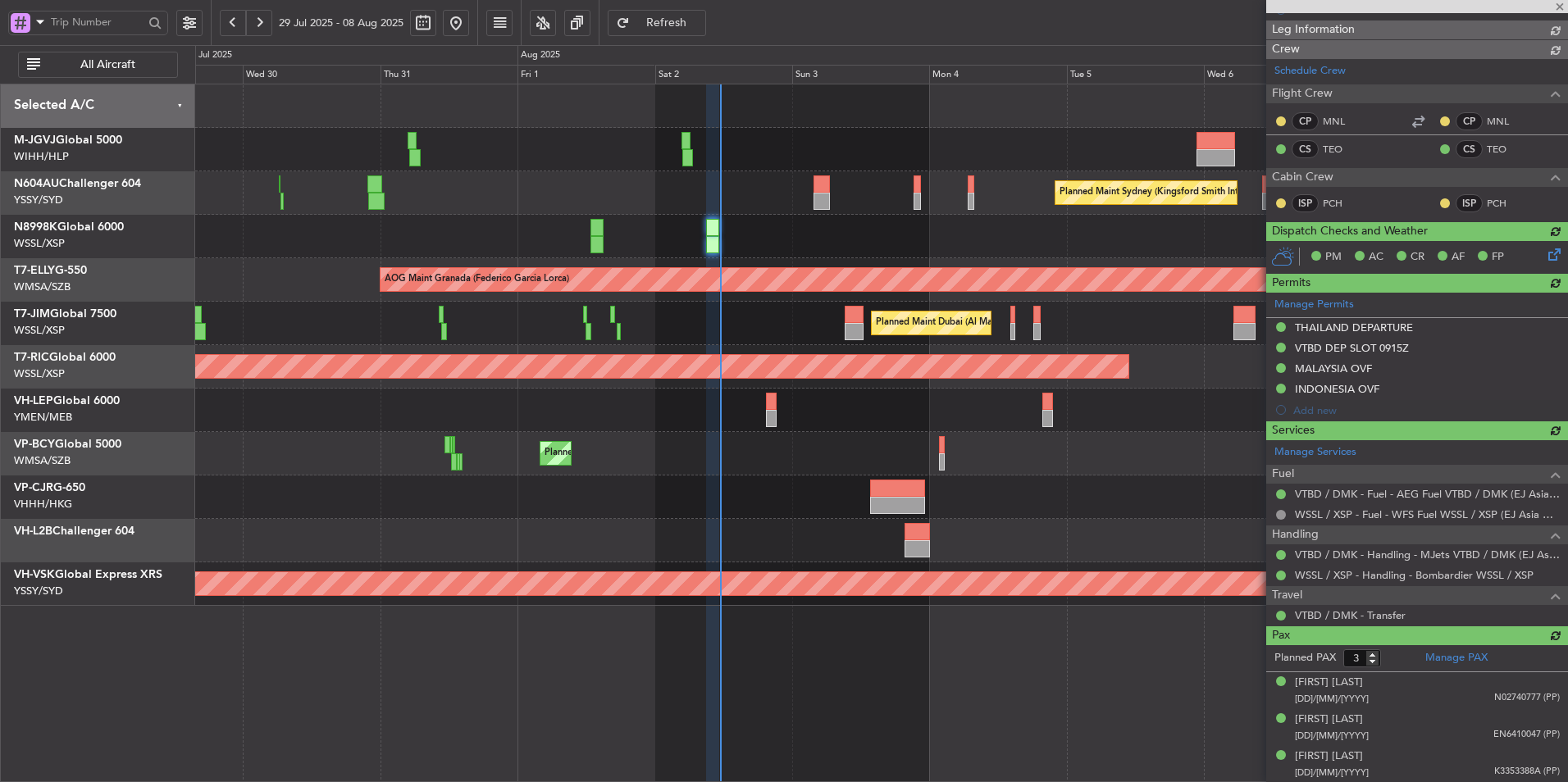type 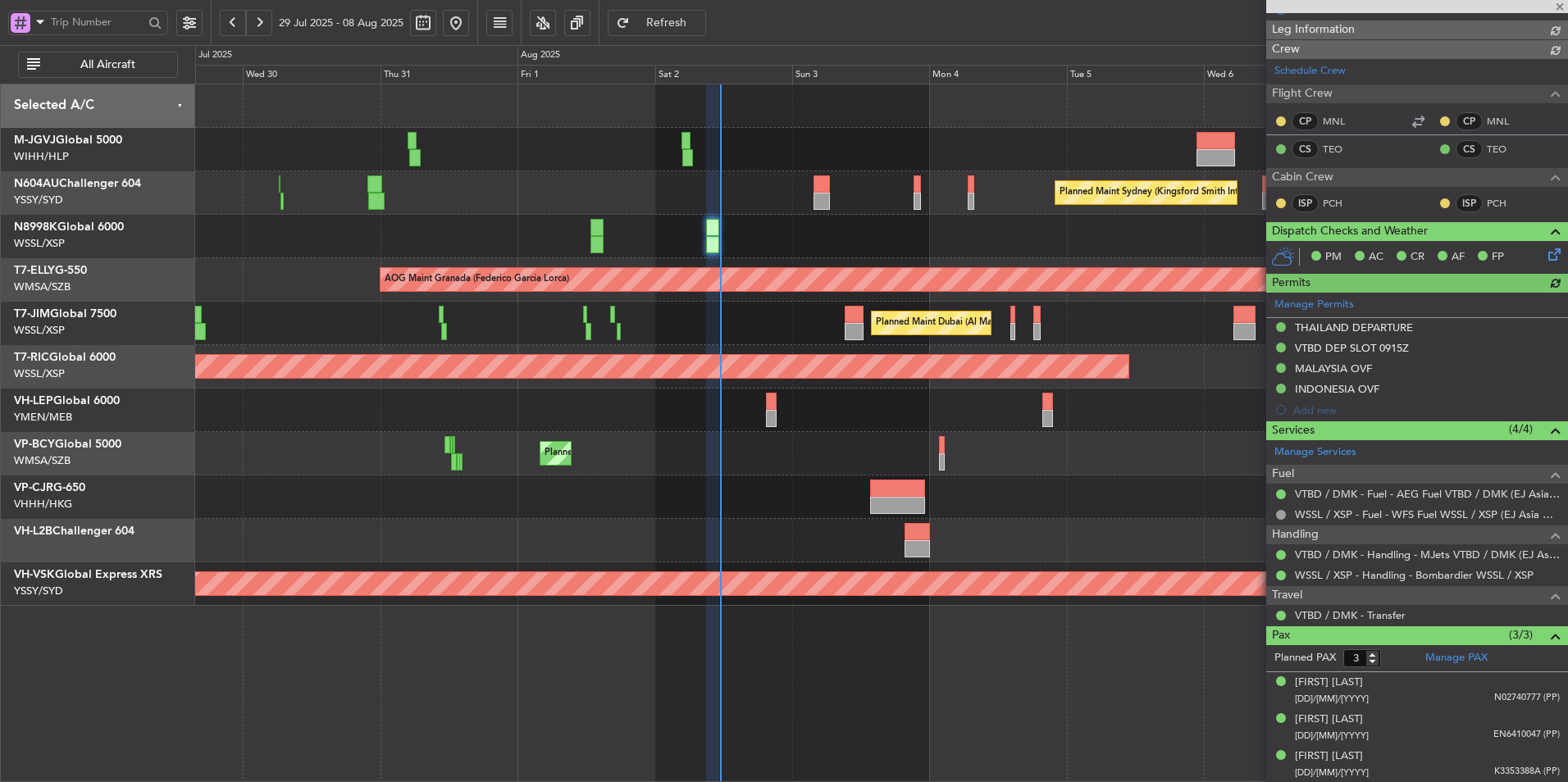 type on "[FIRST] [LAST] (EYU)" 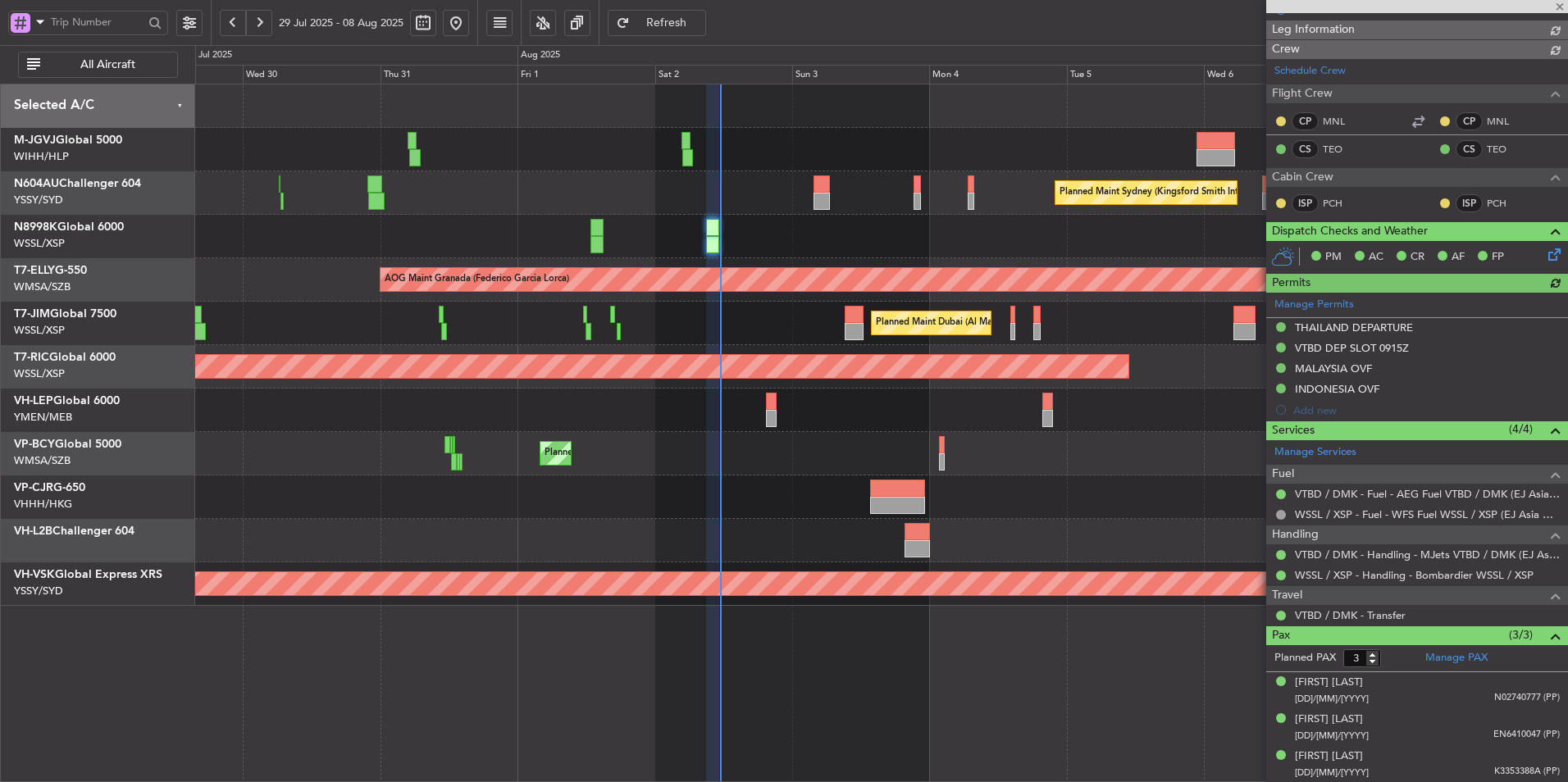 type on "F0448" 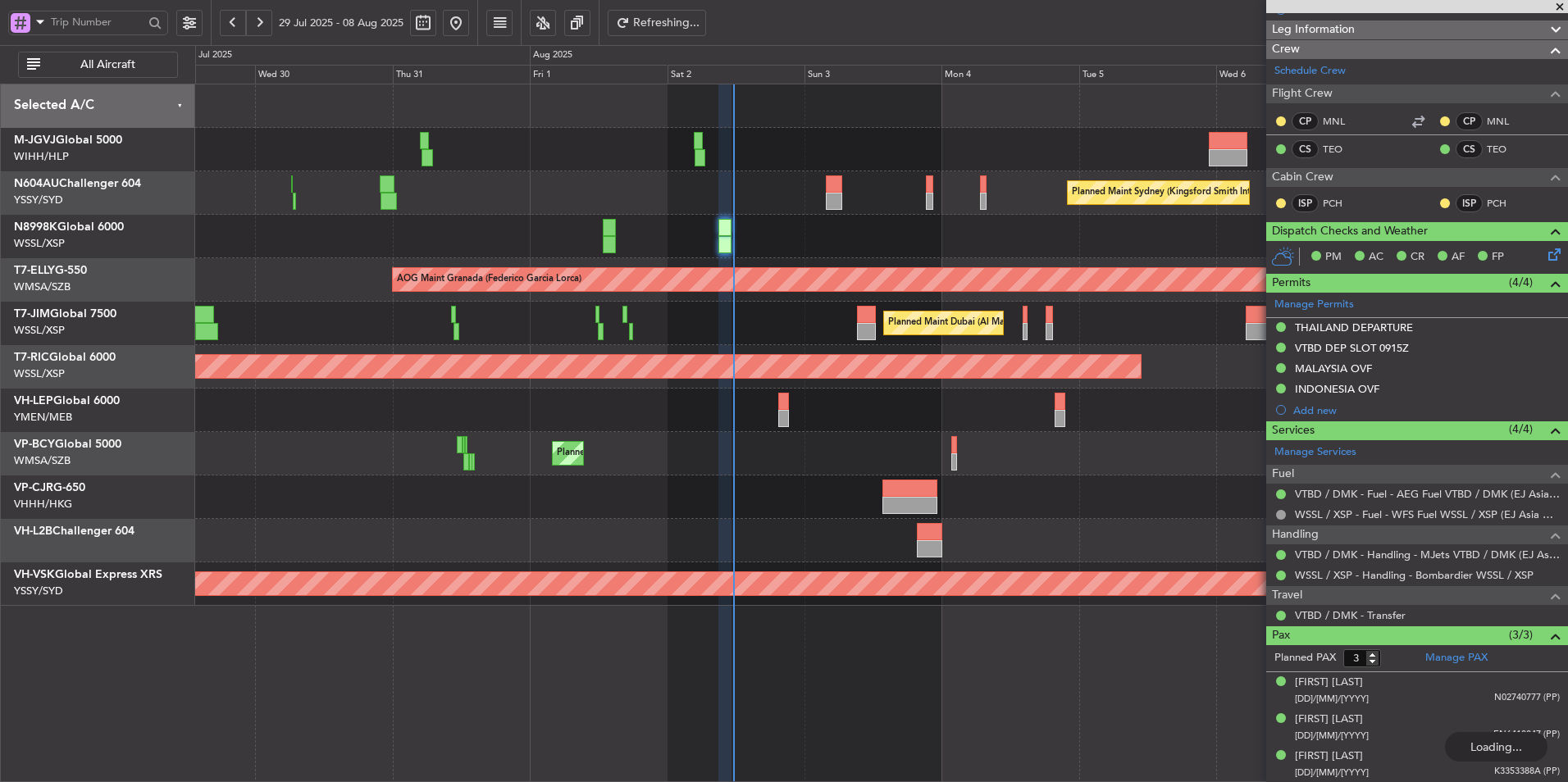 click on "Planned Maint Hong Kong (Hong Kong Intl)" 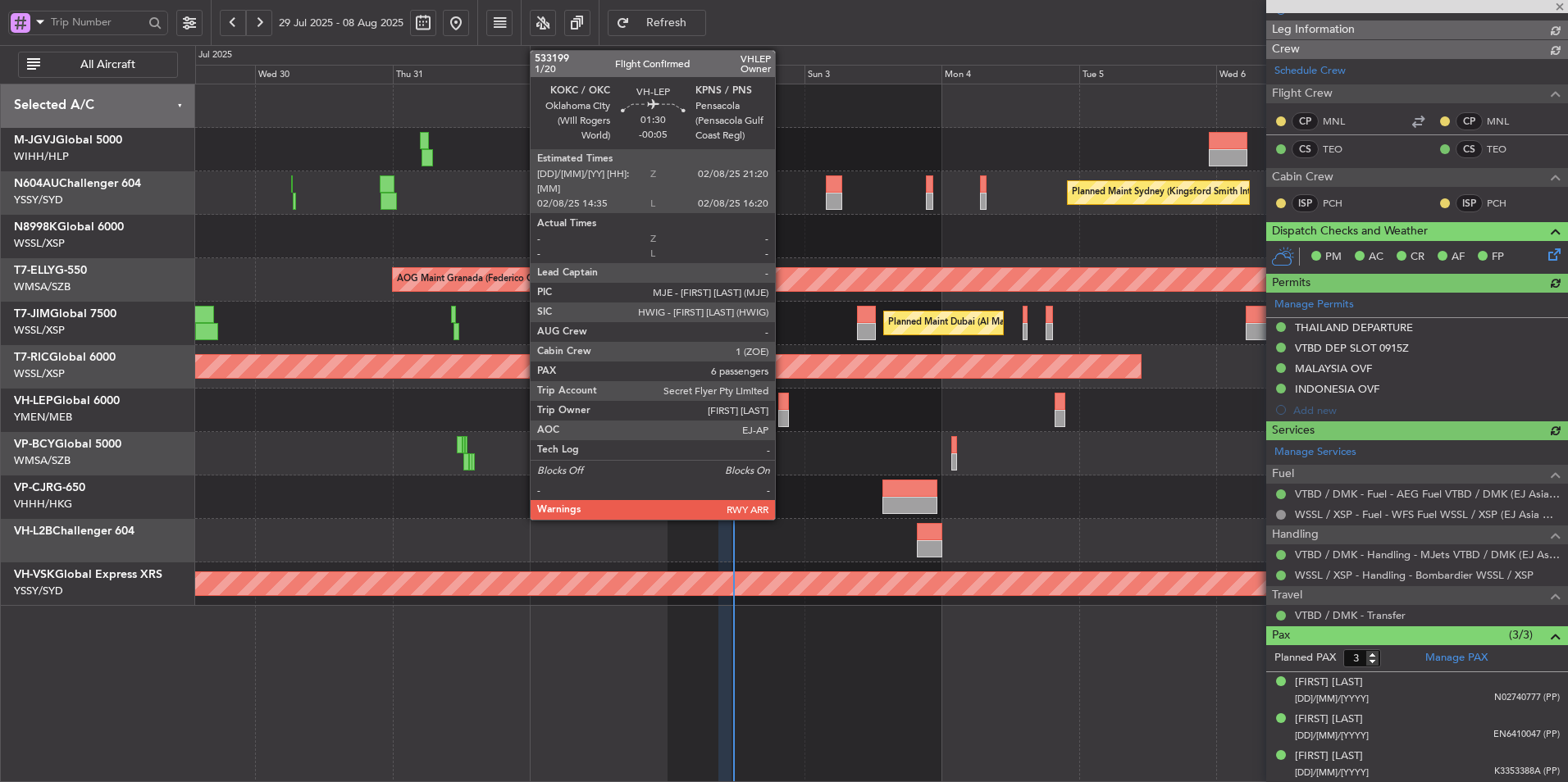 type on "[FIRST] [LAST] (EYU)" 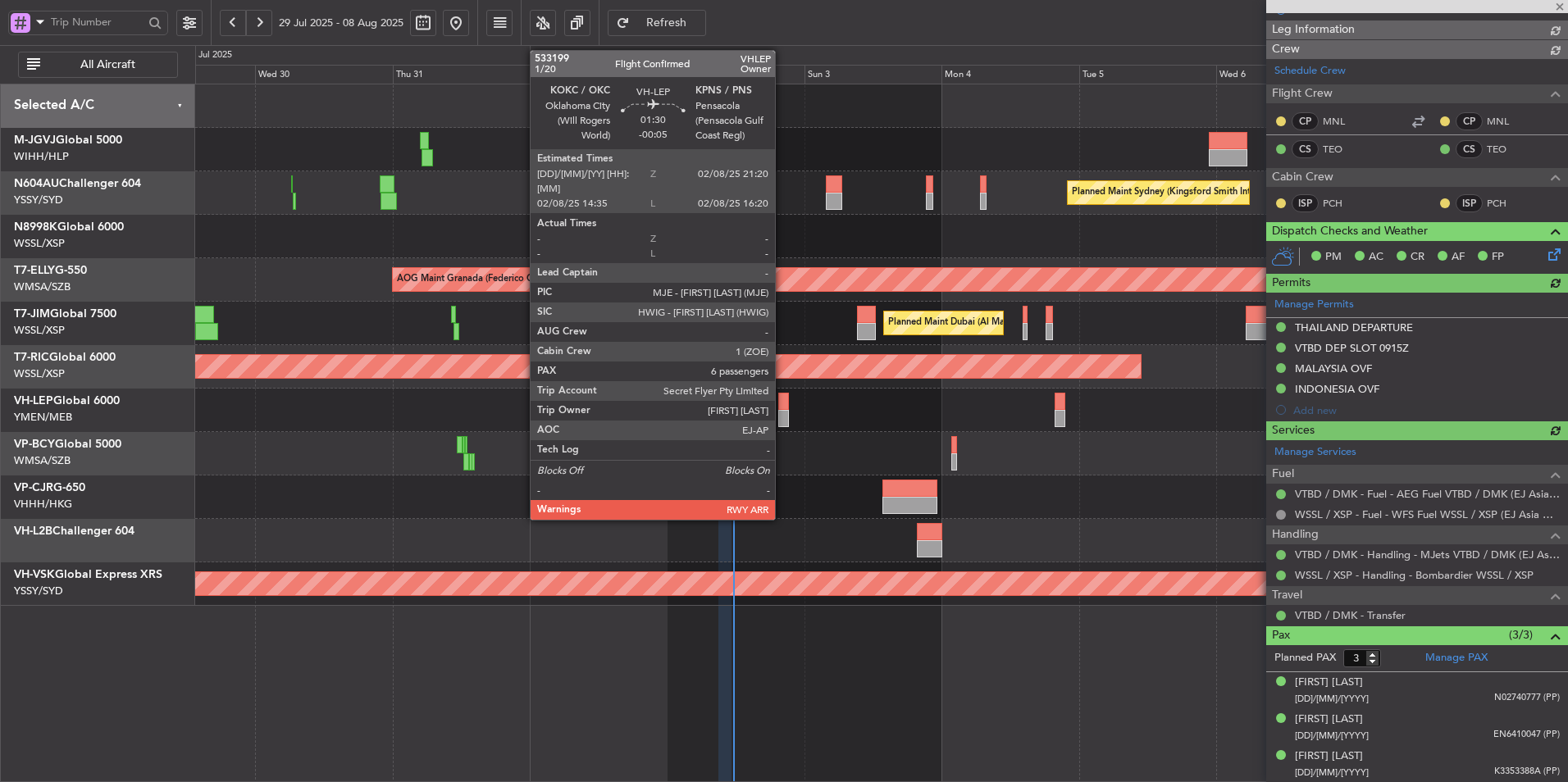 type on "F0448" 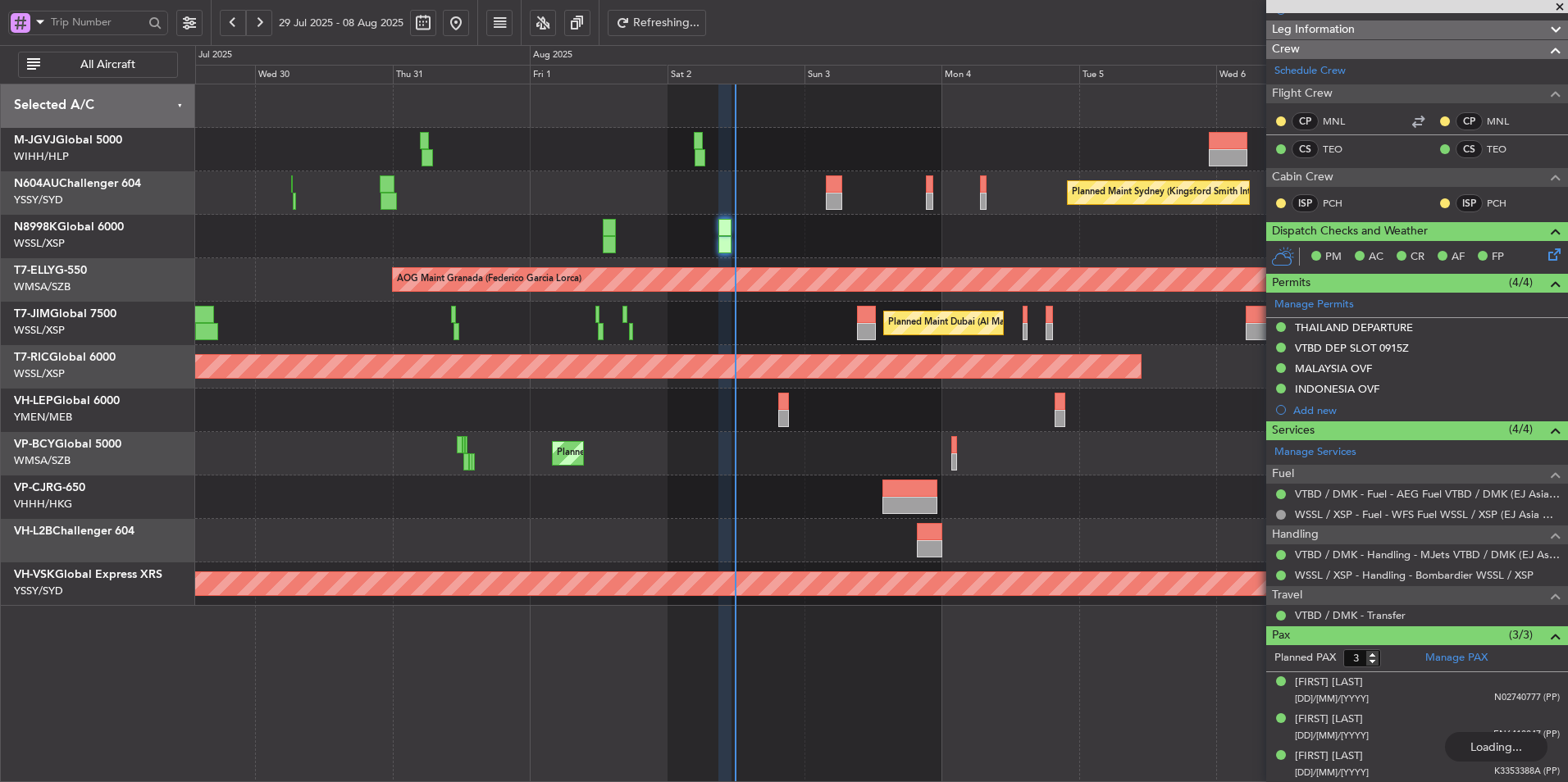 type 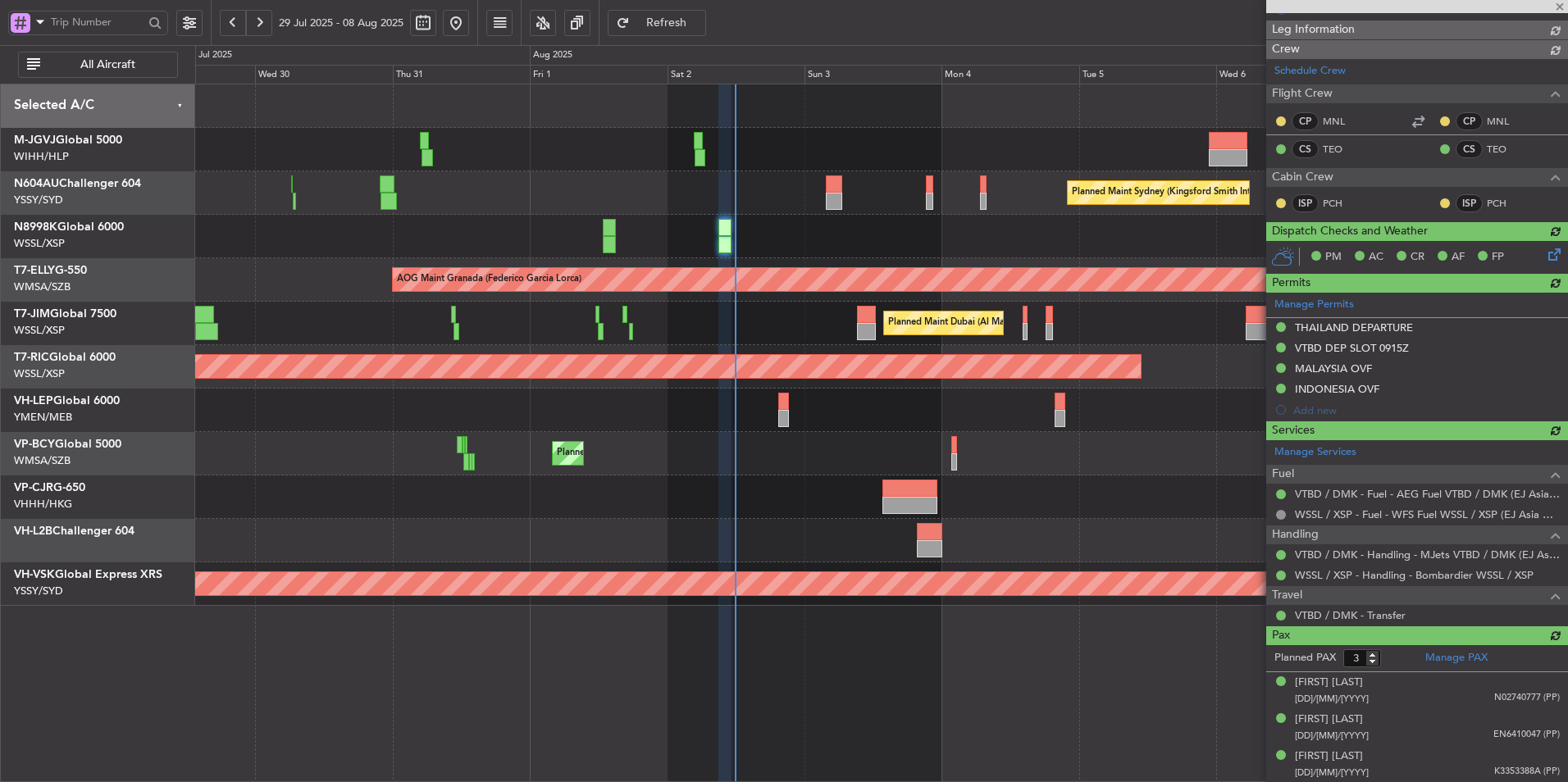 type on "[FIRST] [LAST] (EYU)" 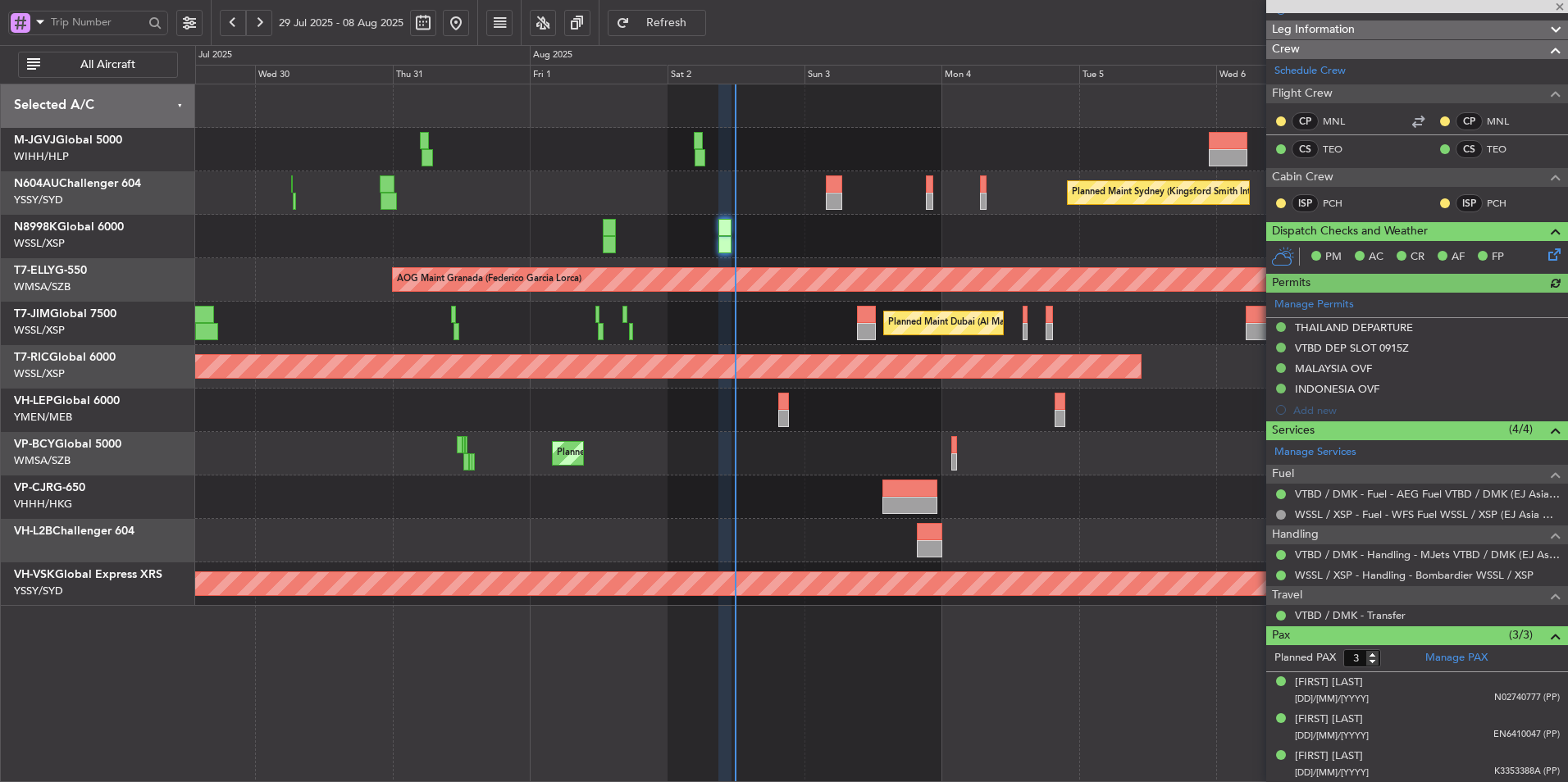 type on "[FIRST] [LAST] (EYU)" 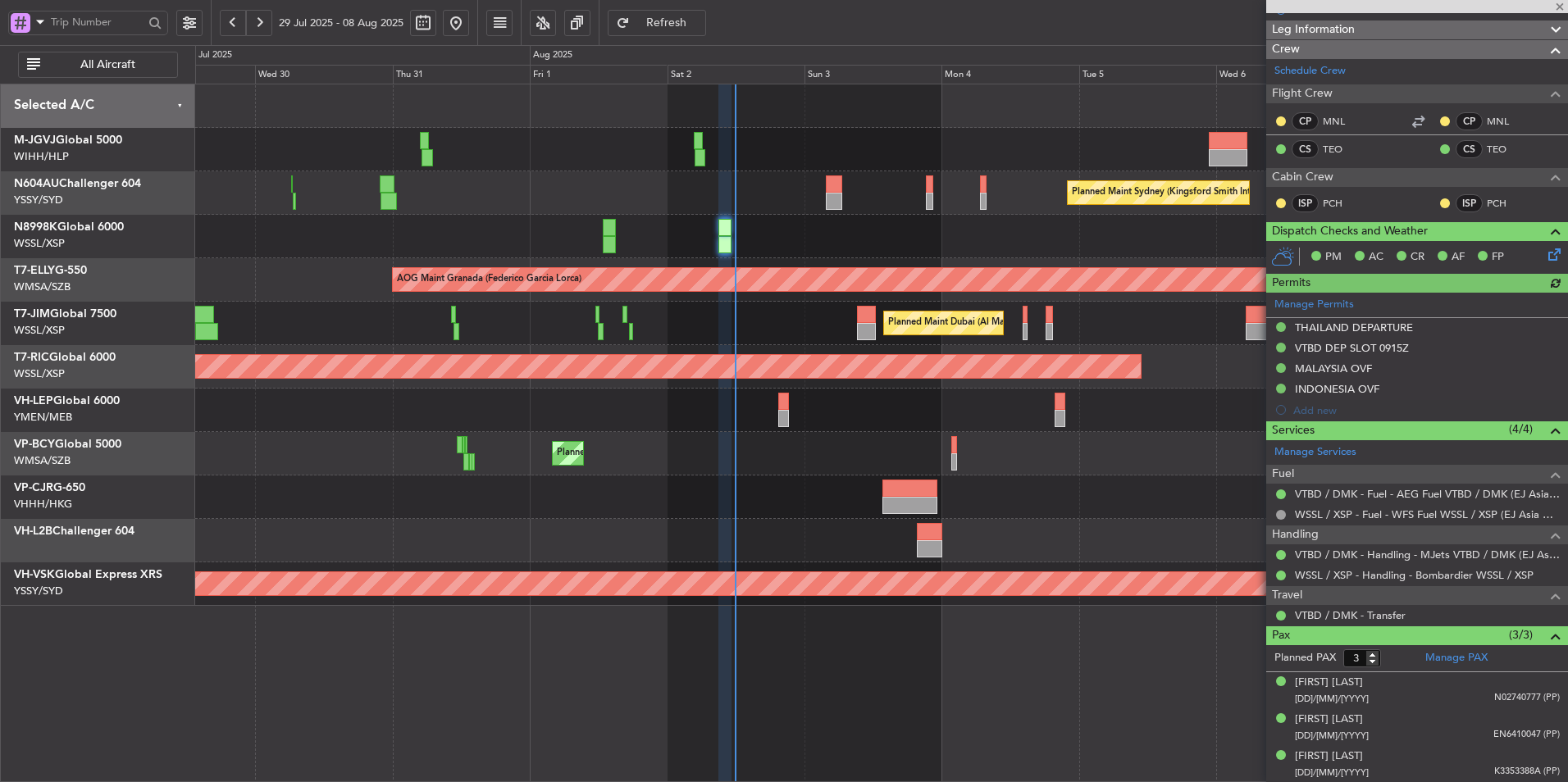 type on "F0448" 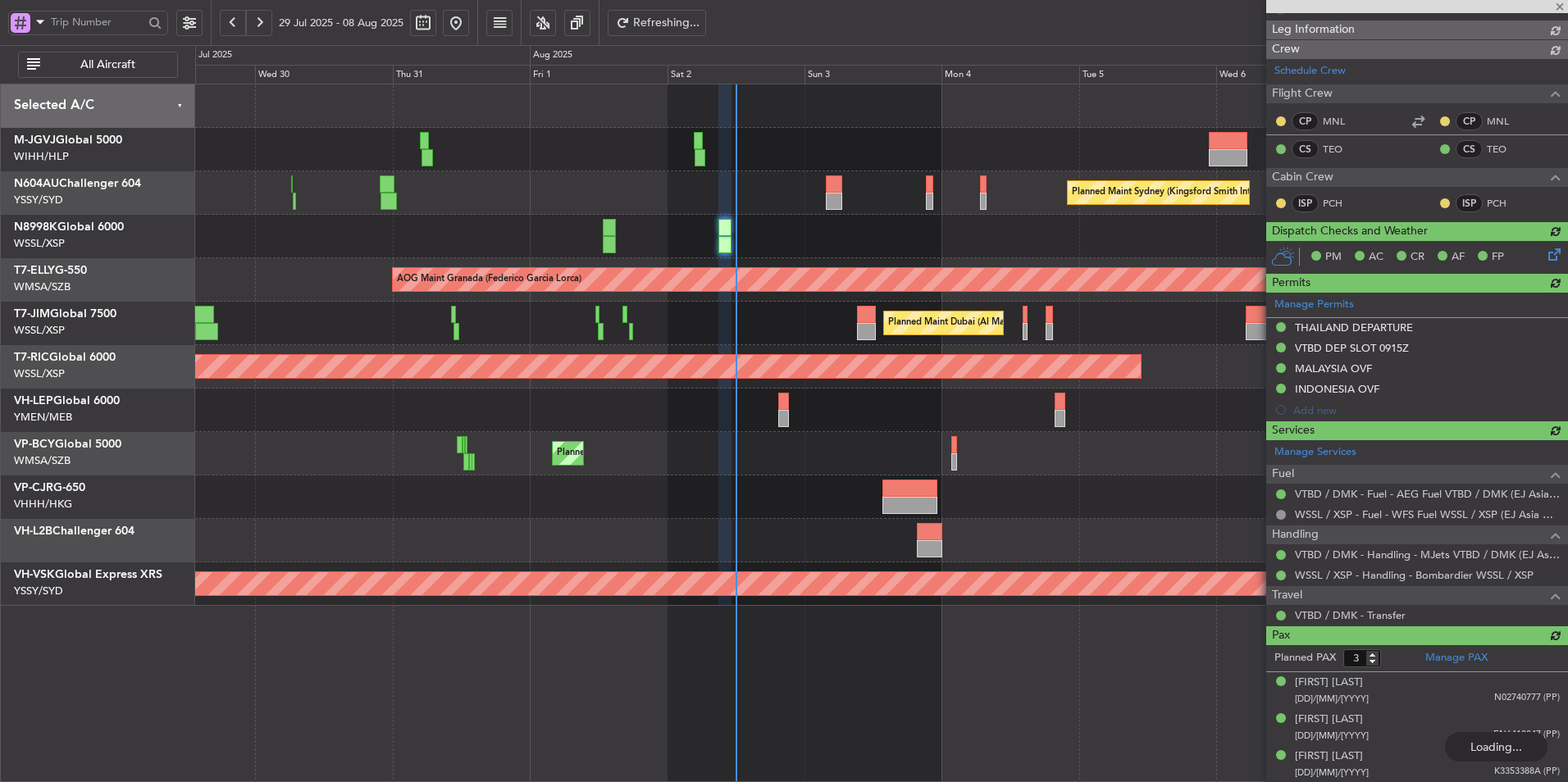 type 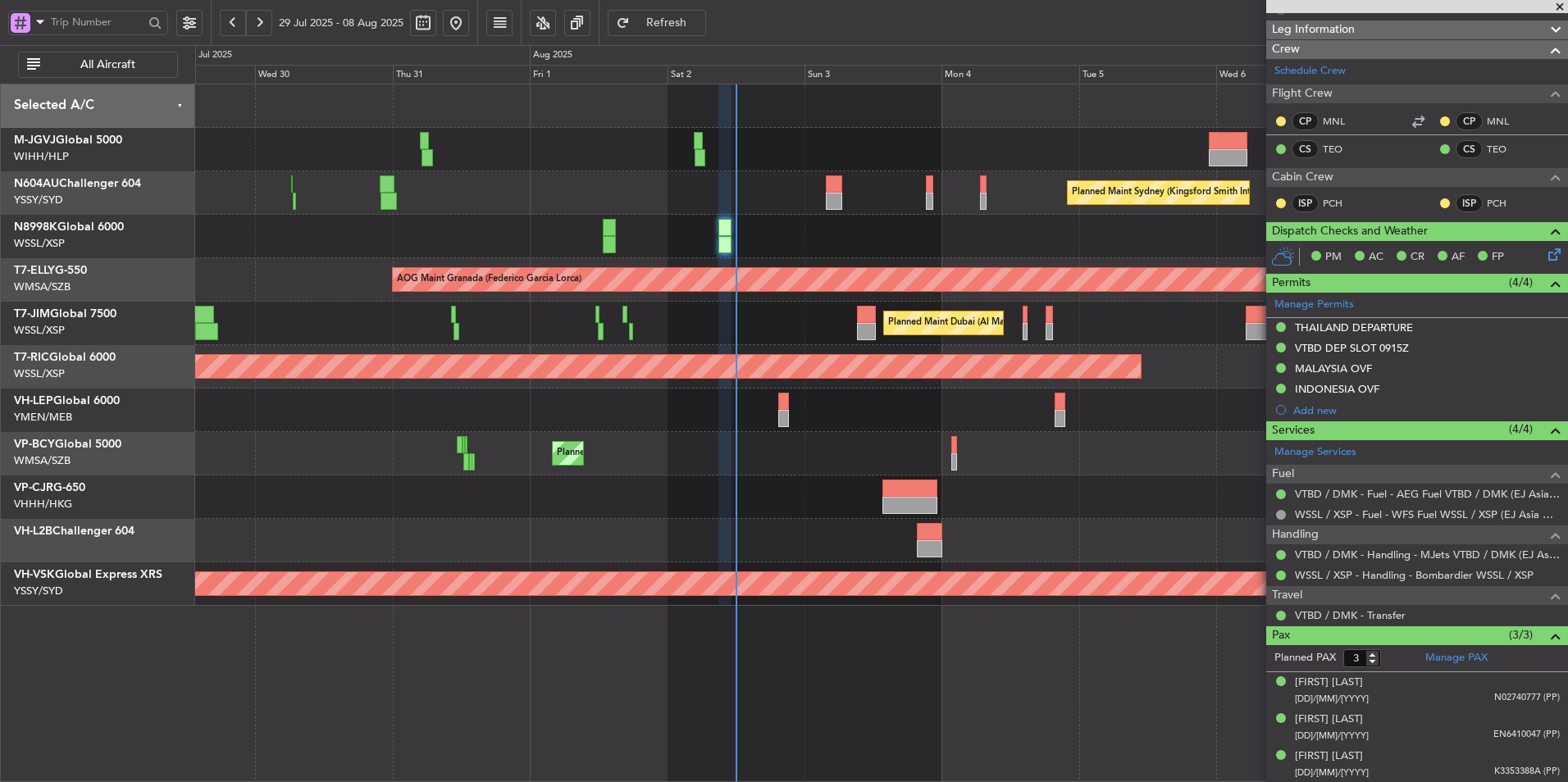 type on "[FIRST] [LAST] (EYU)" 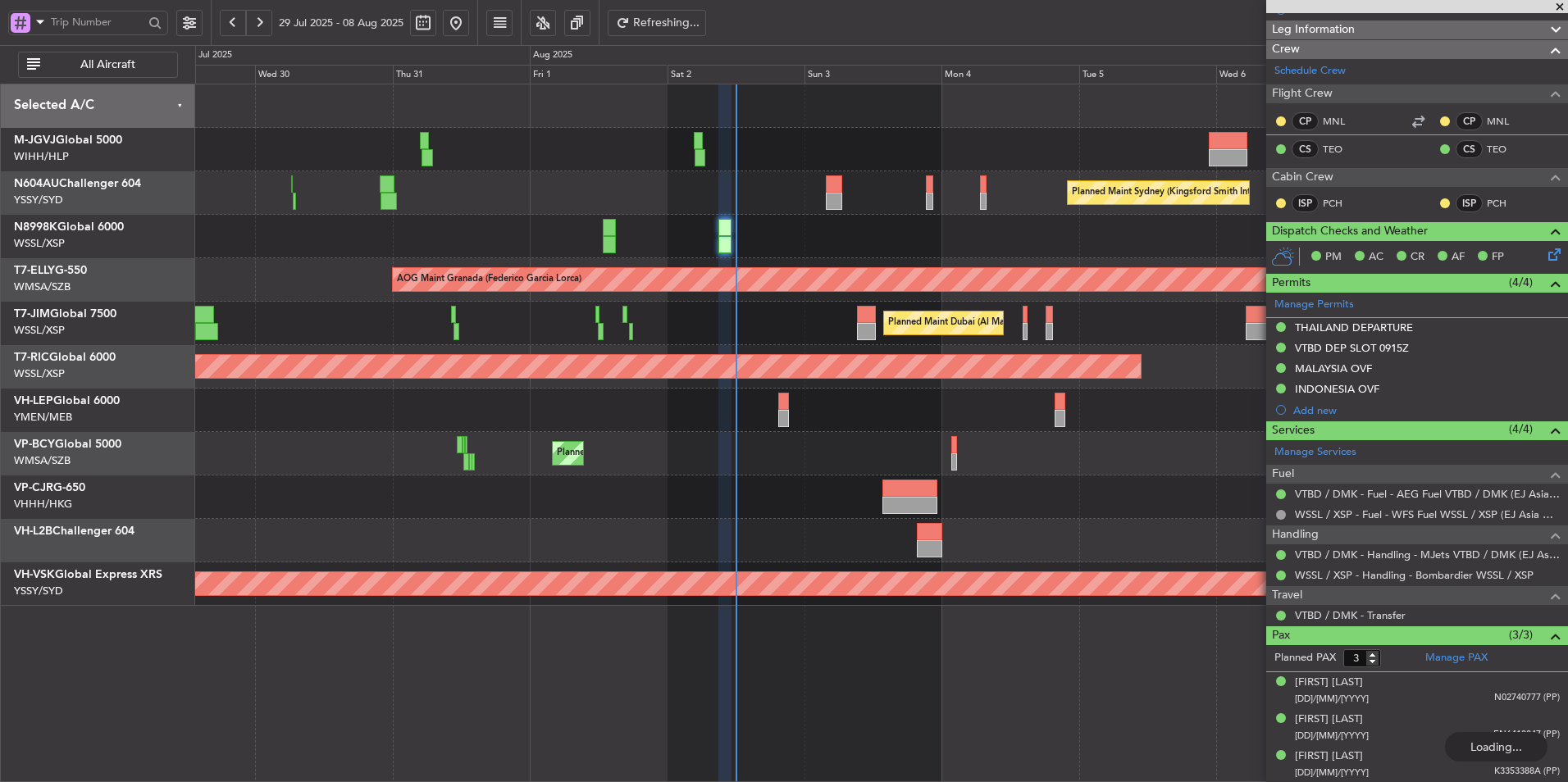 click 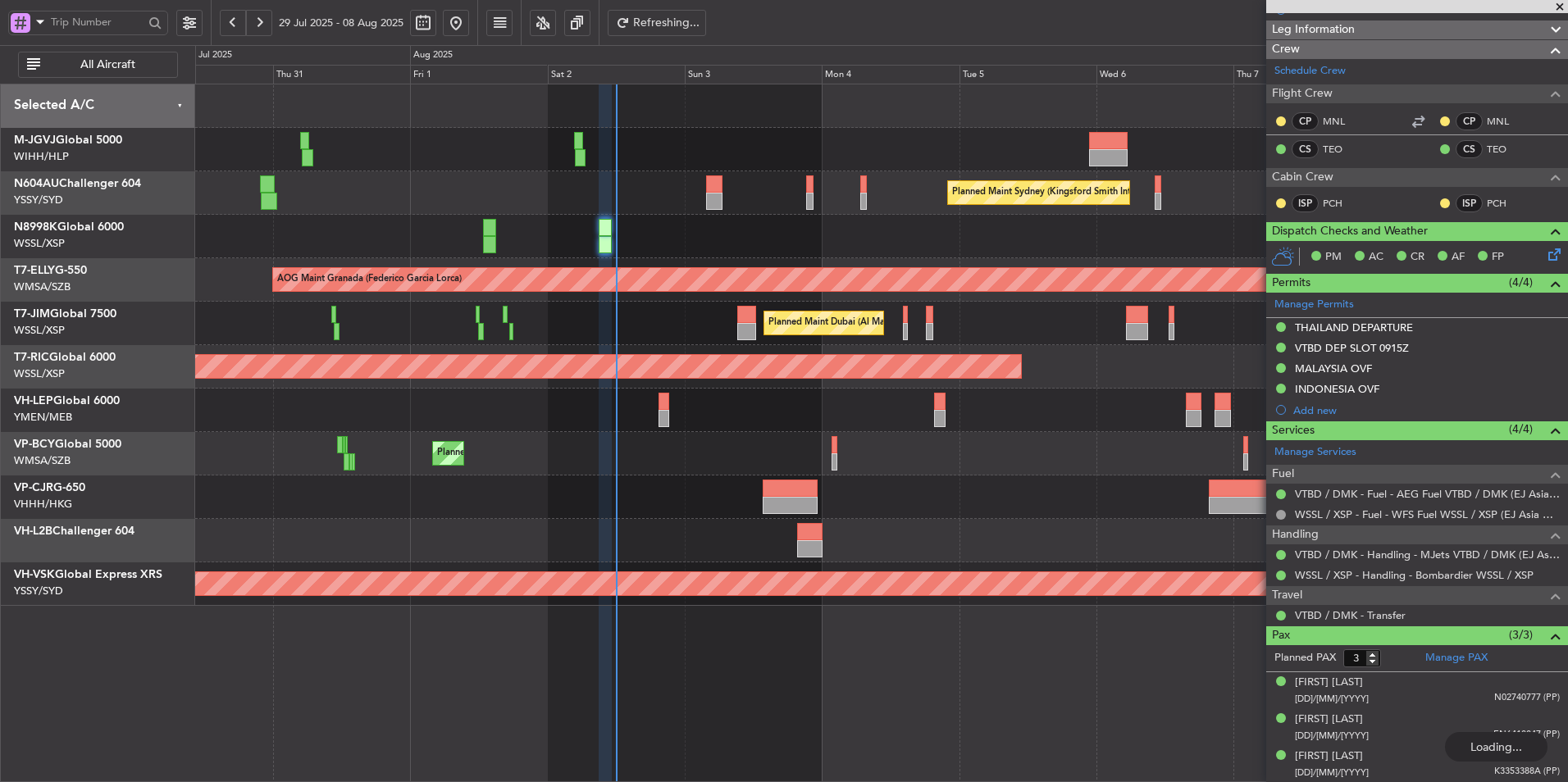 type 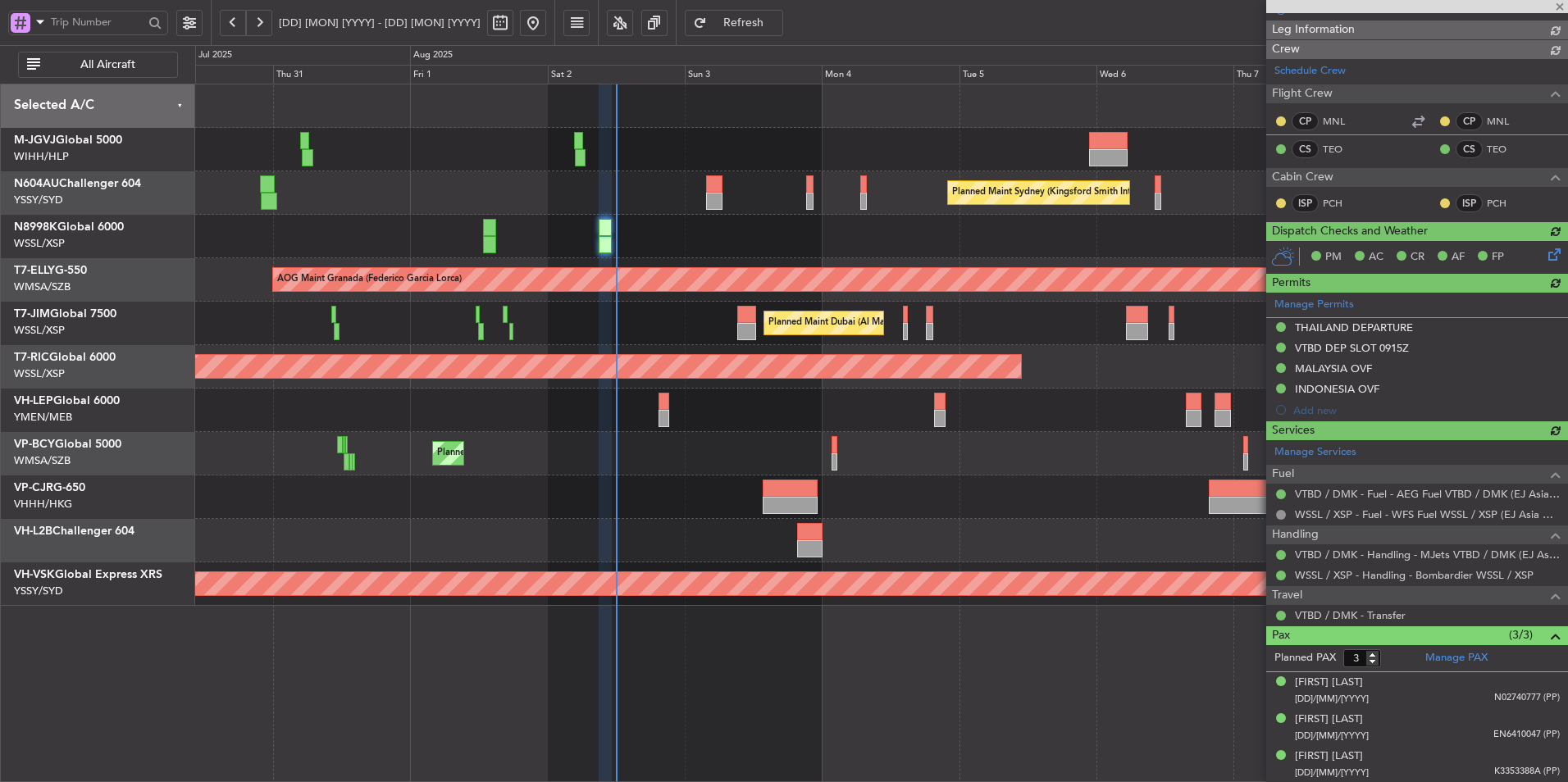 type on "[FIRST] [LAST] (EYU)" 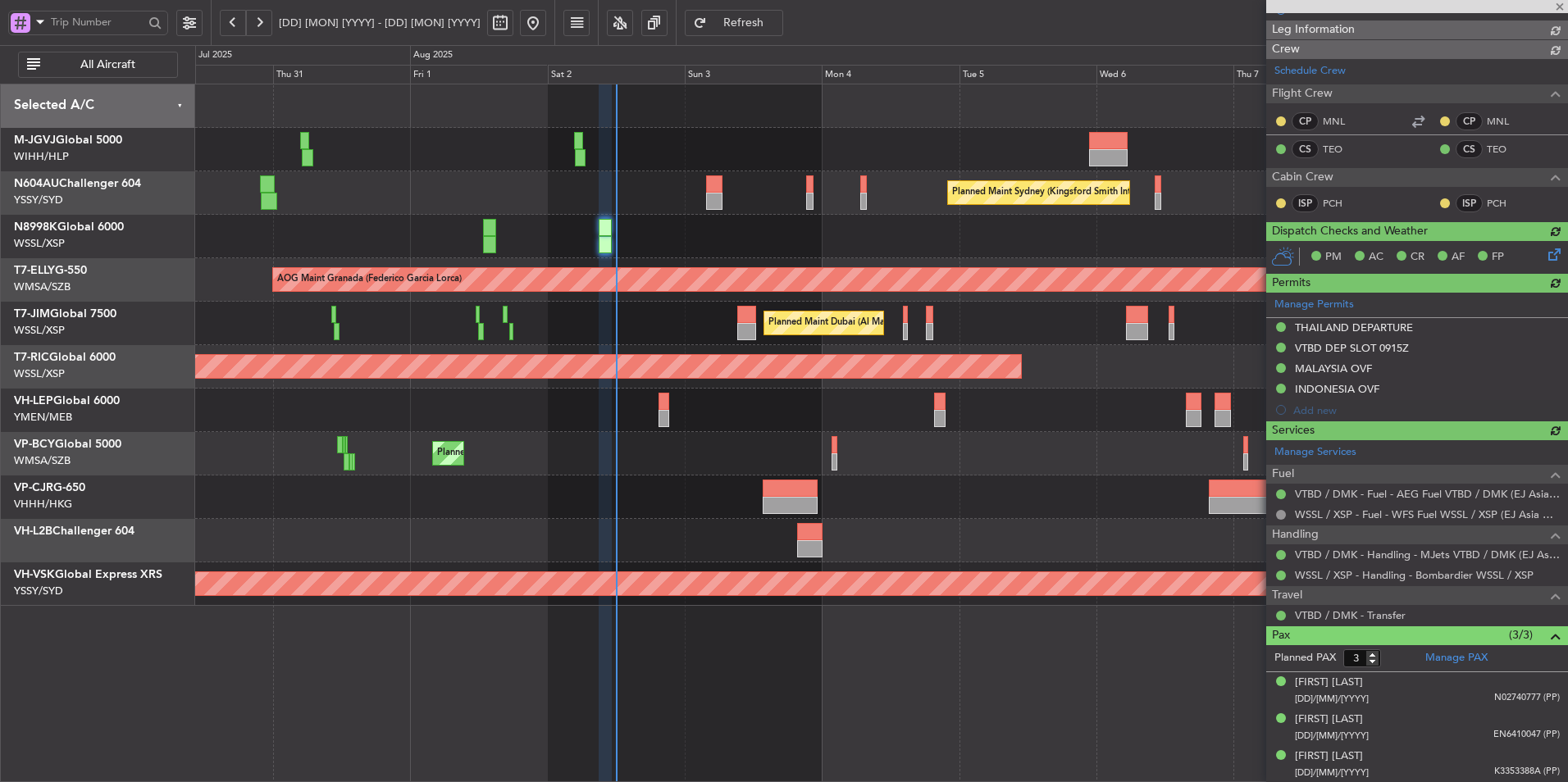 type on "F0448" 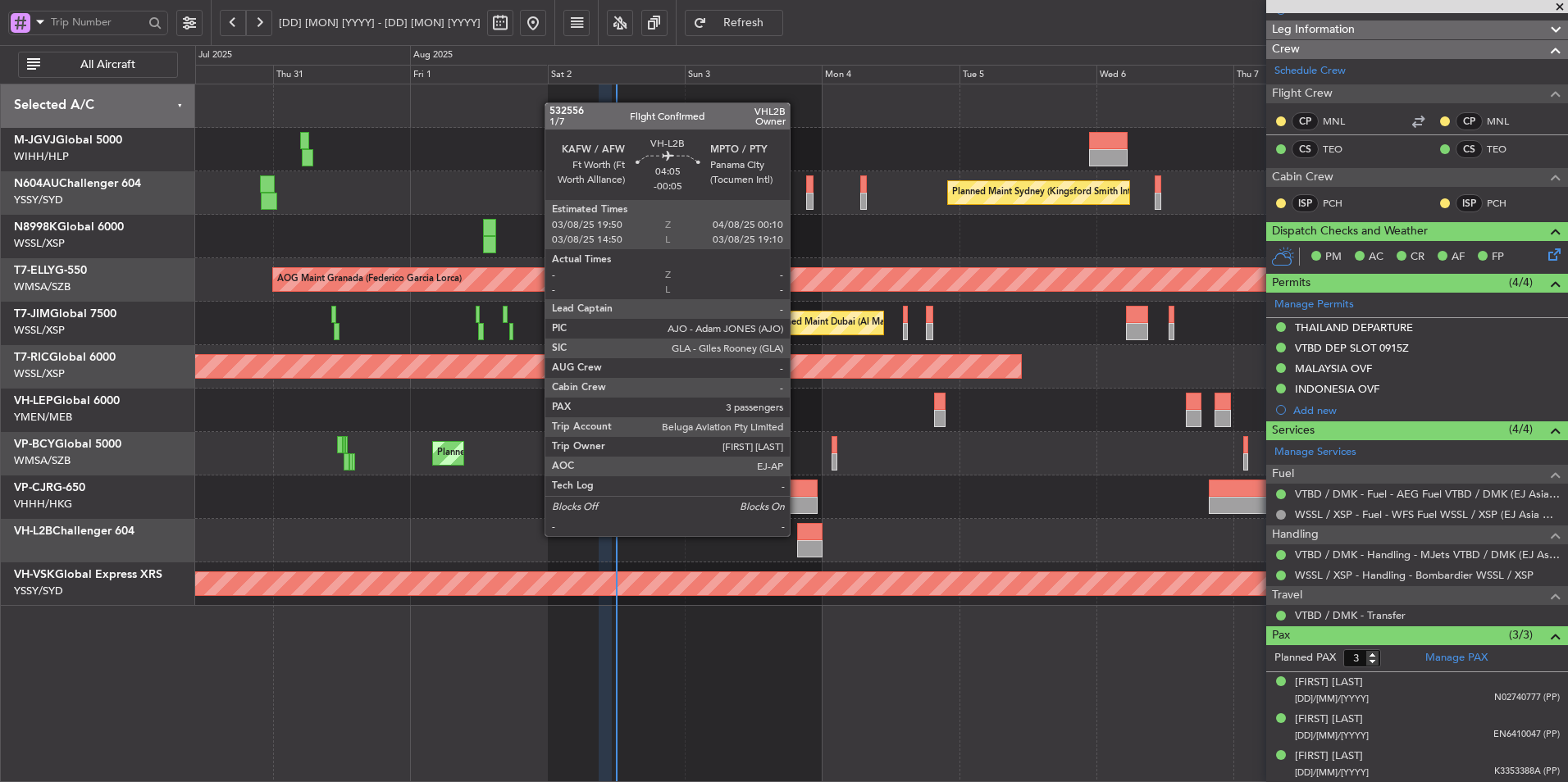 click 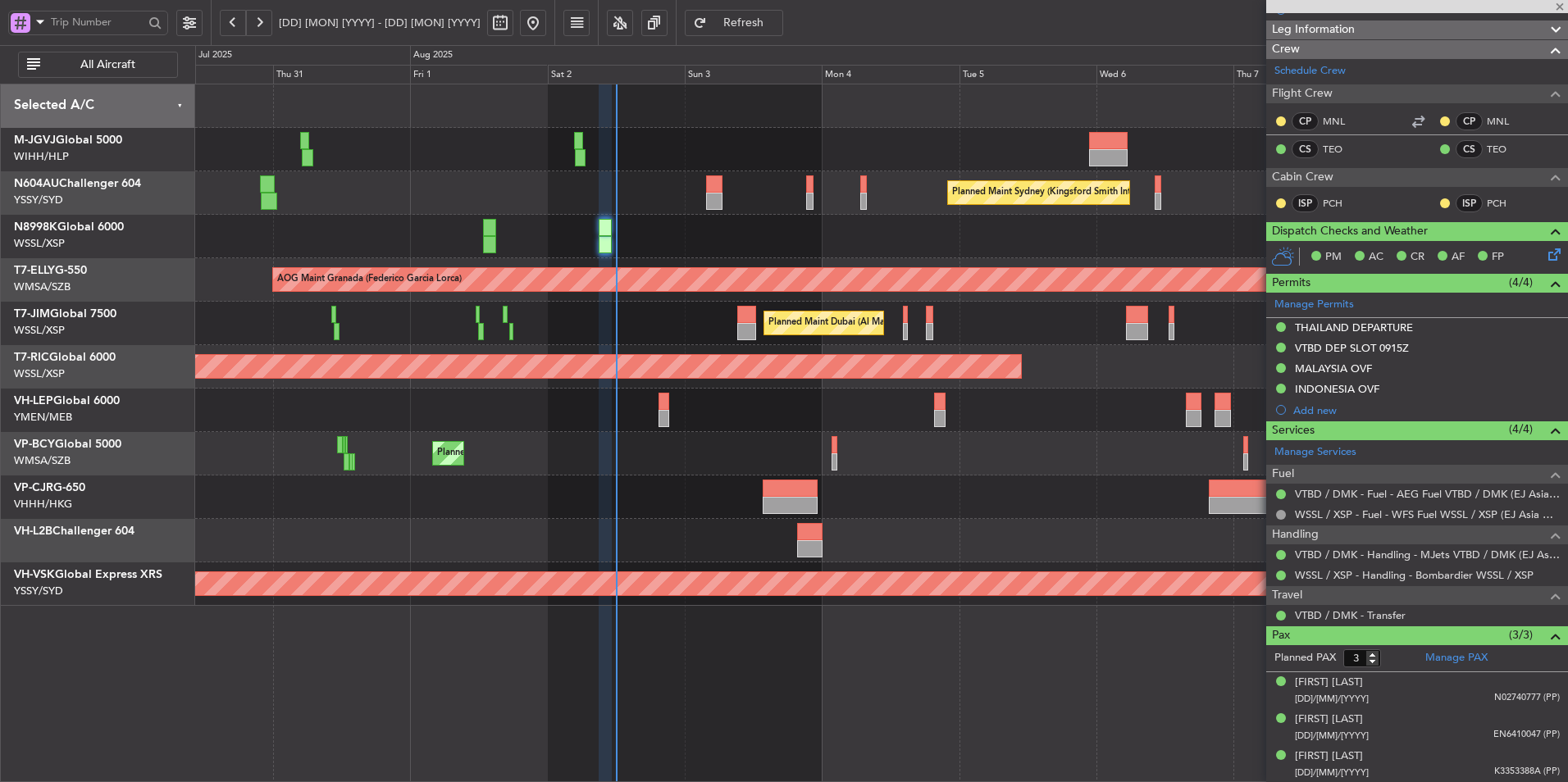 type on "-00:05" 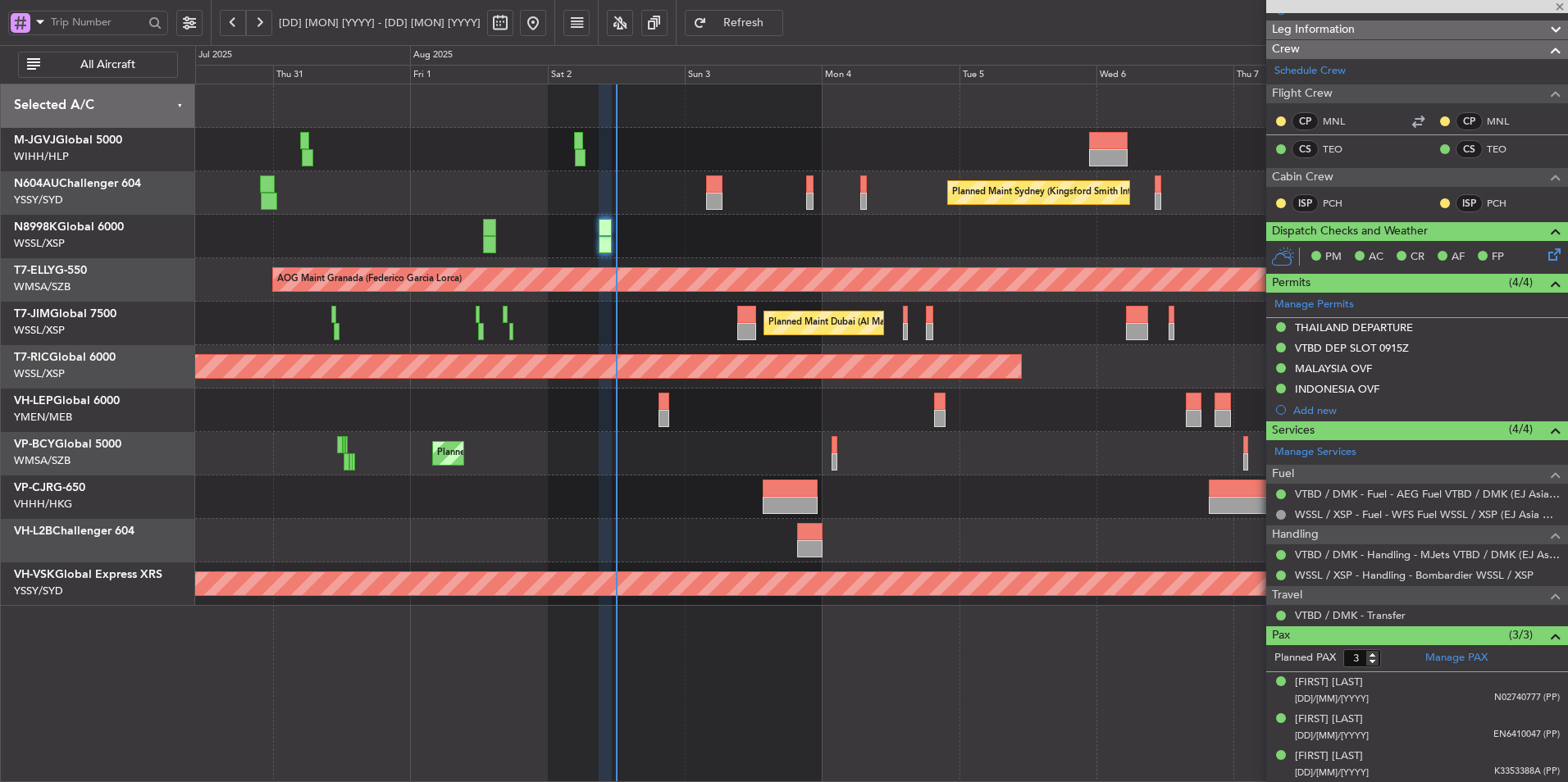 type 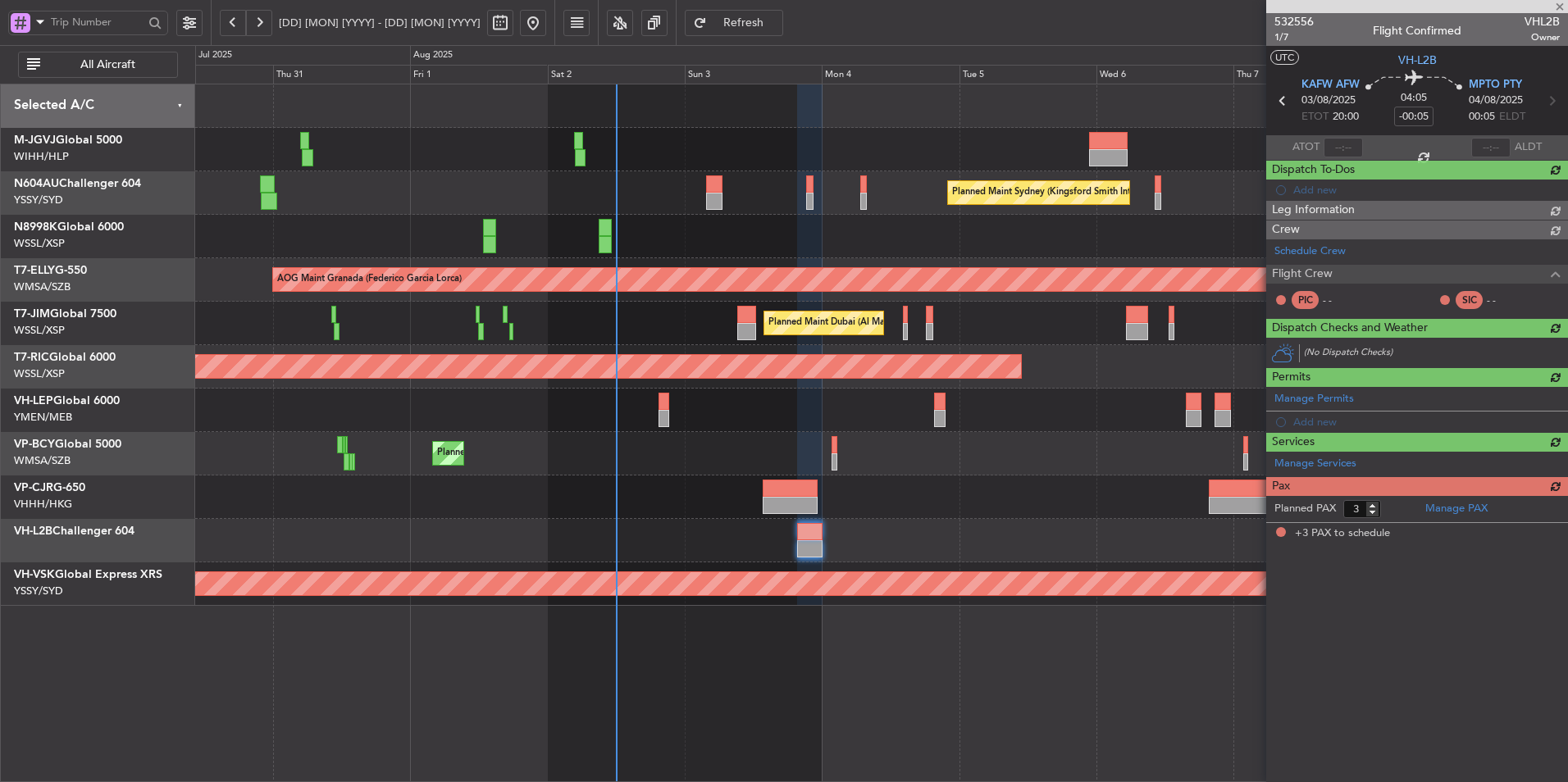 scroll, scrollTop: 0, scrollLeft: 0, axis: both 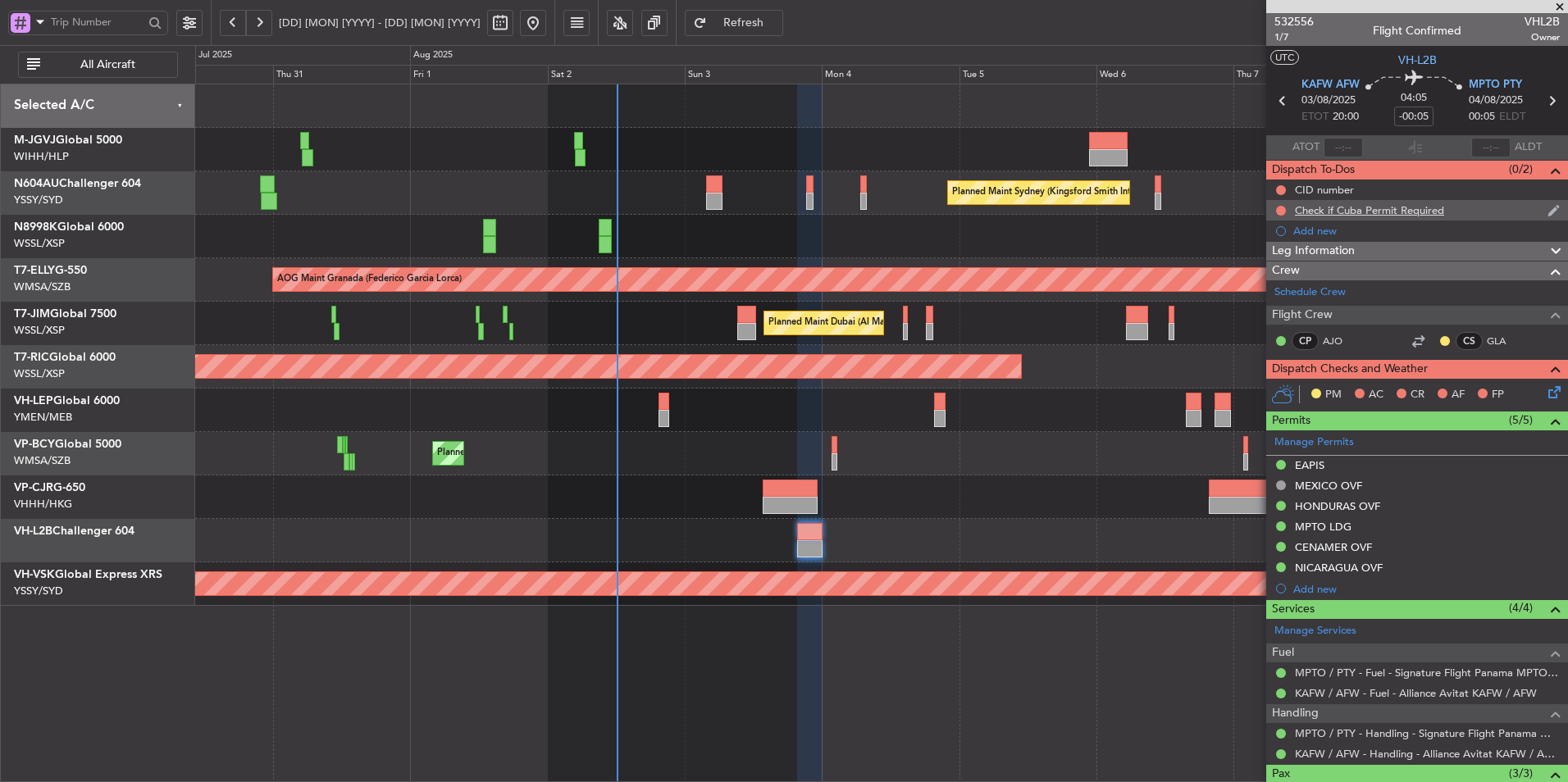 click on "Check if Cuba Permit Required" 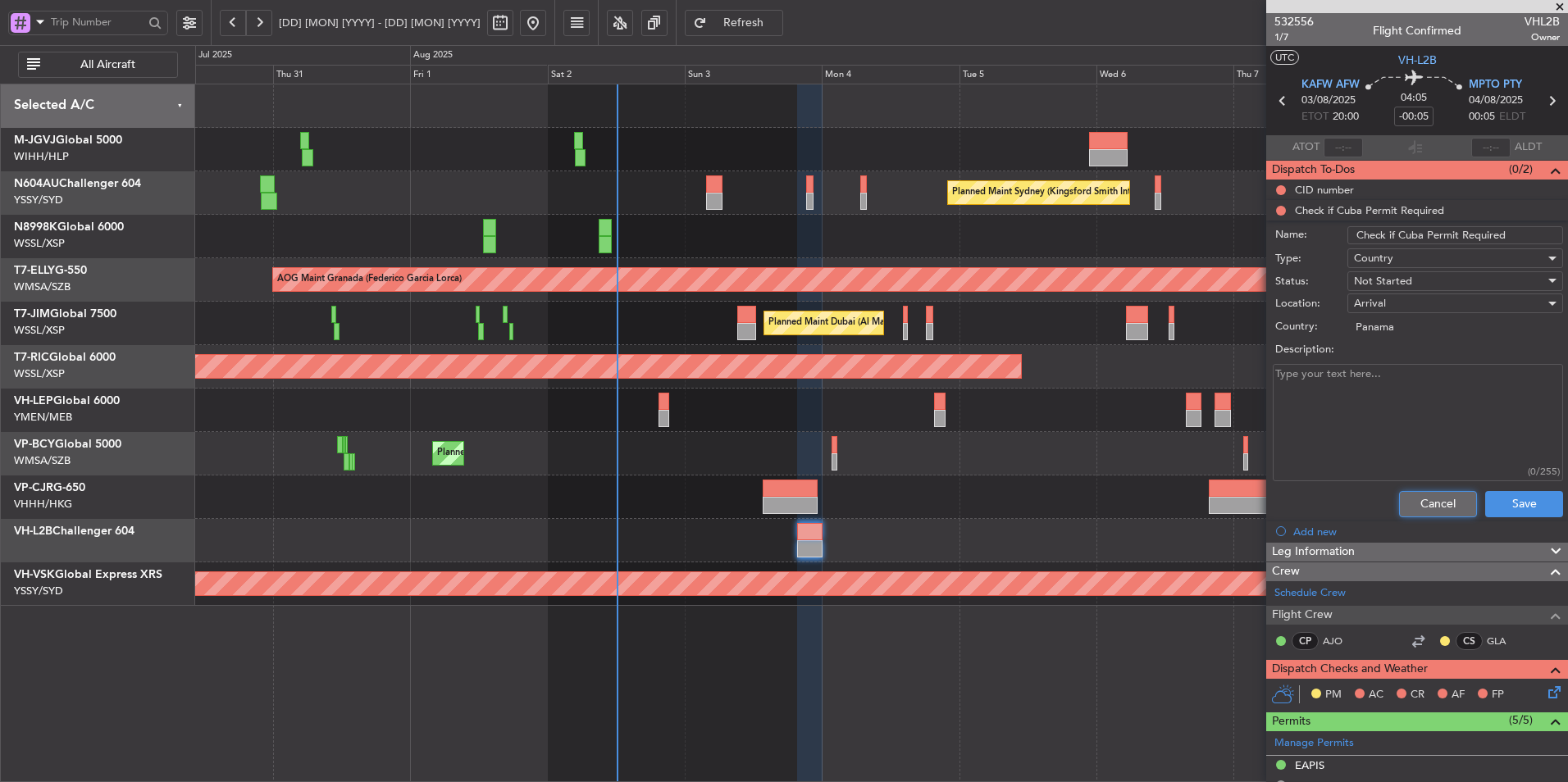 click on "Cancel" 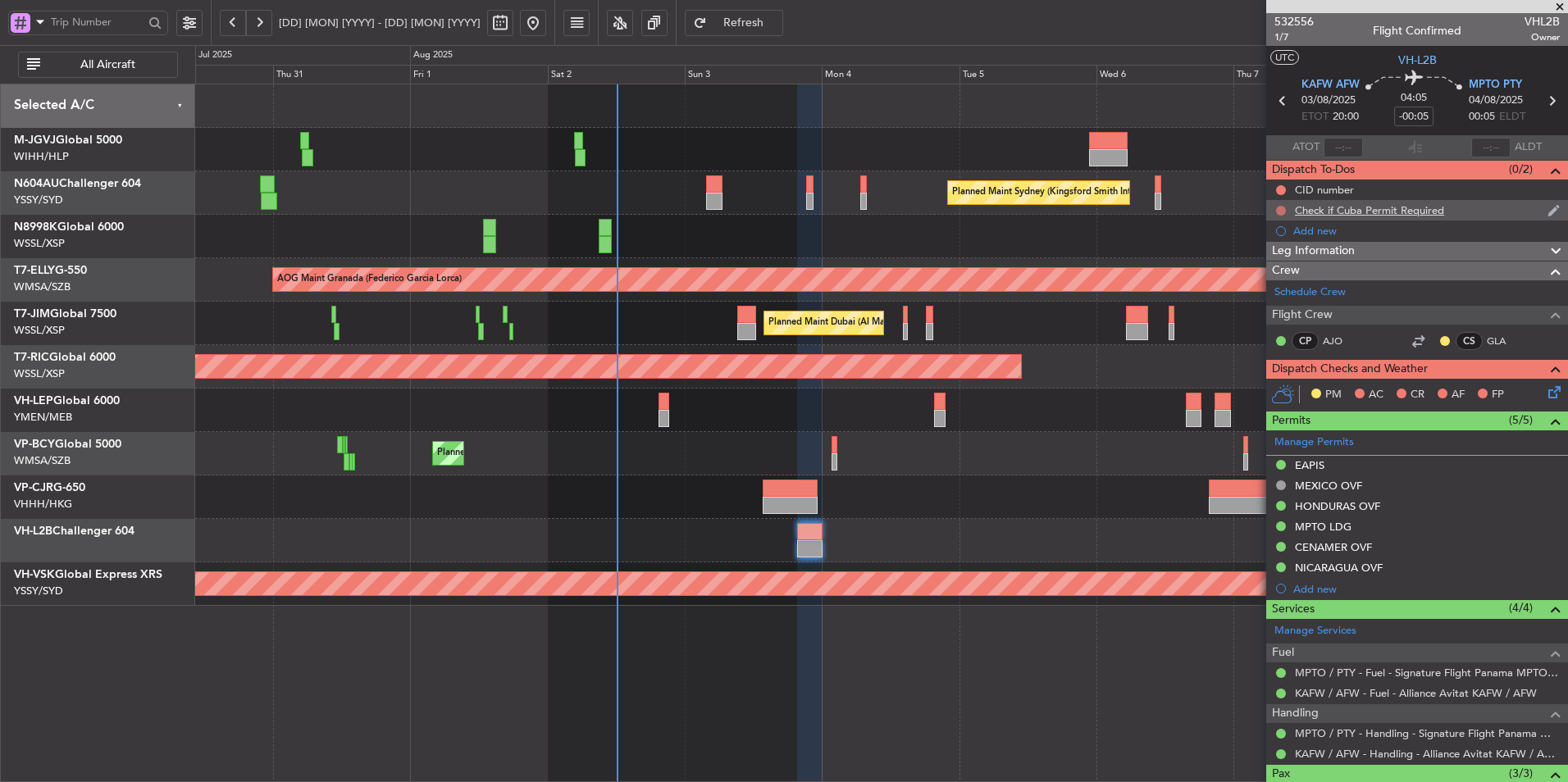 click 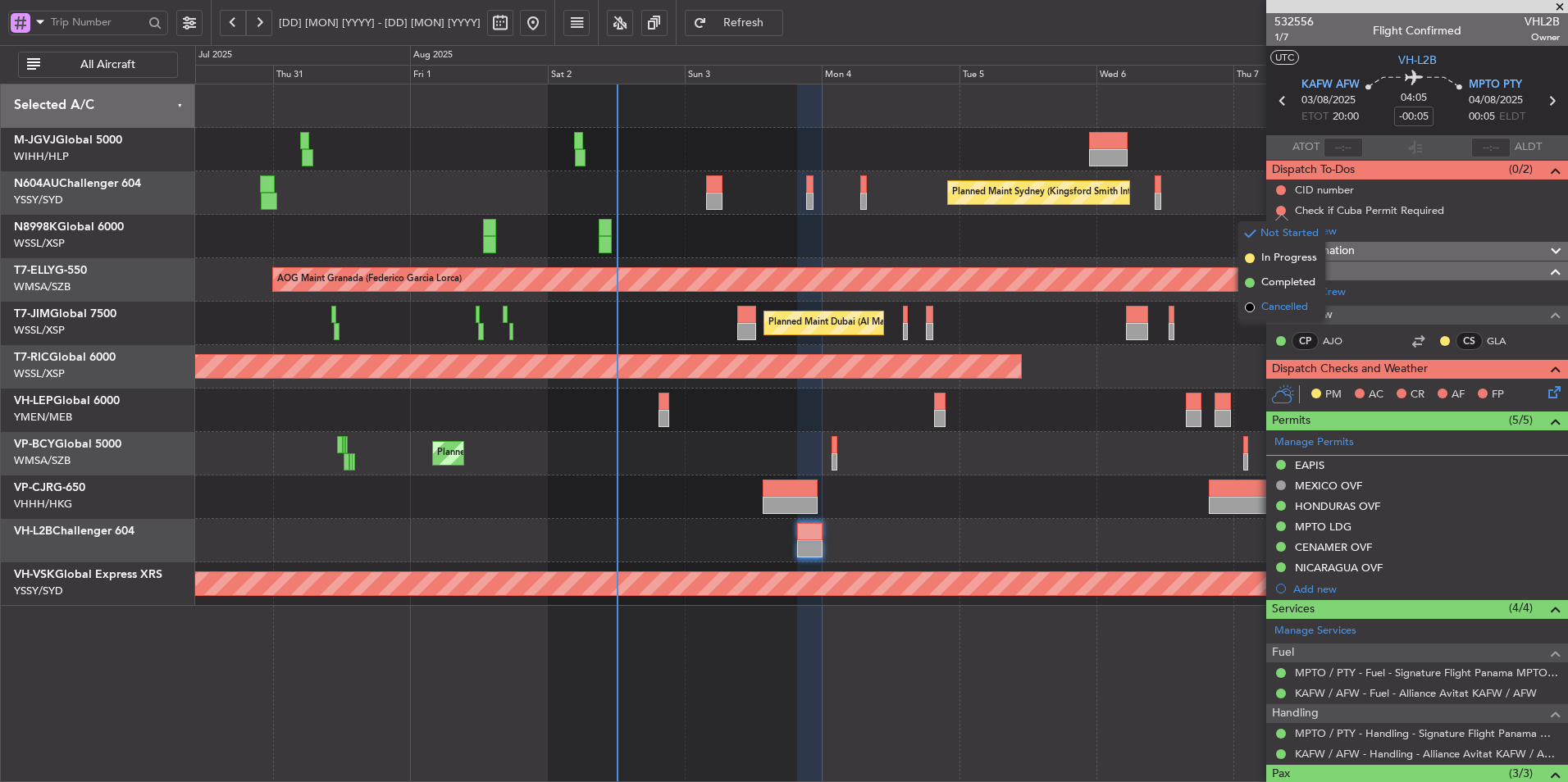 click on "Cancelled" at bounding box center [1284, 307] 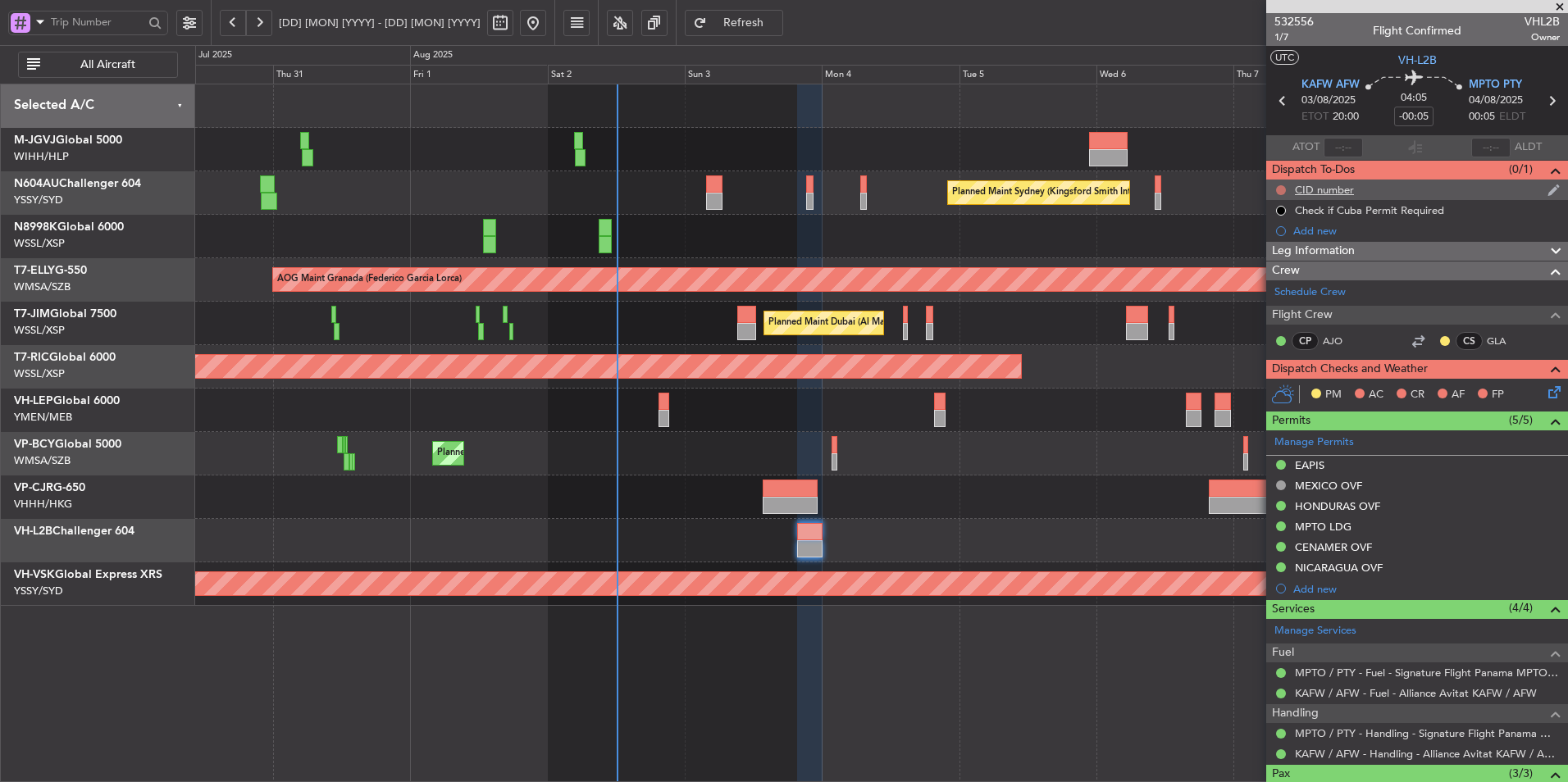 click 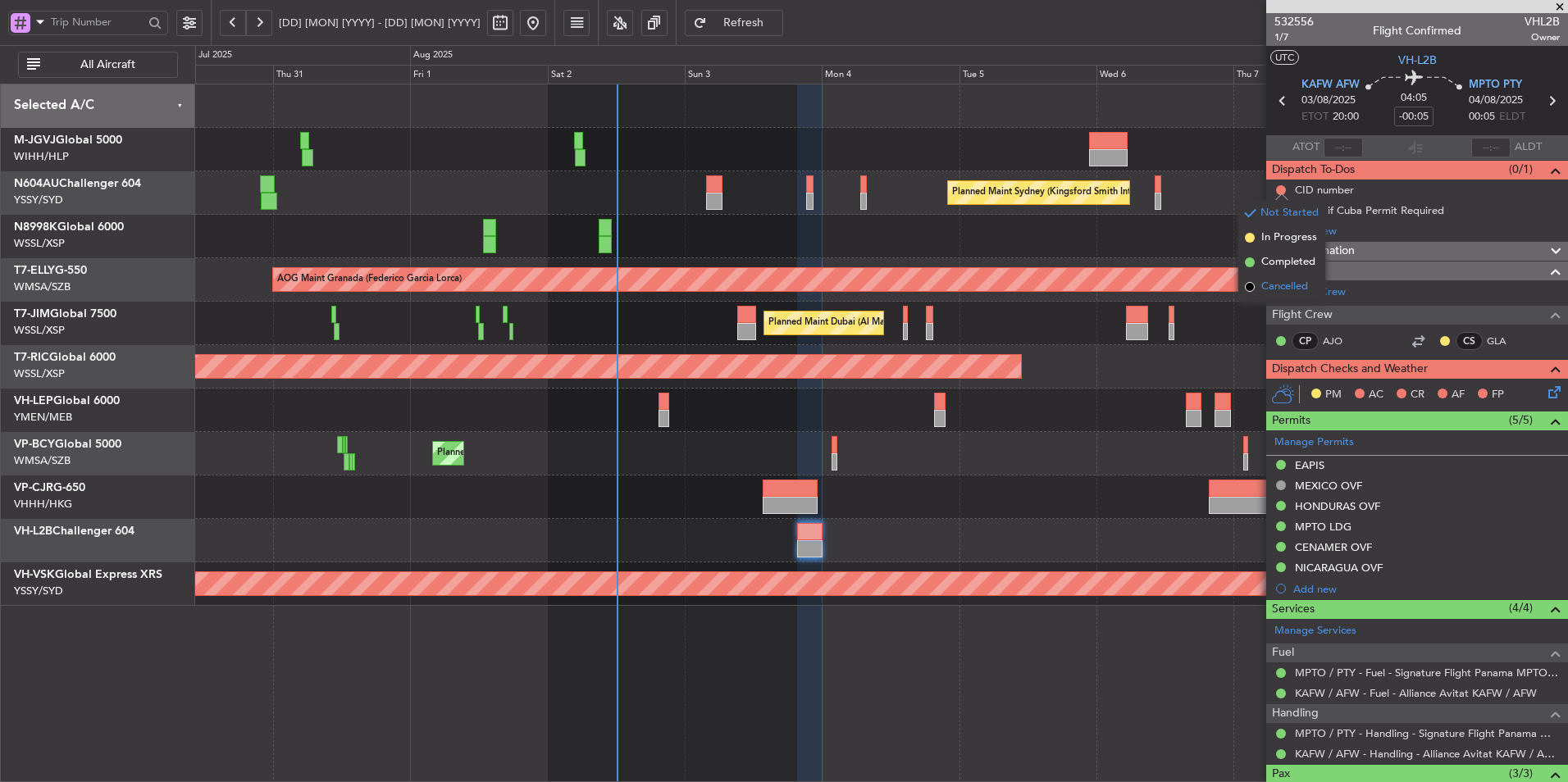 click on "Cancelled" at bounding box center (1284, 287) 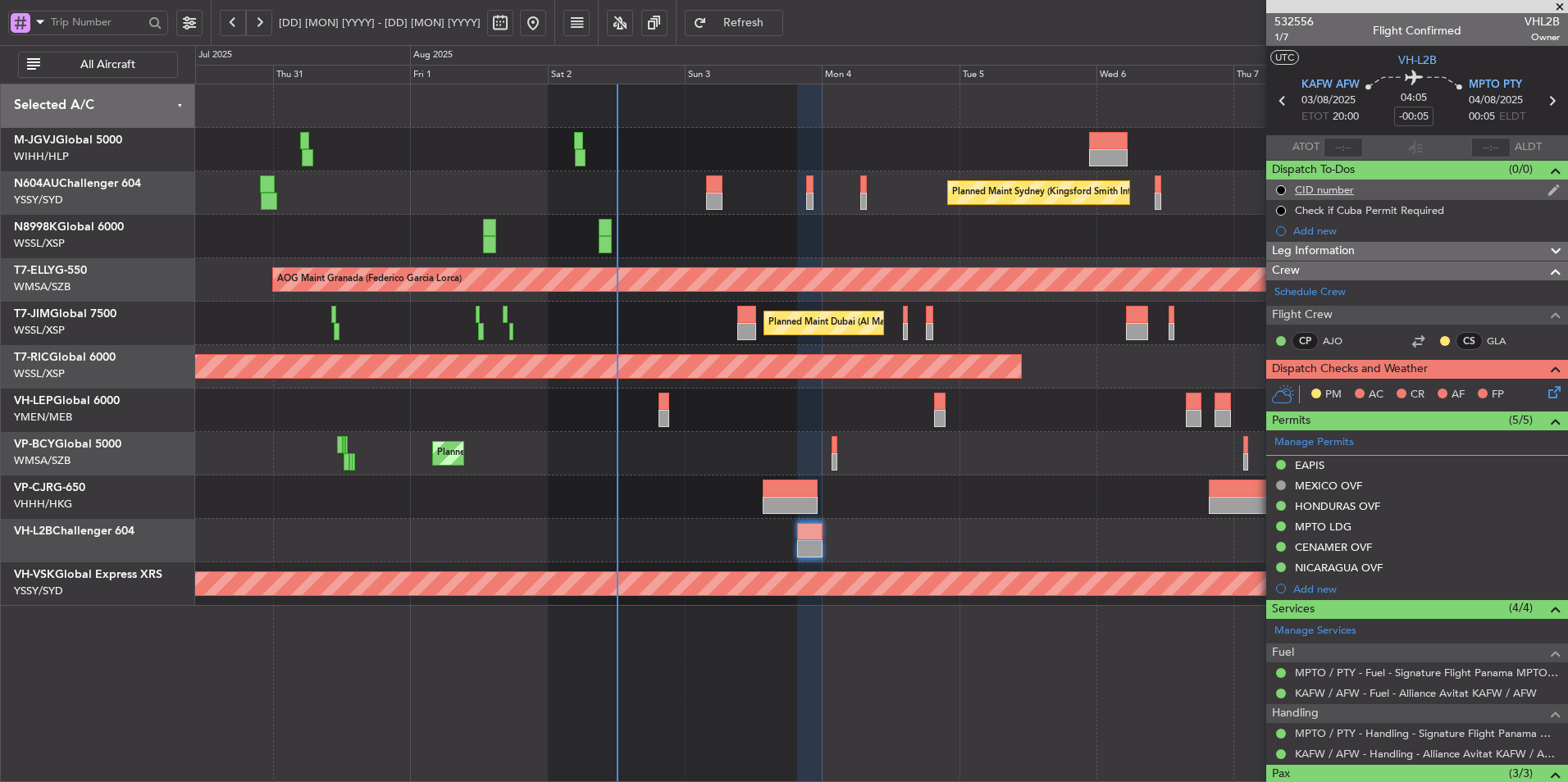 click on "CID number" 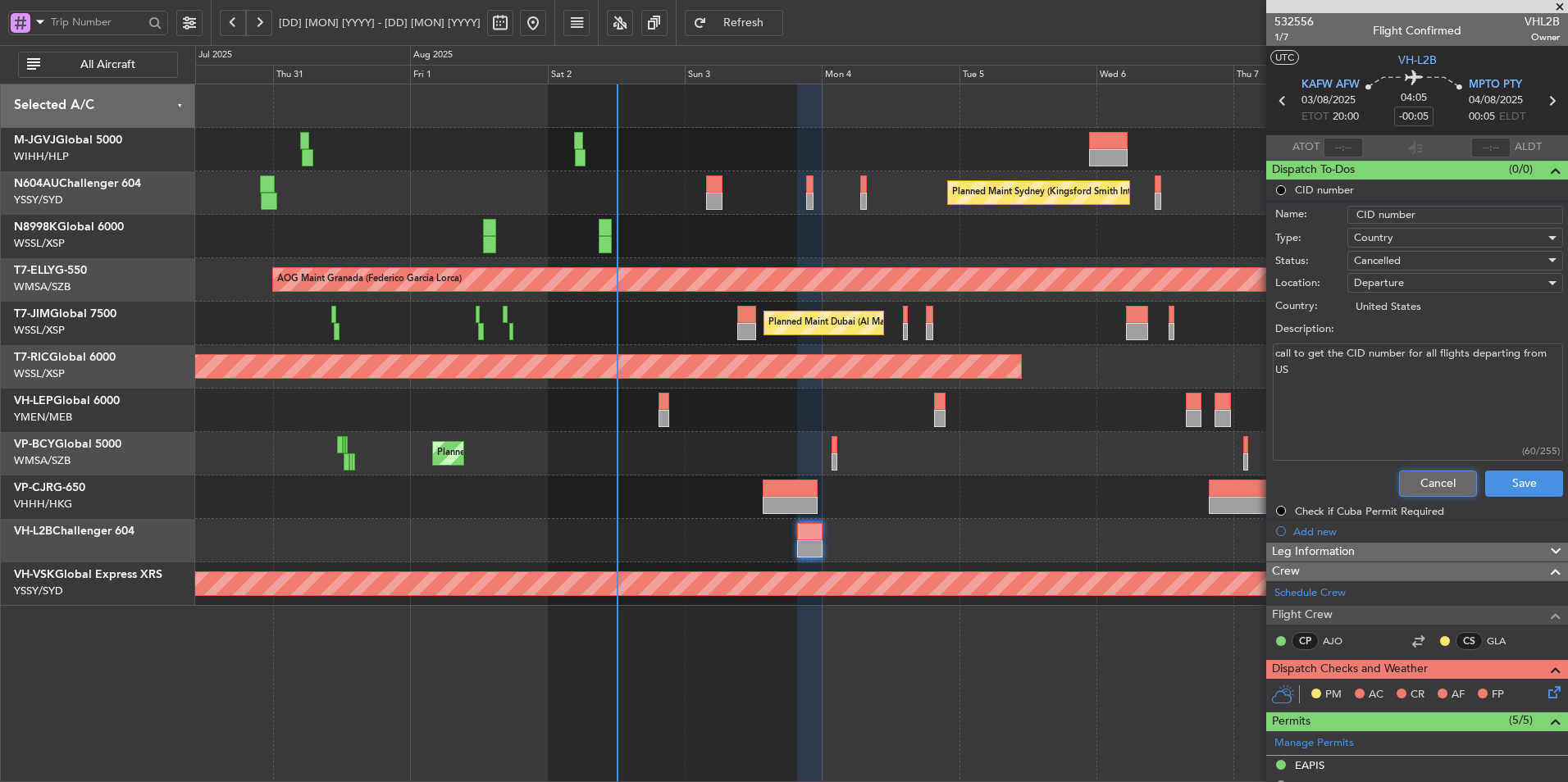click on "Cancel" 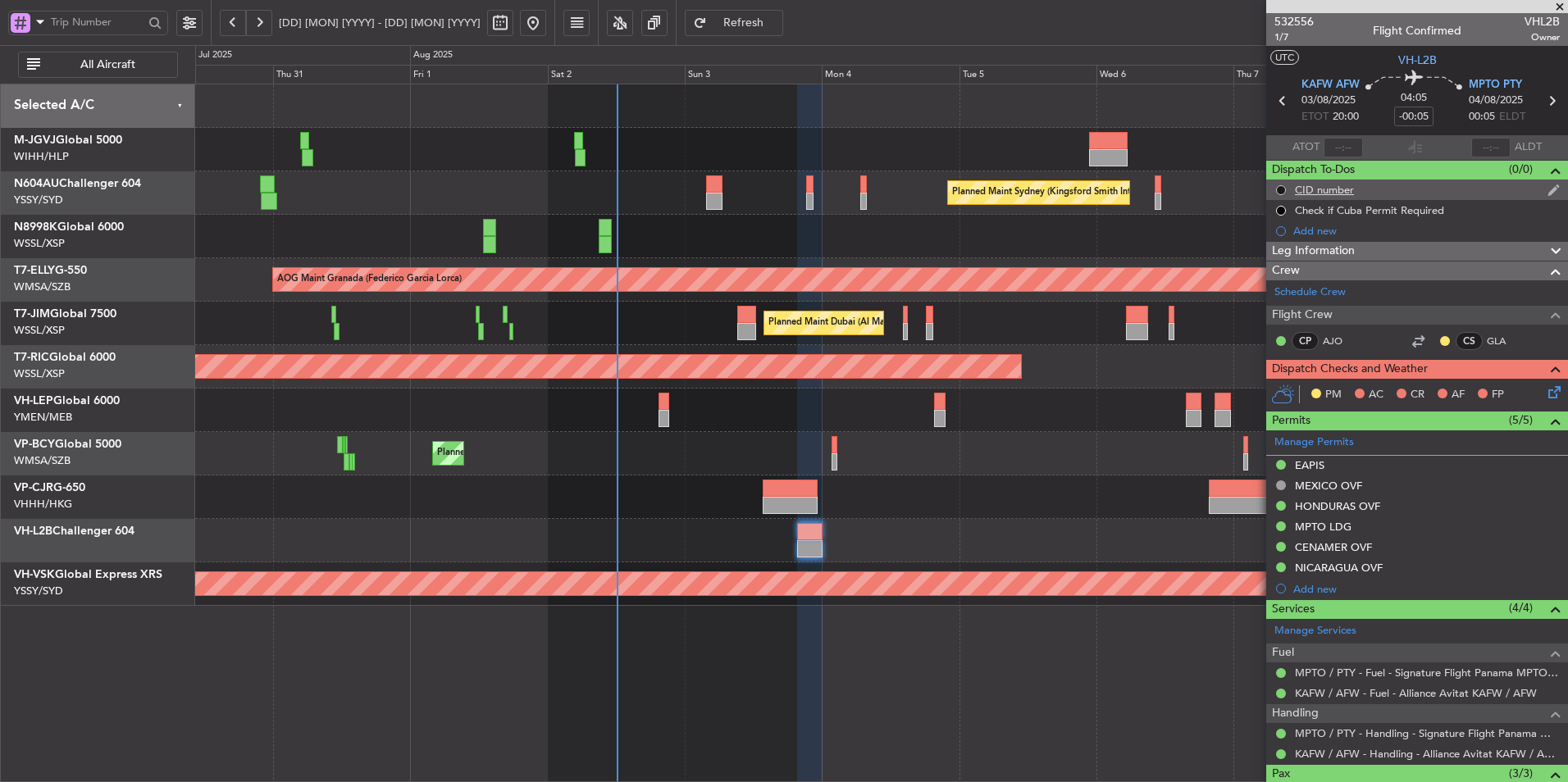 click 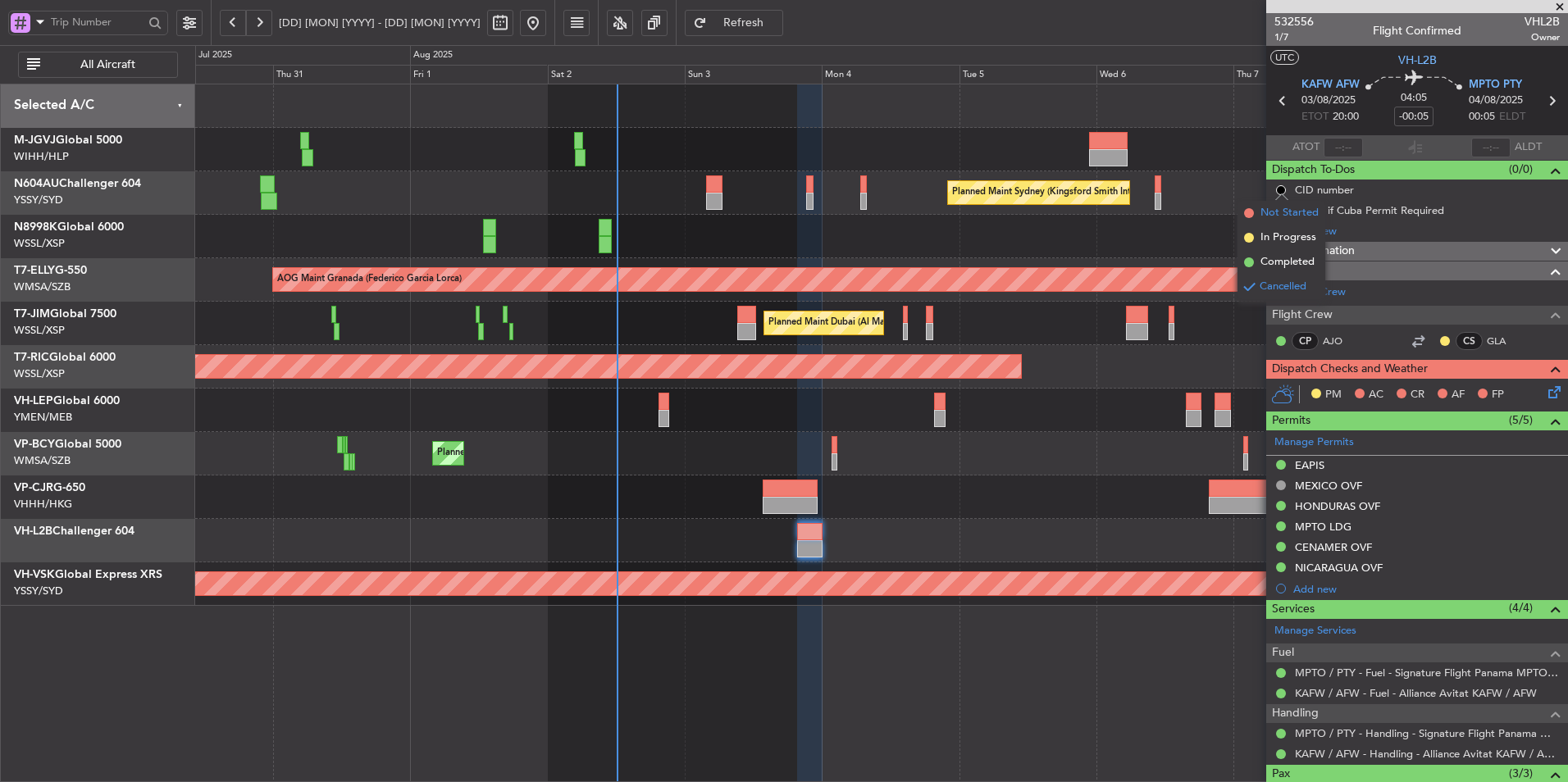 click on "Not Started" at bounding box center (1289, 213) 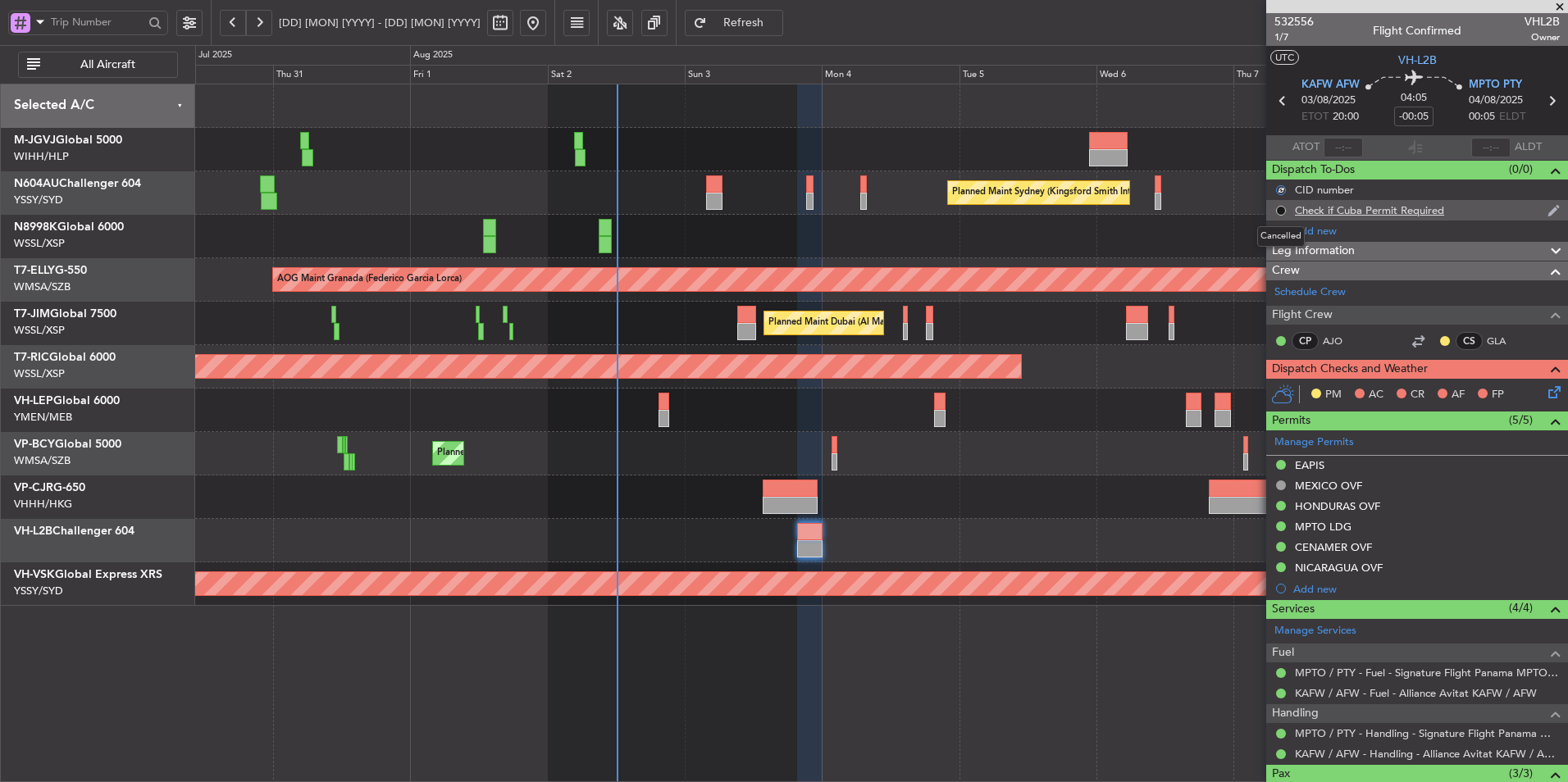 click 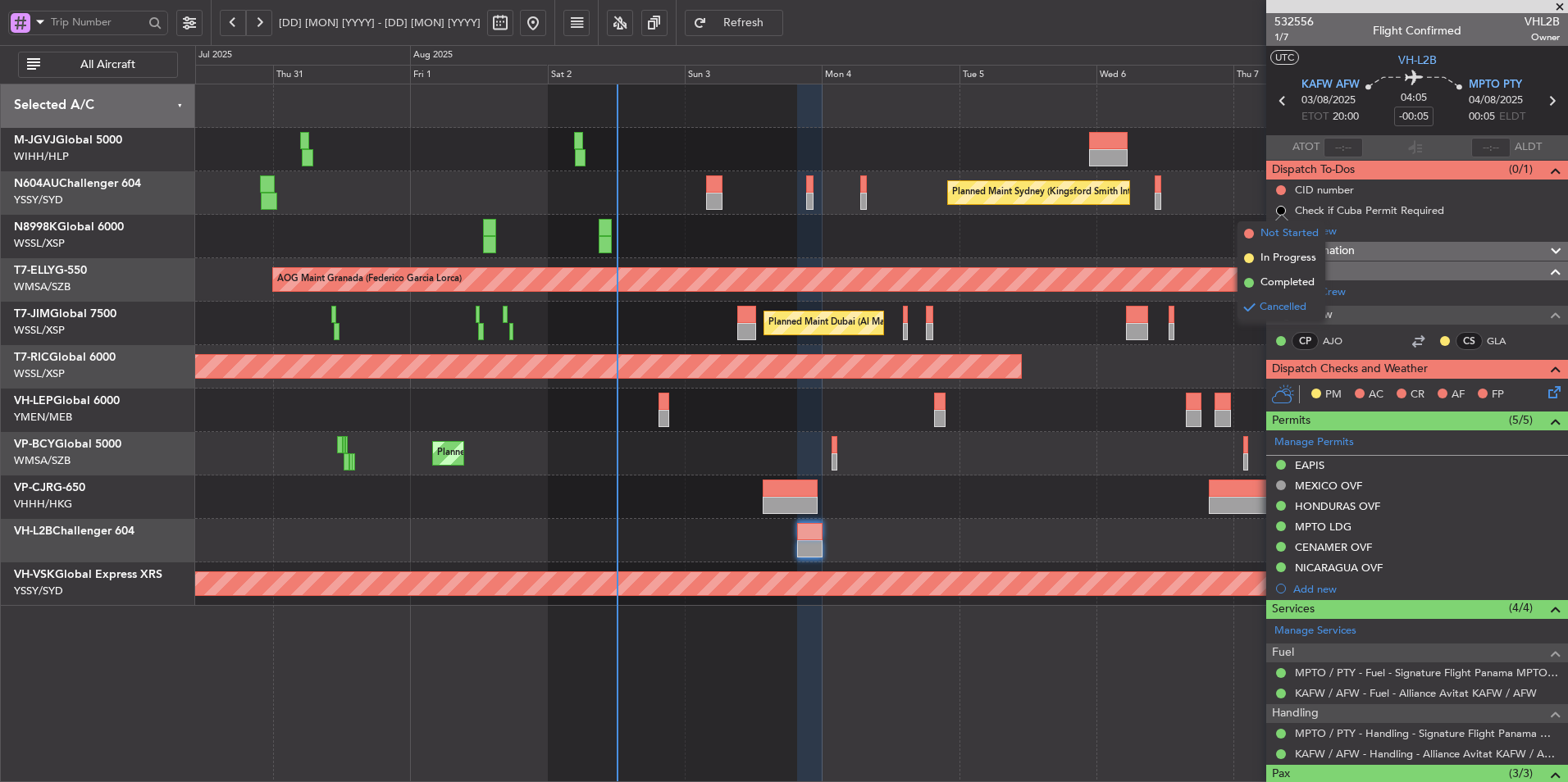 click on "Not Started" at bounding box center [1289, 234] 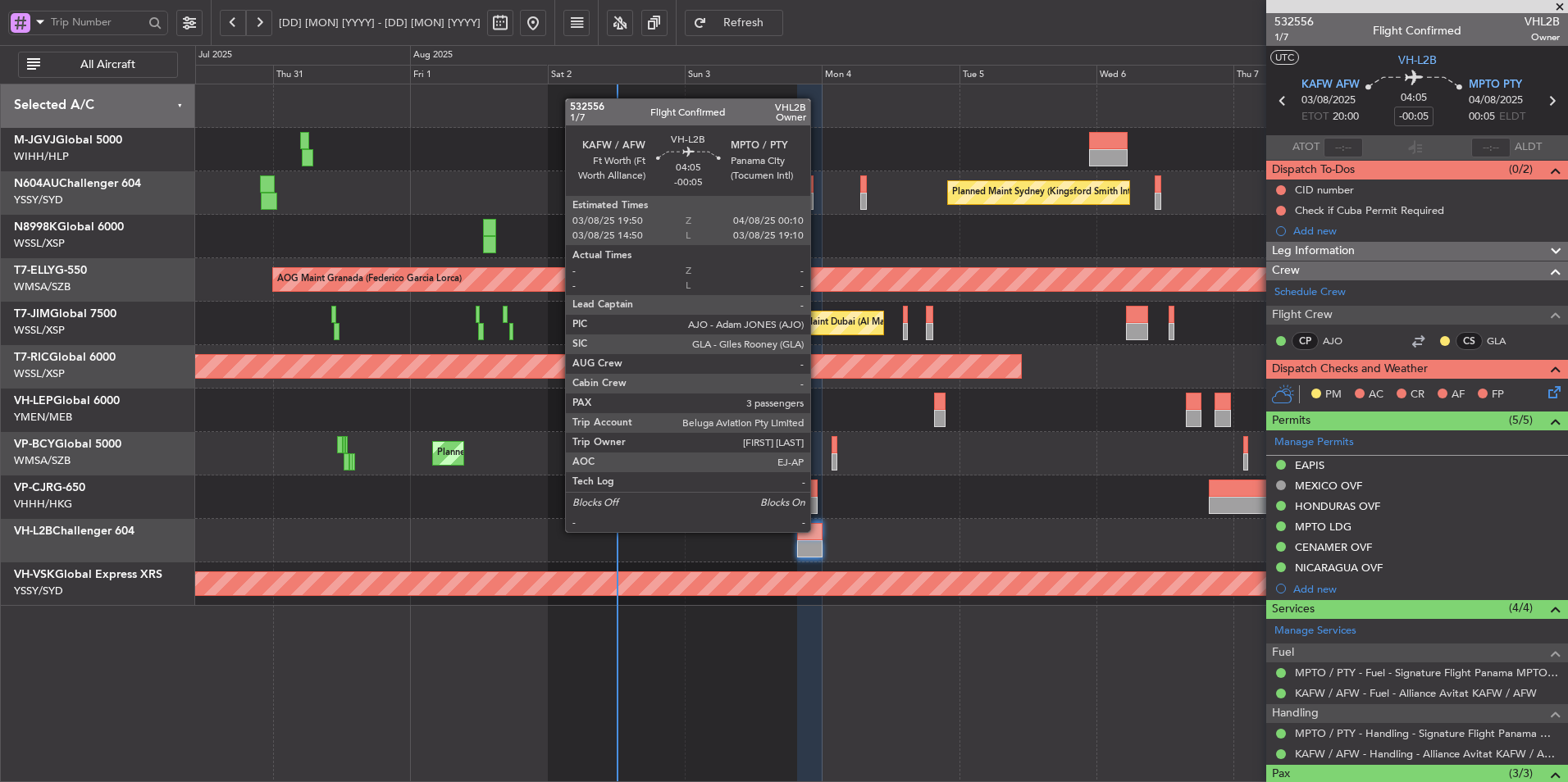click 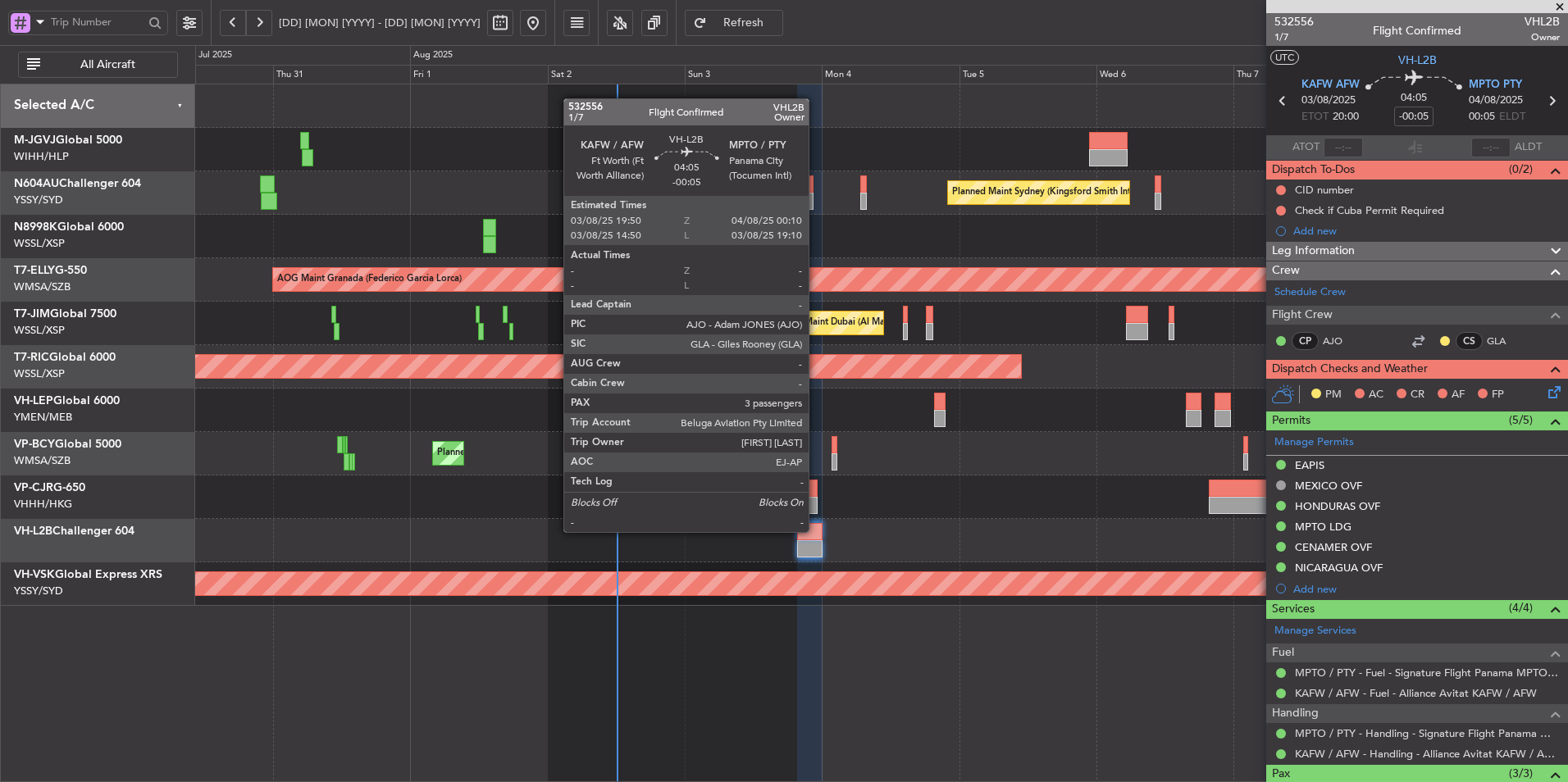 click 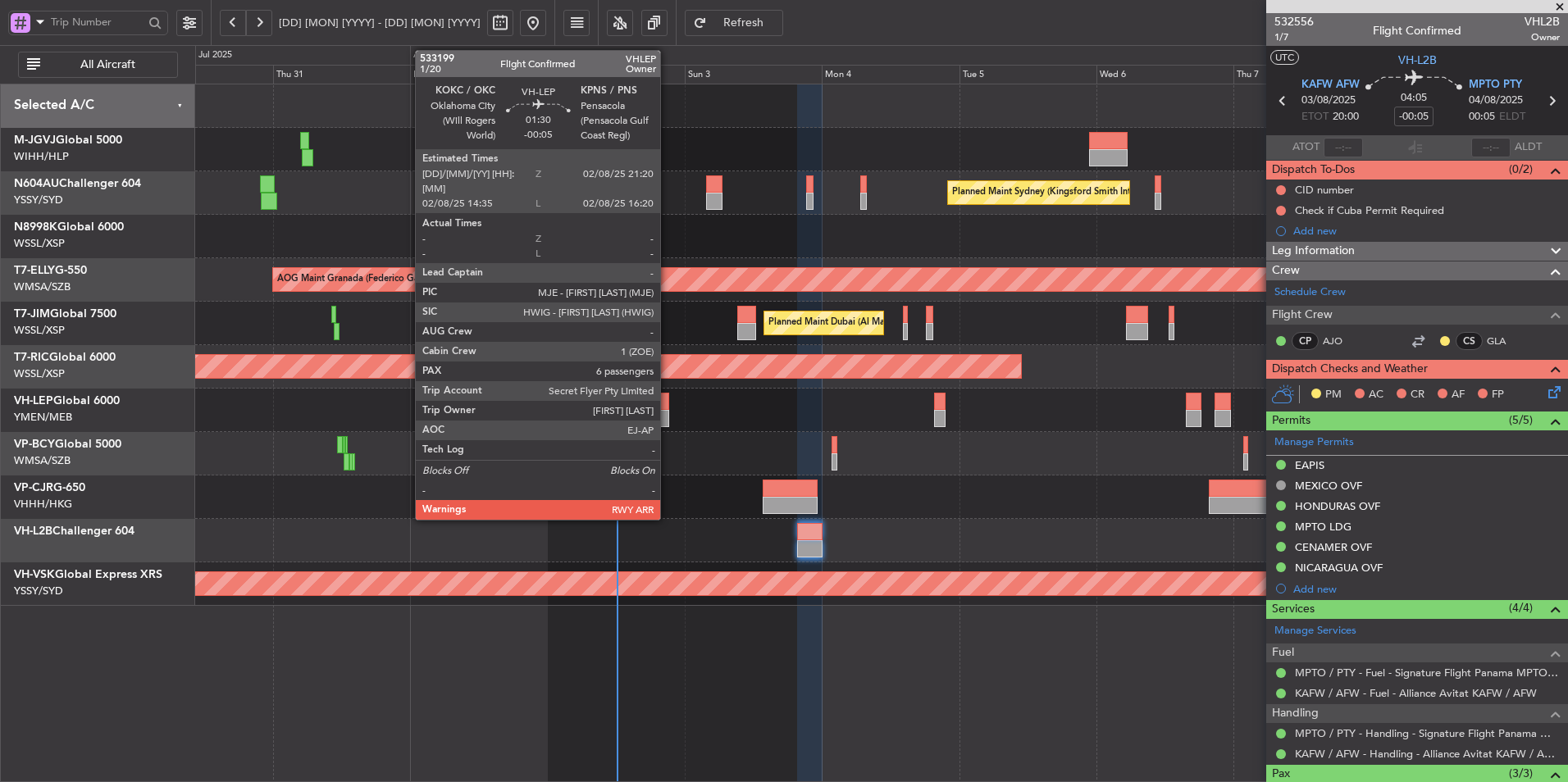 click 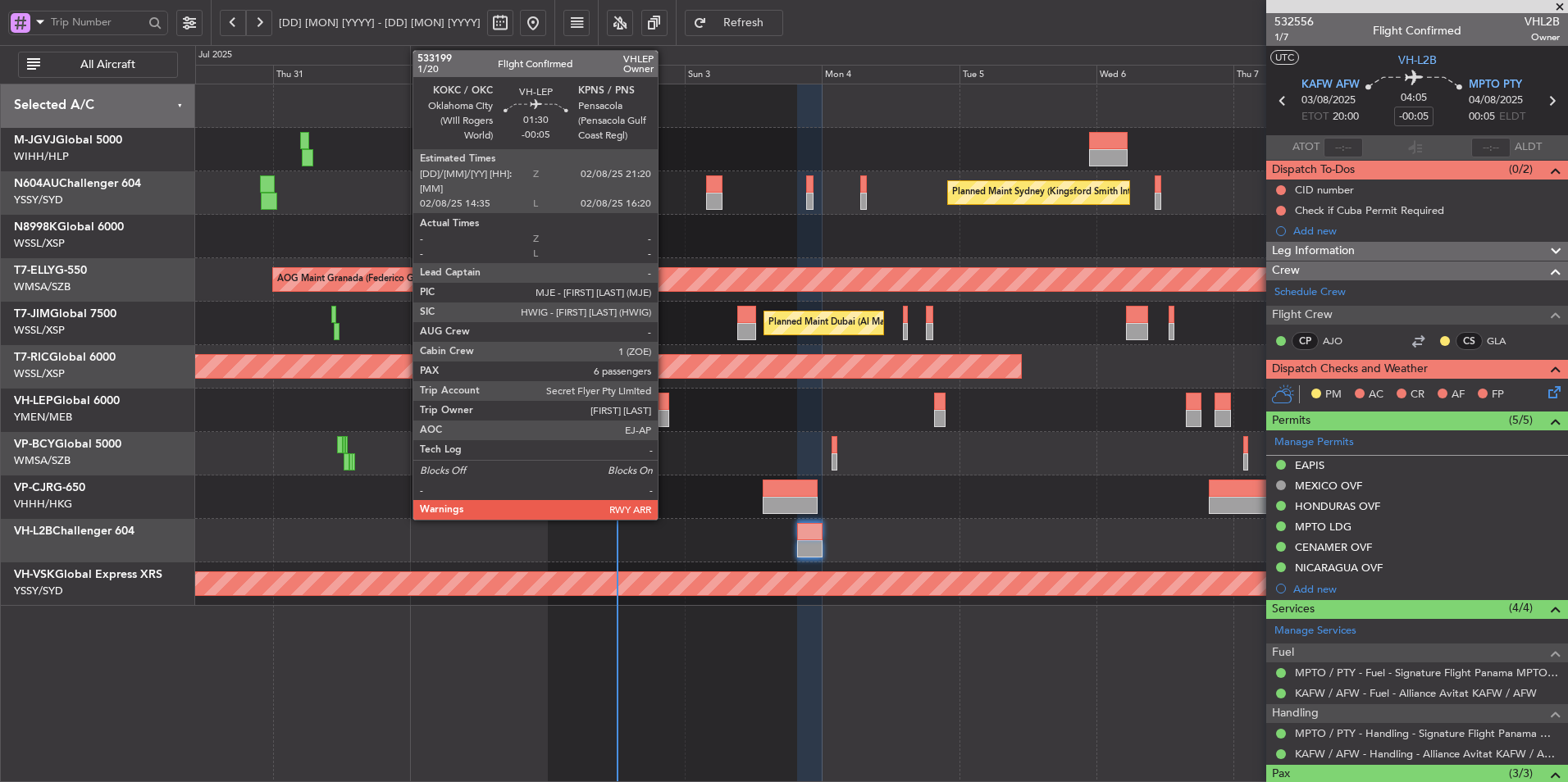 click 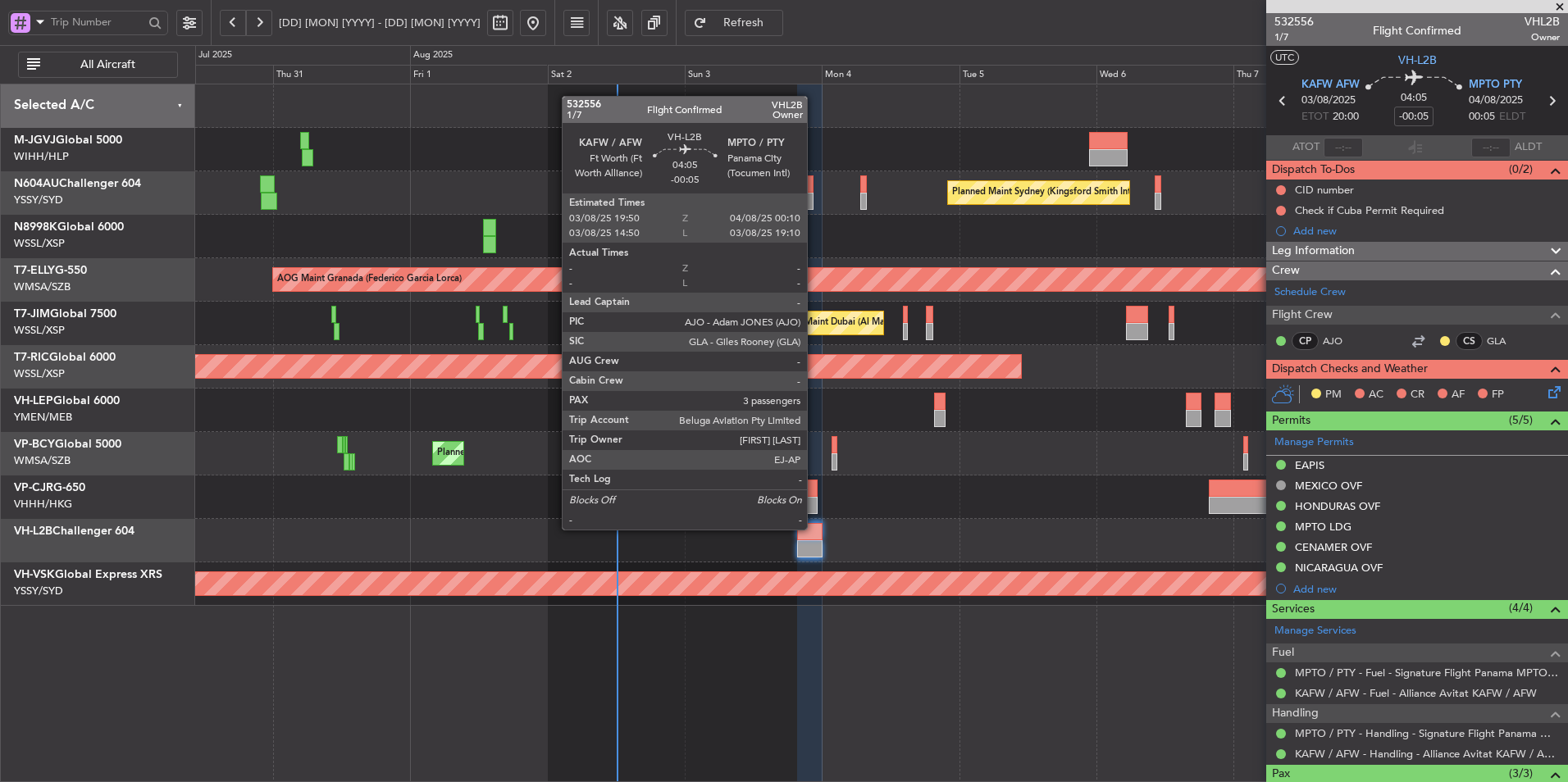 click 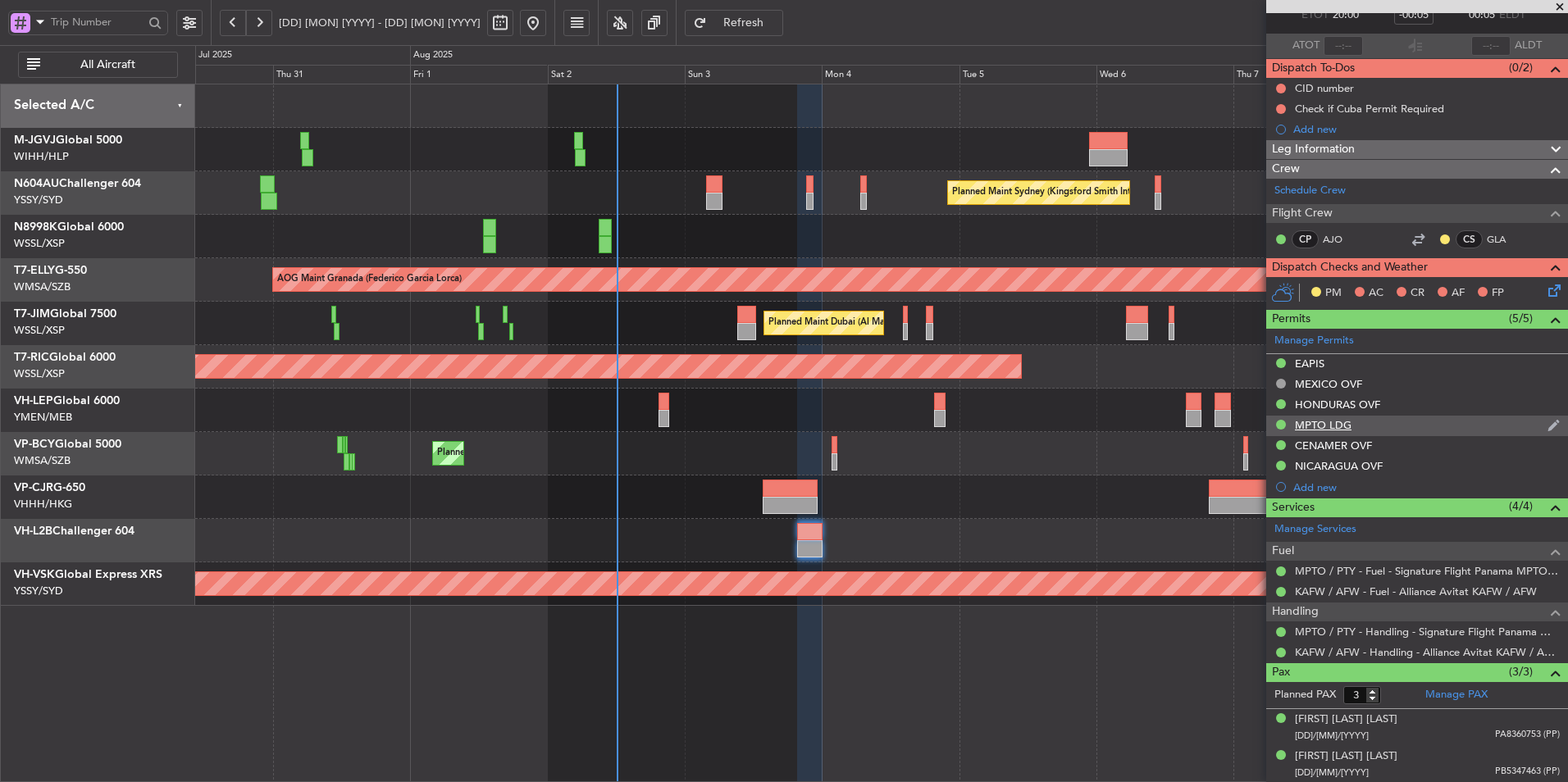 scroll, scrollTop: 139, scrollLeft: 0, axis: vertical 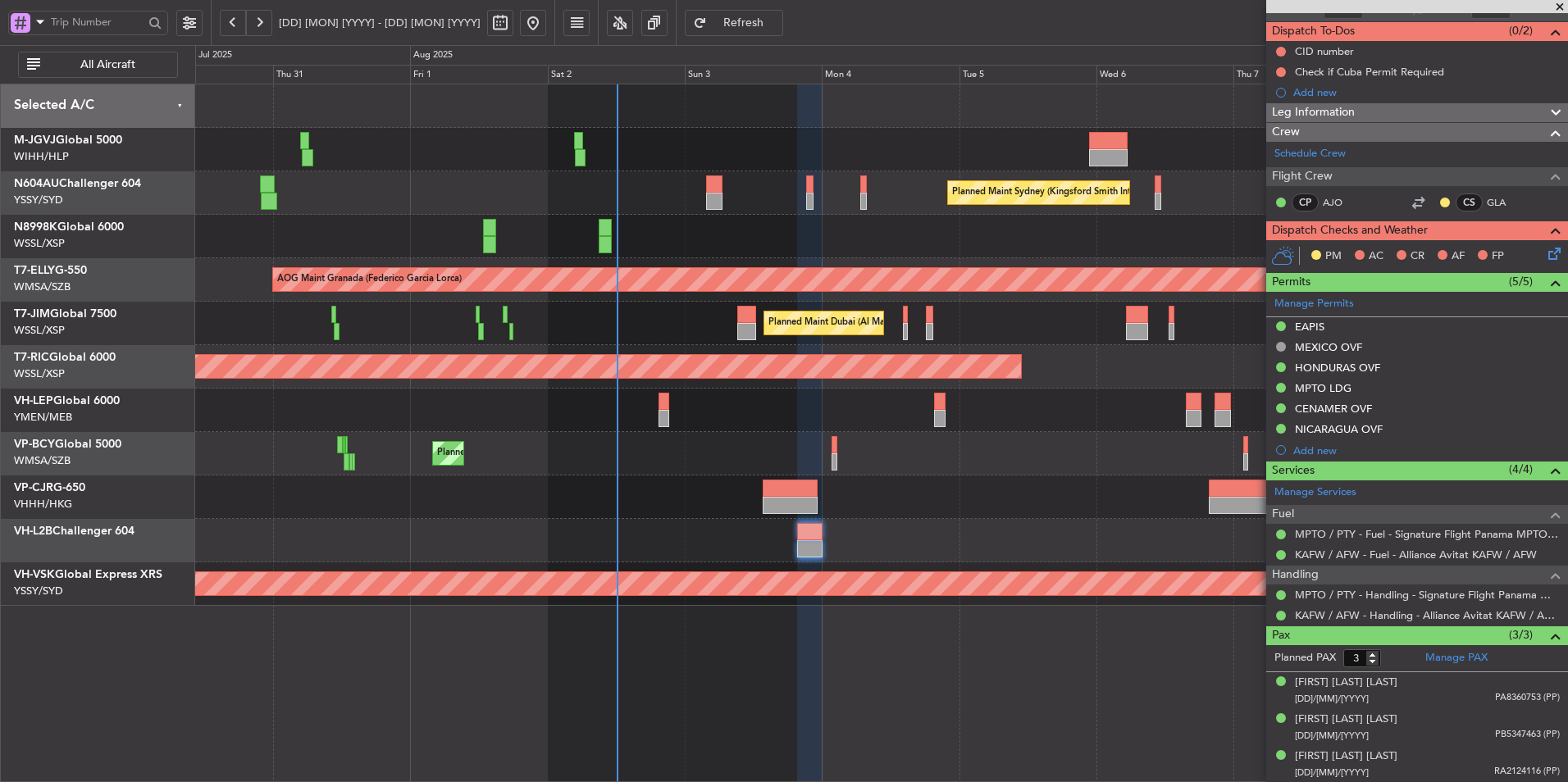 click 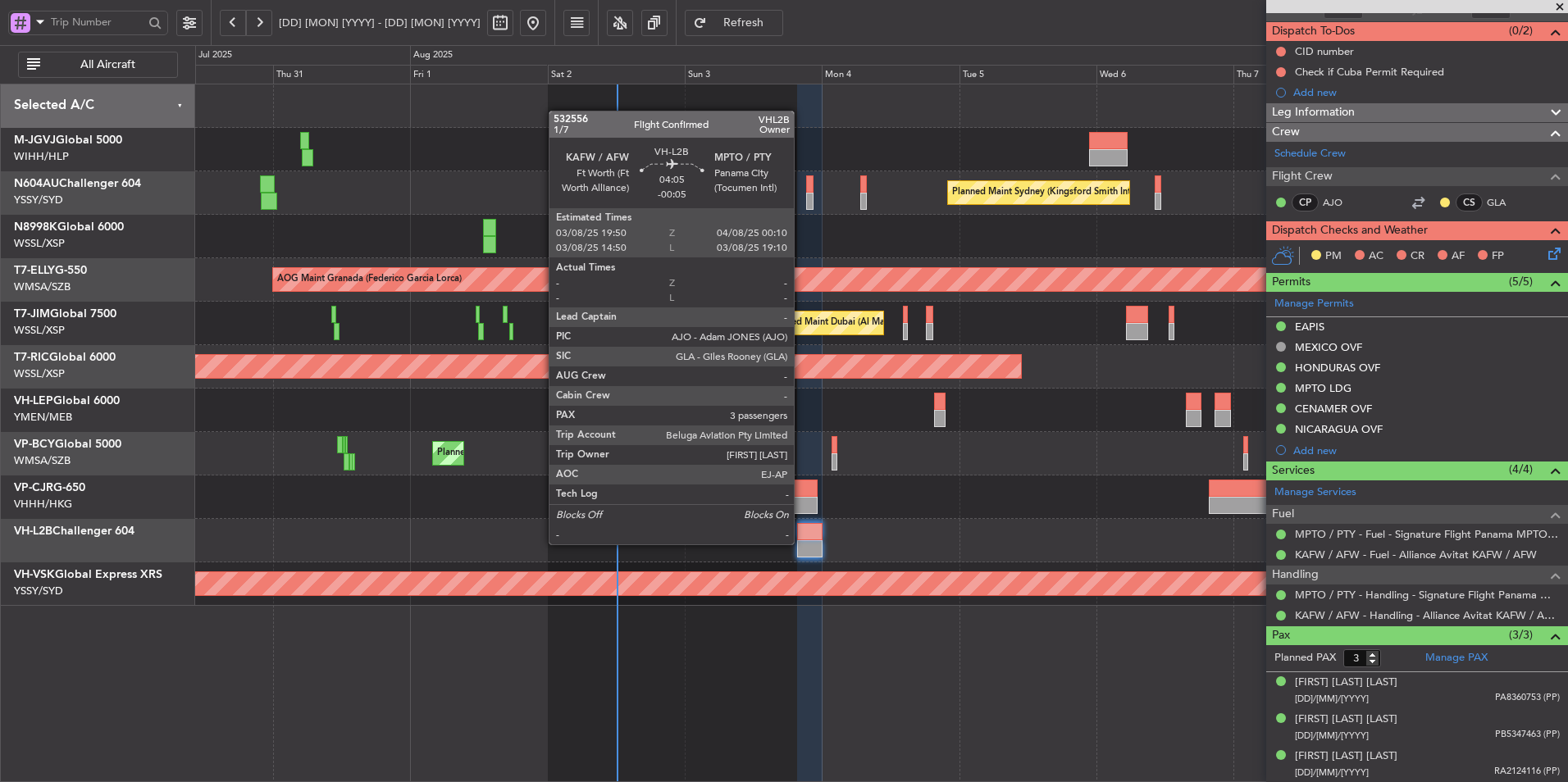 click 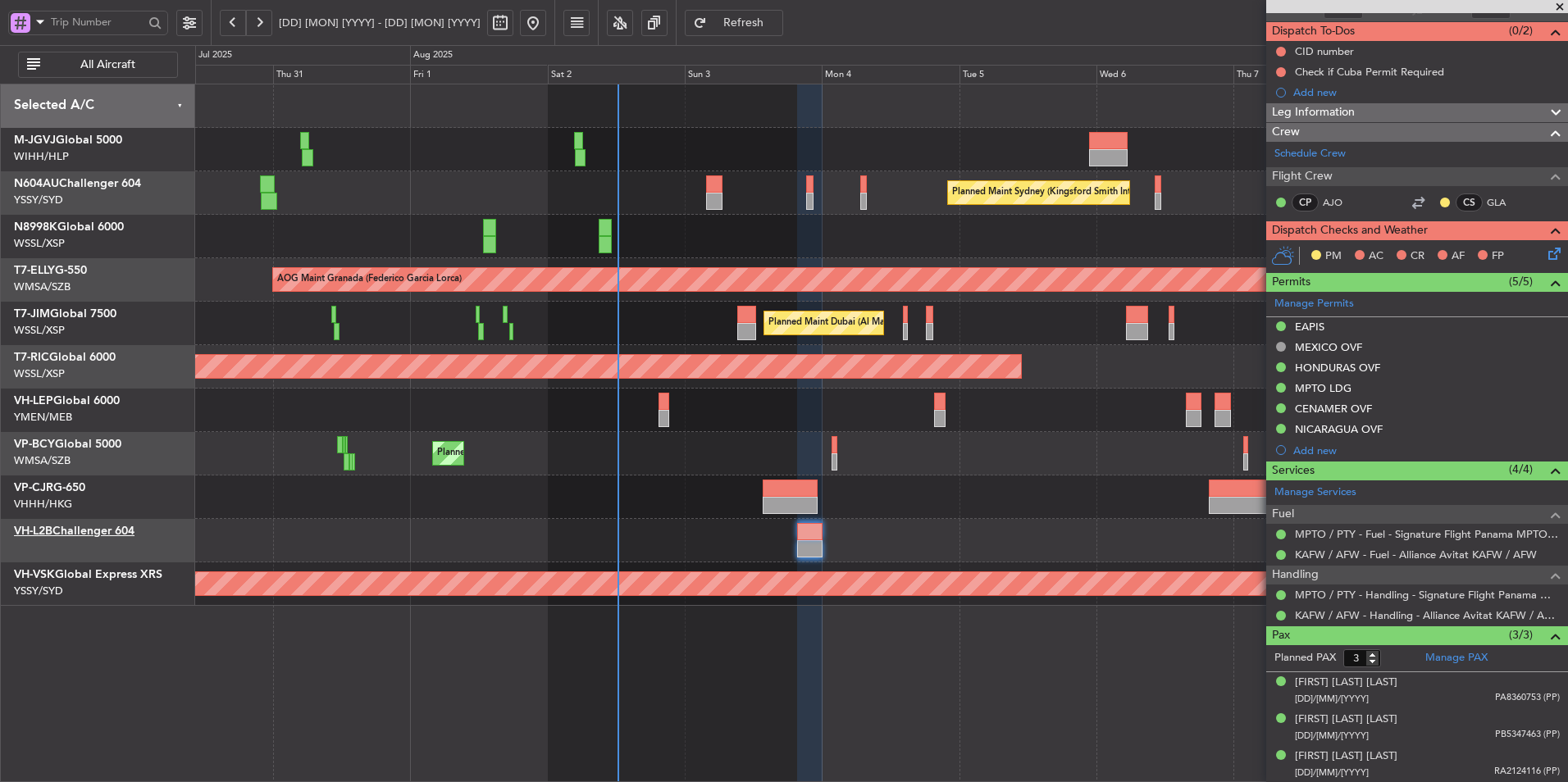 click on "VH-L2B  Challenger 604" 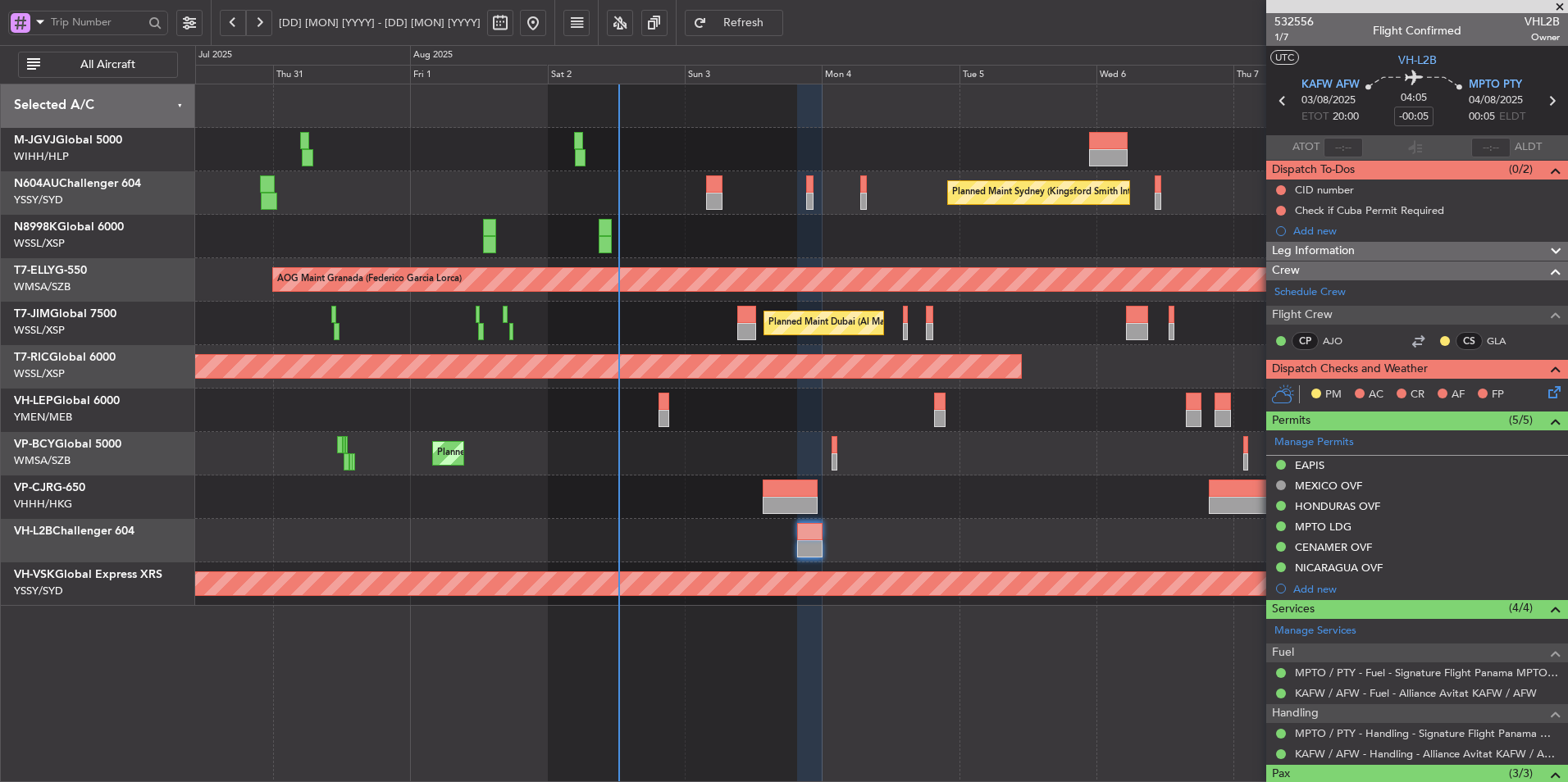 scroll, scrollTop: 139, scrollLeft: 0, axis: vertical 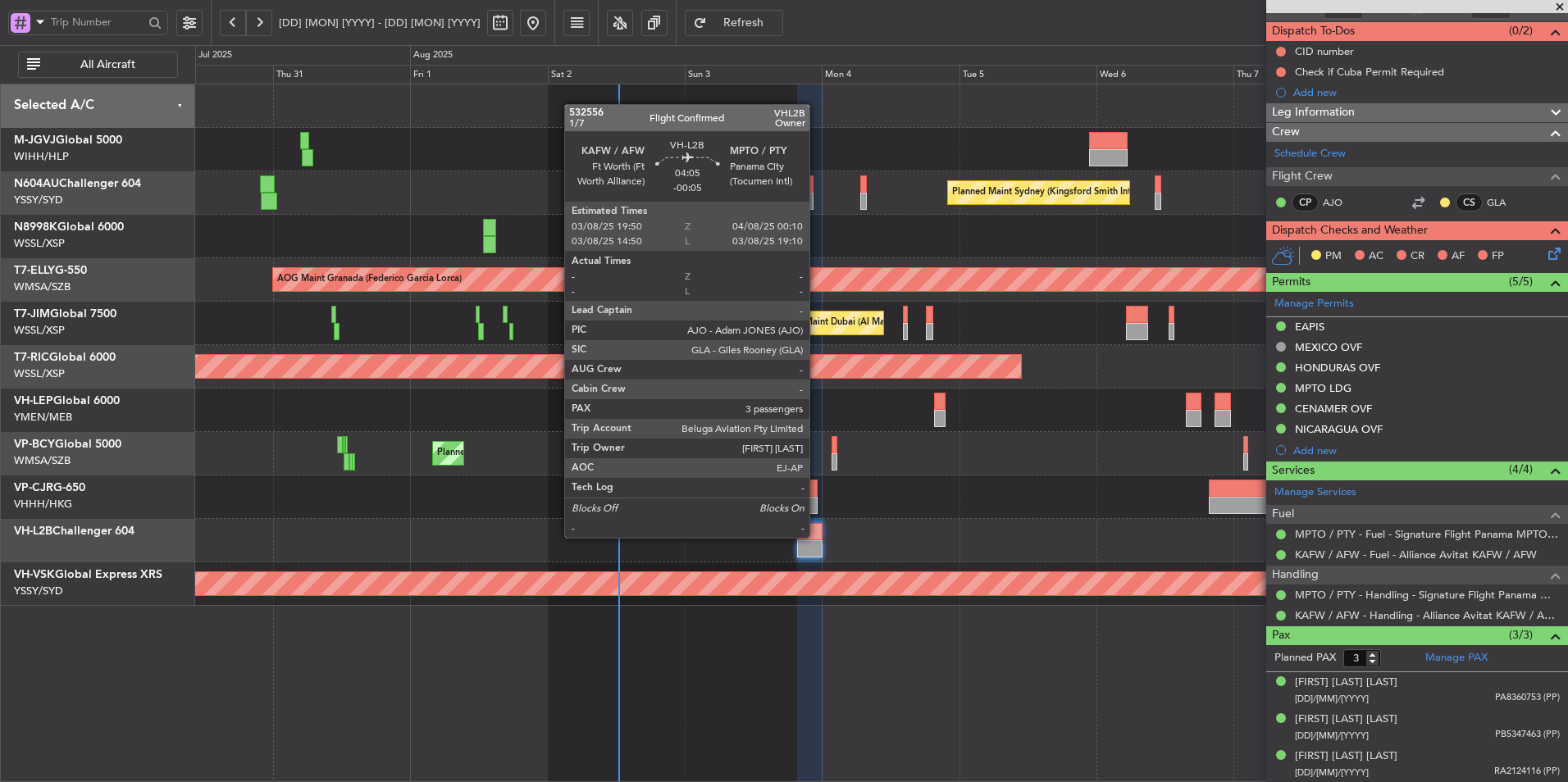 click 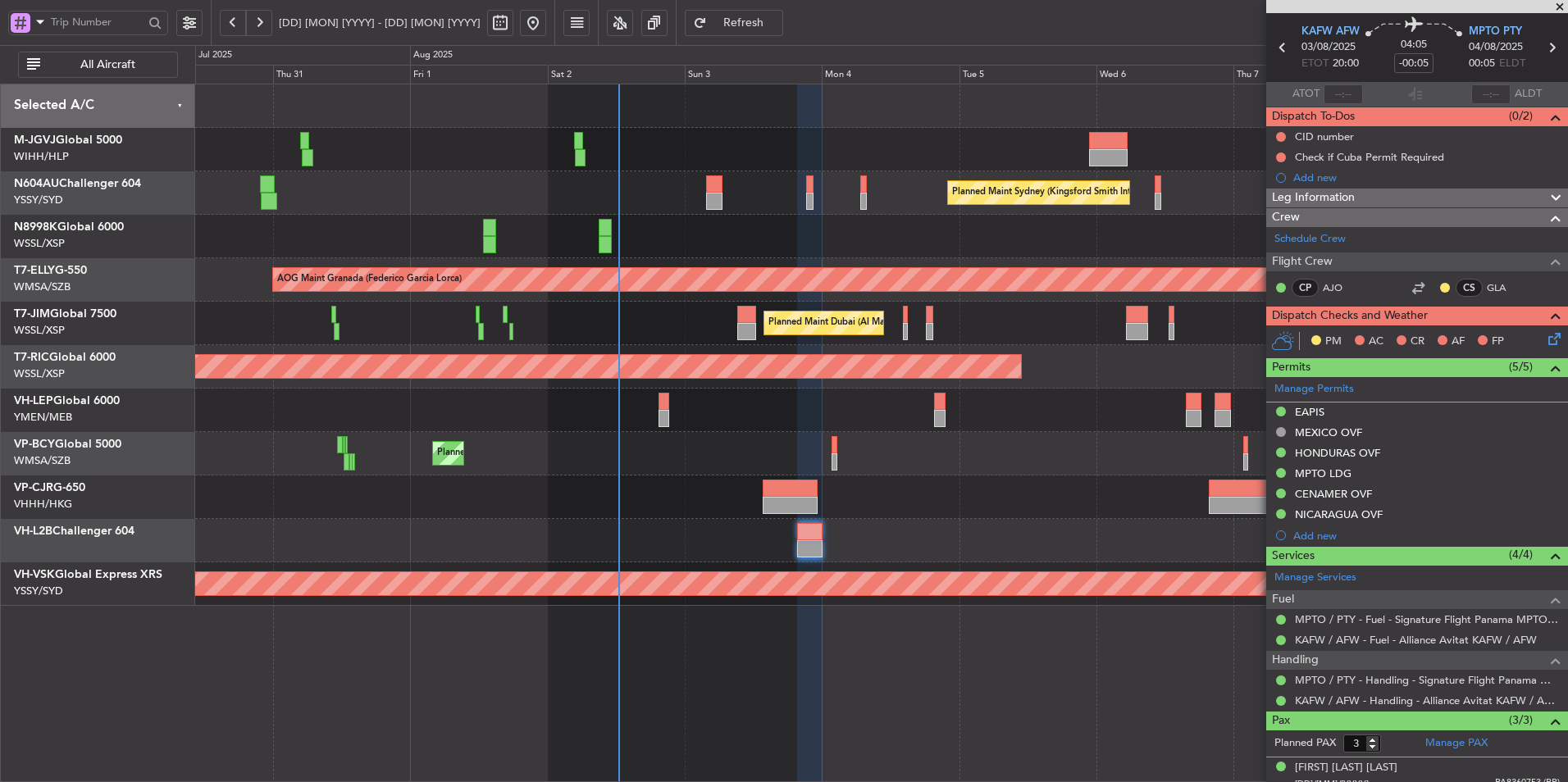 scroll, scrollTop: 0, scrollLeft: 0, axis: both 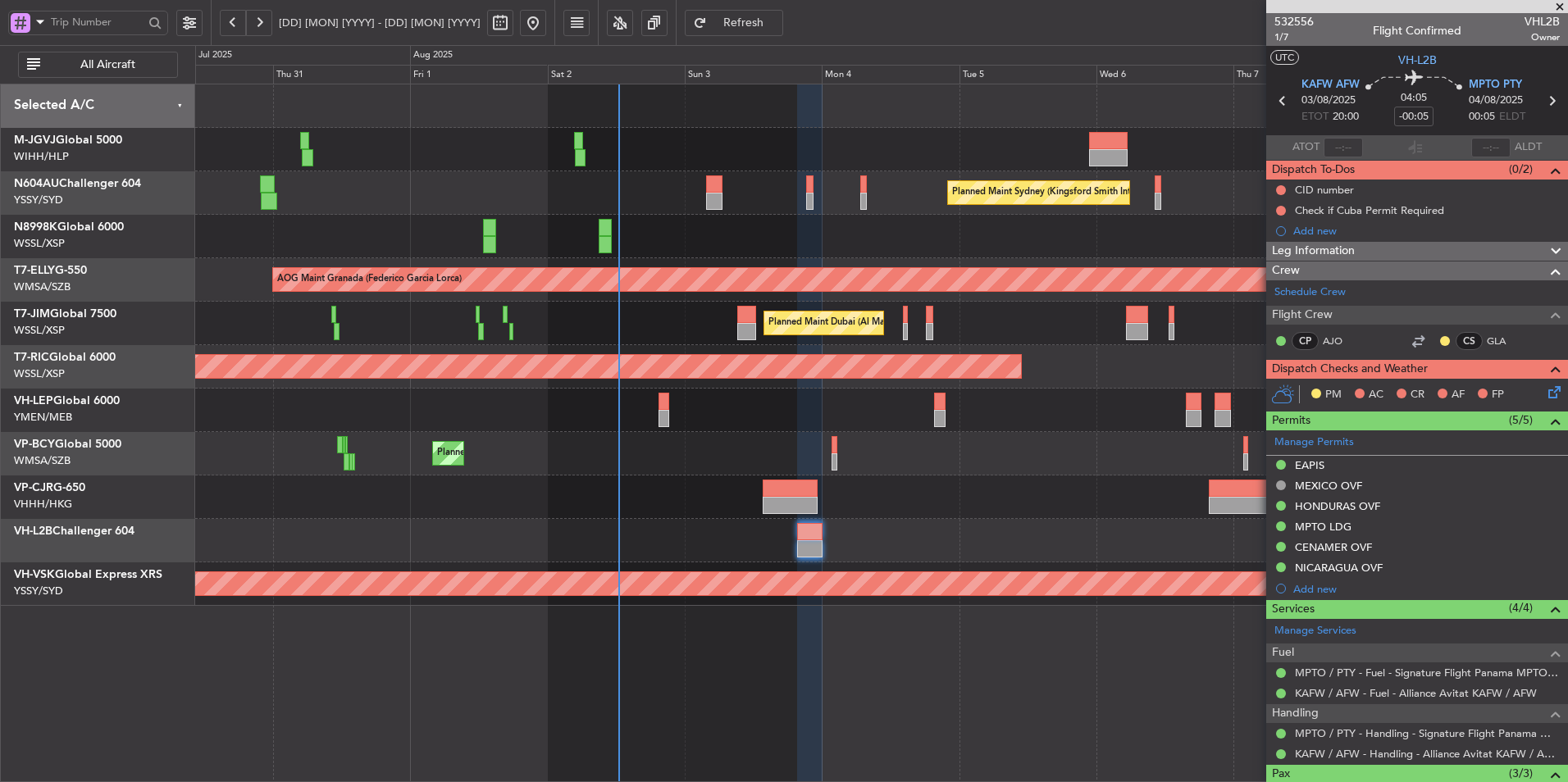 click 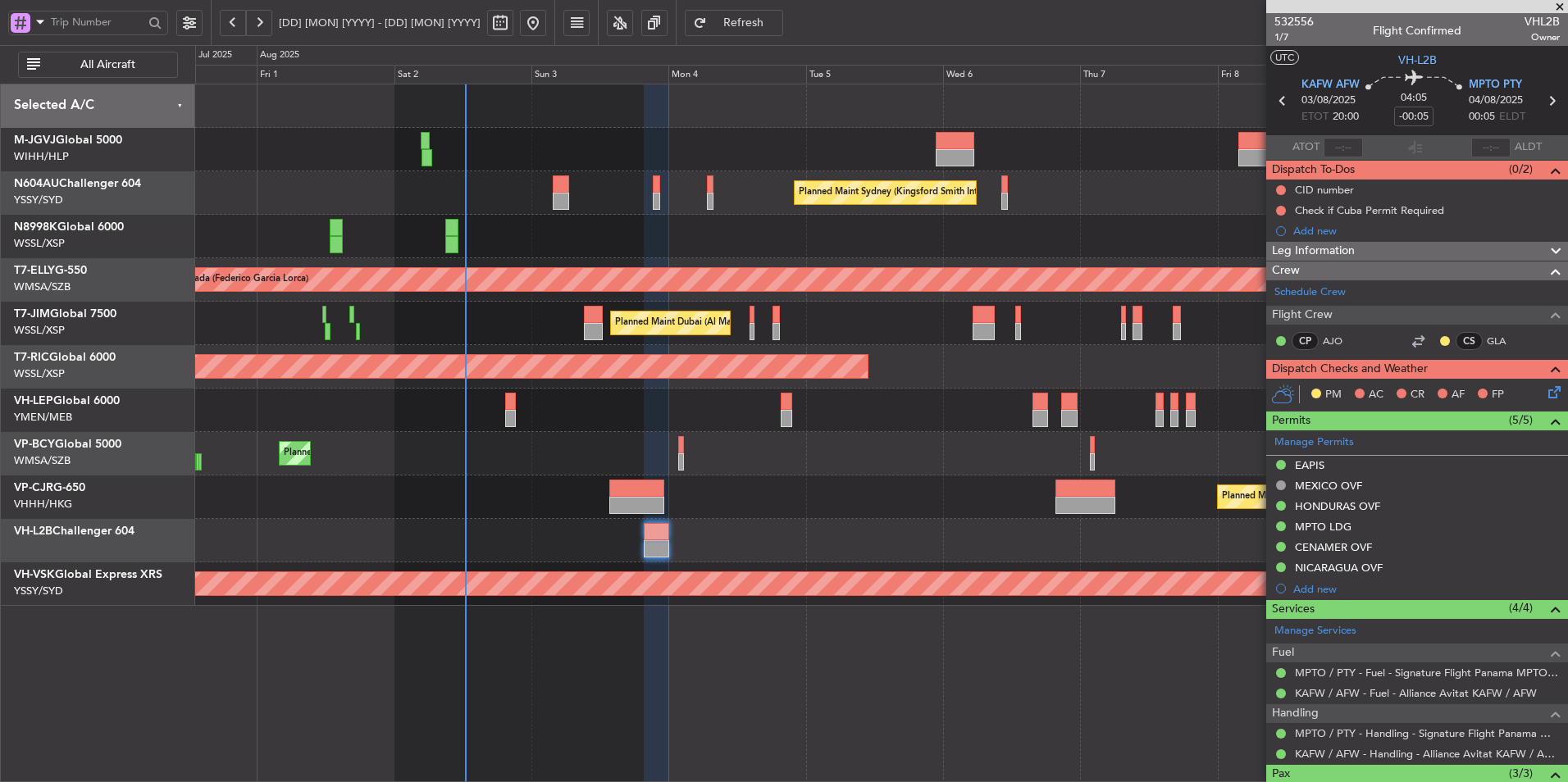 click 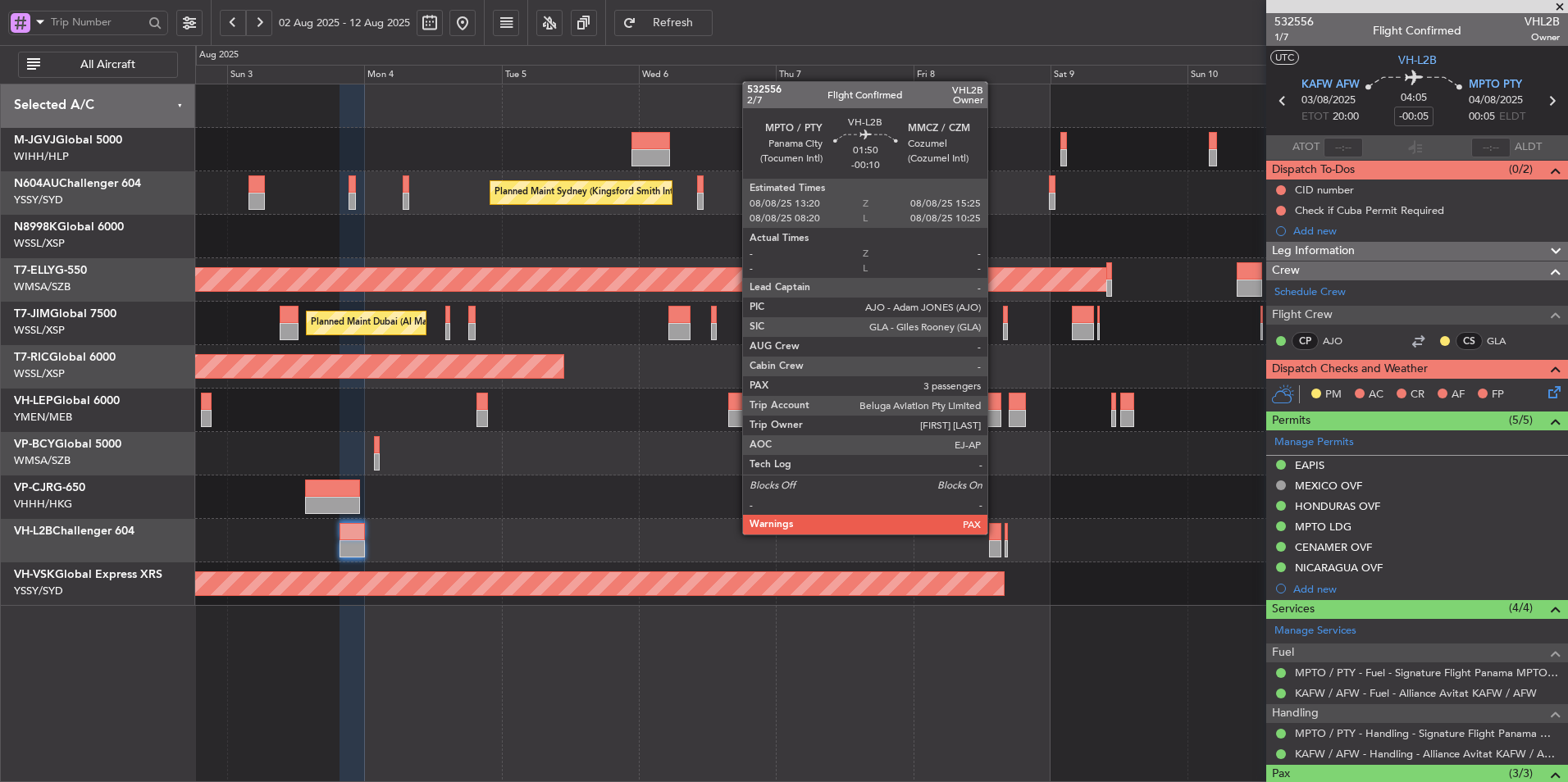 click 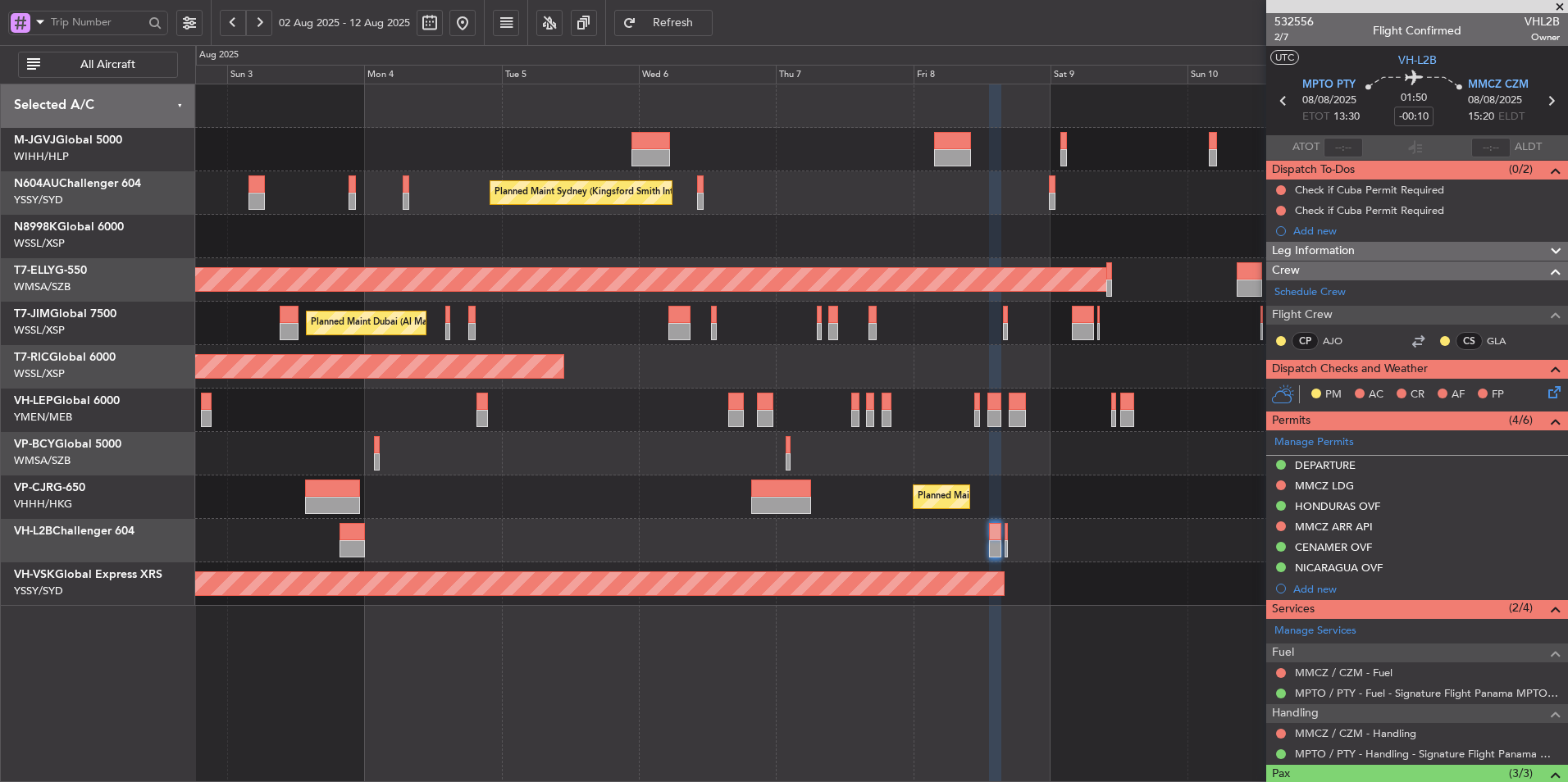 click 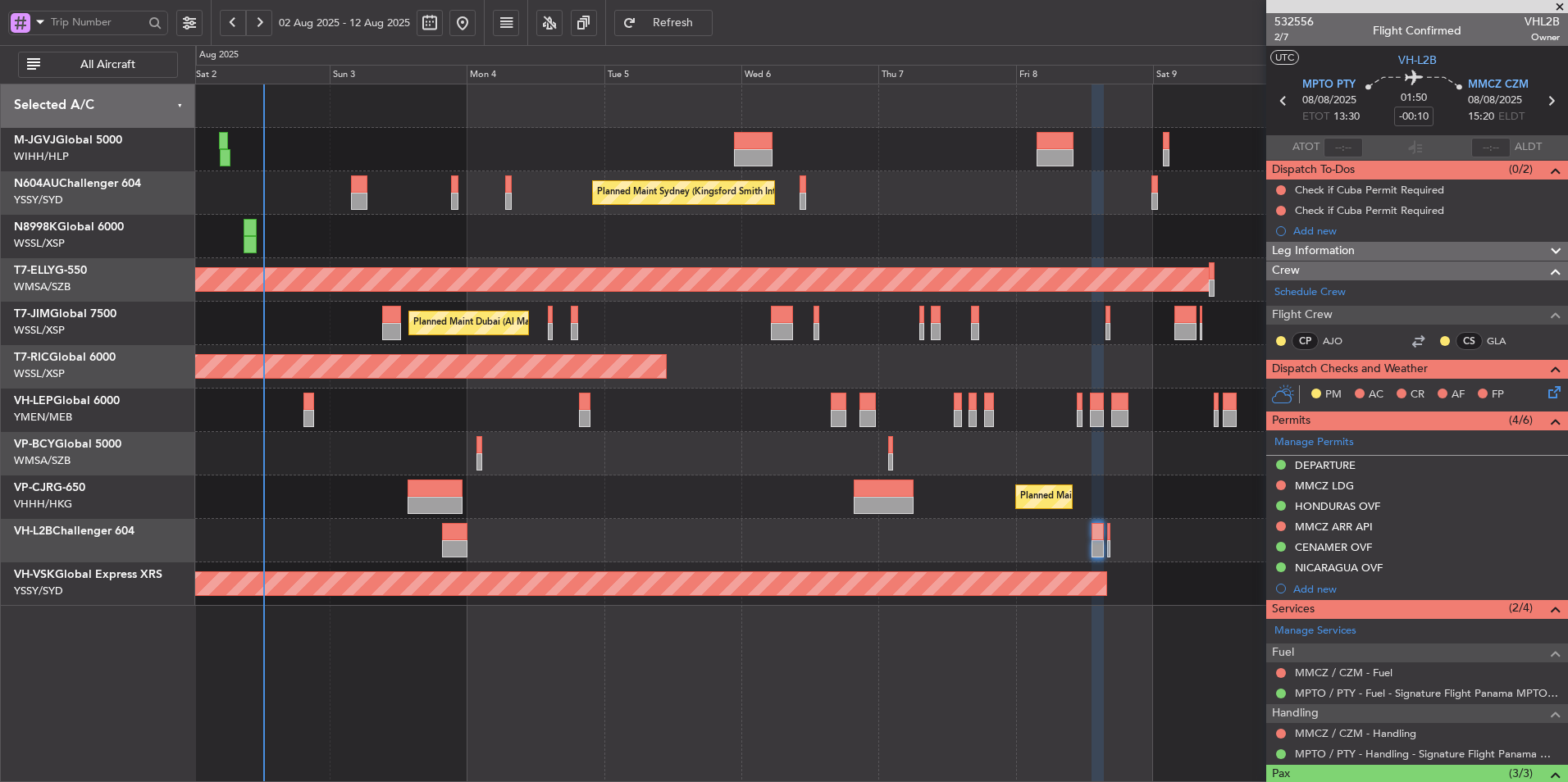 click 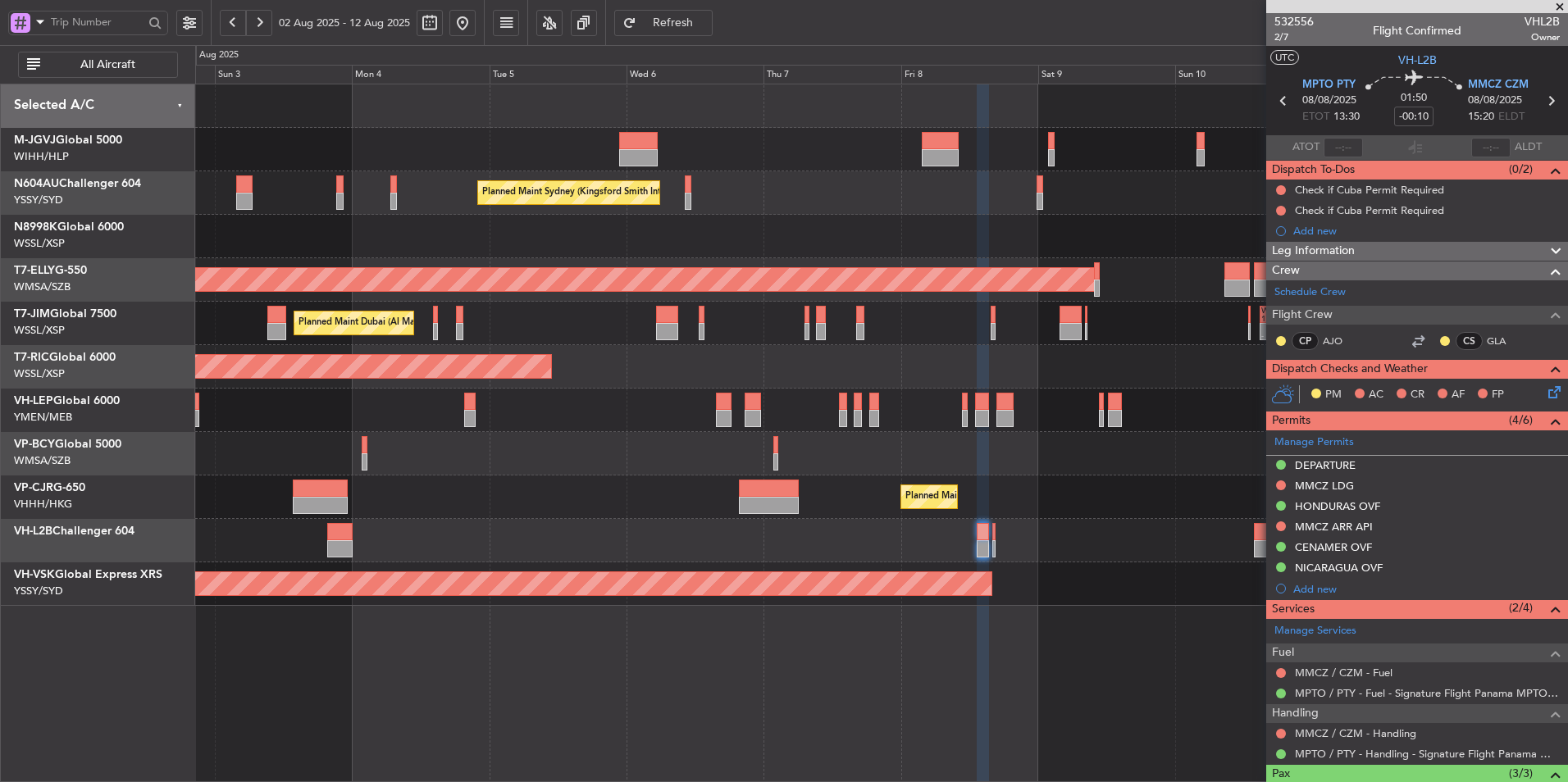 click on "Planned Maint Hong Kong (Hong Kong Intl)" 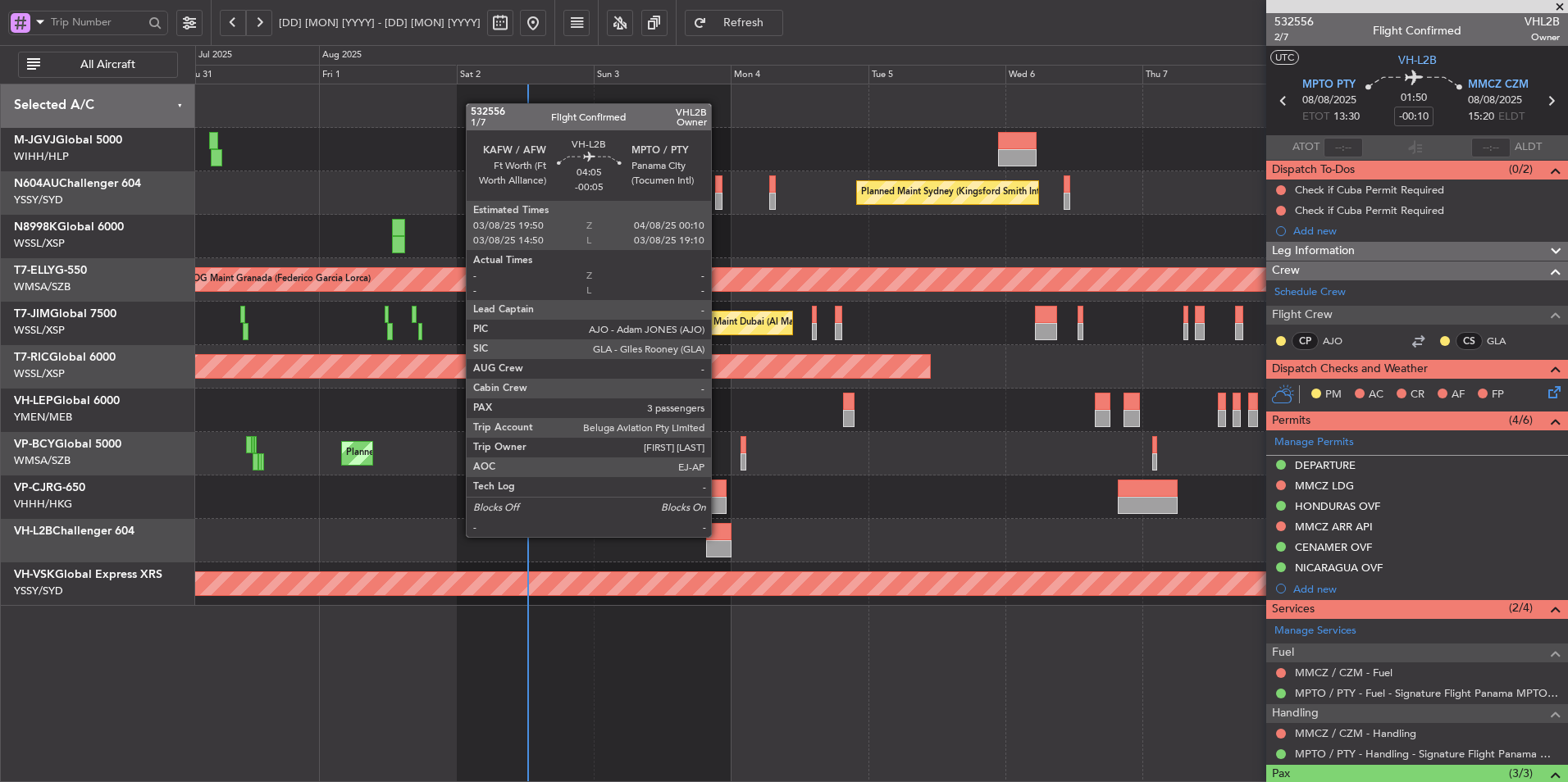 click 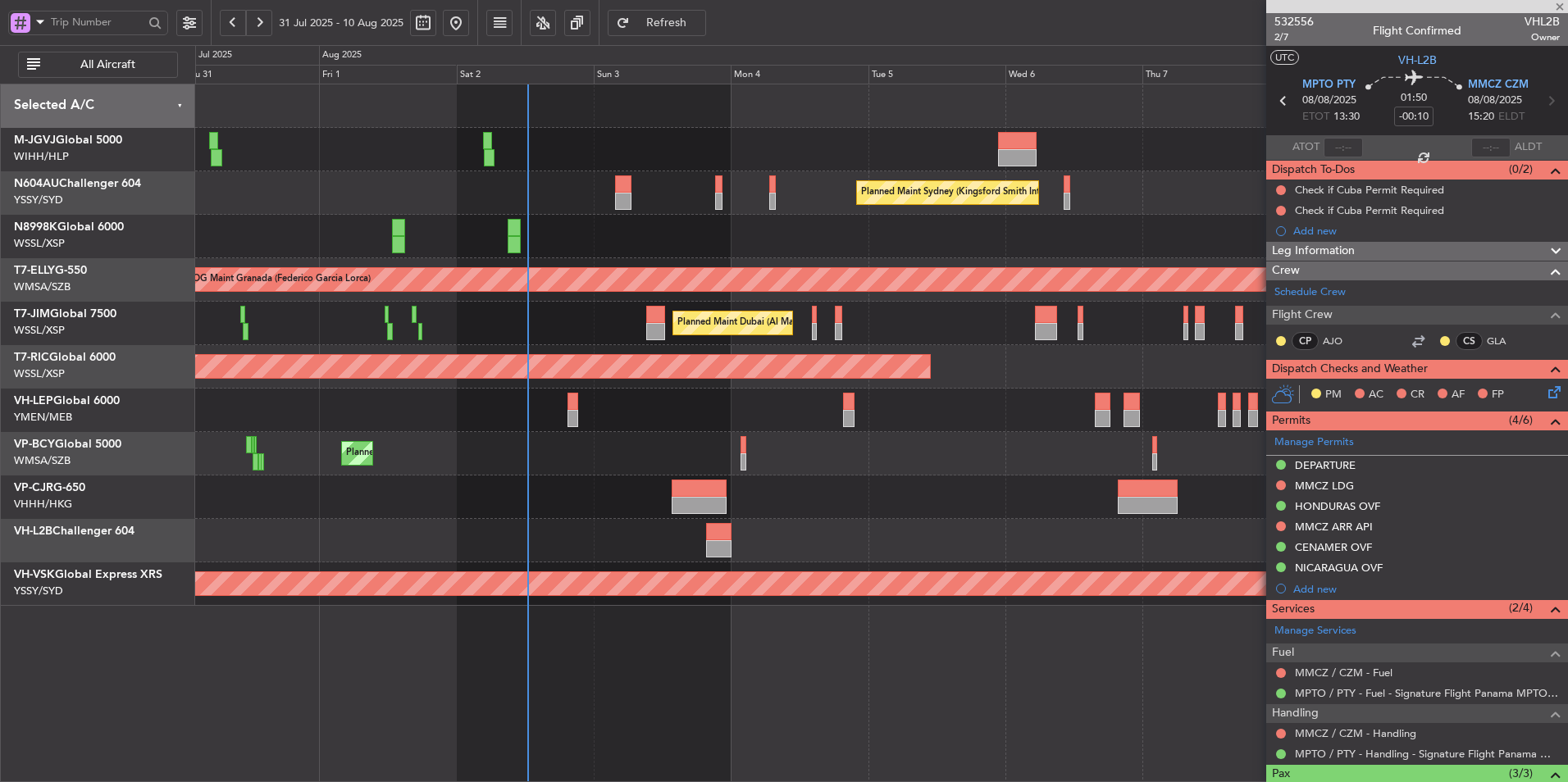 click on "Planned Maint Hong Kong (Hong Kong Intl)" 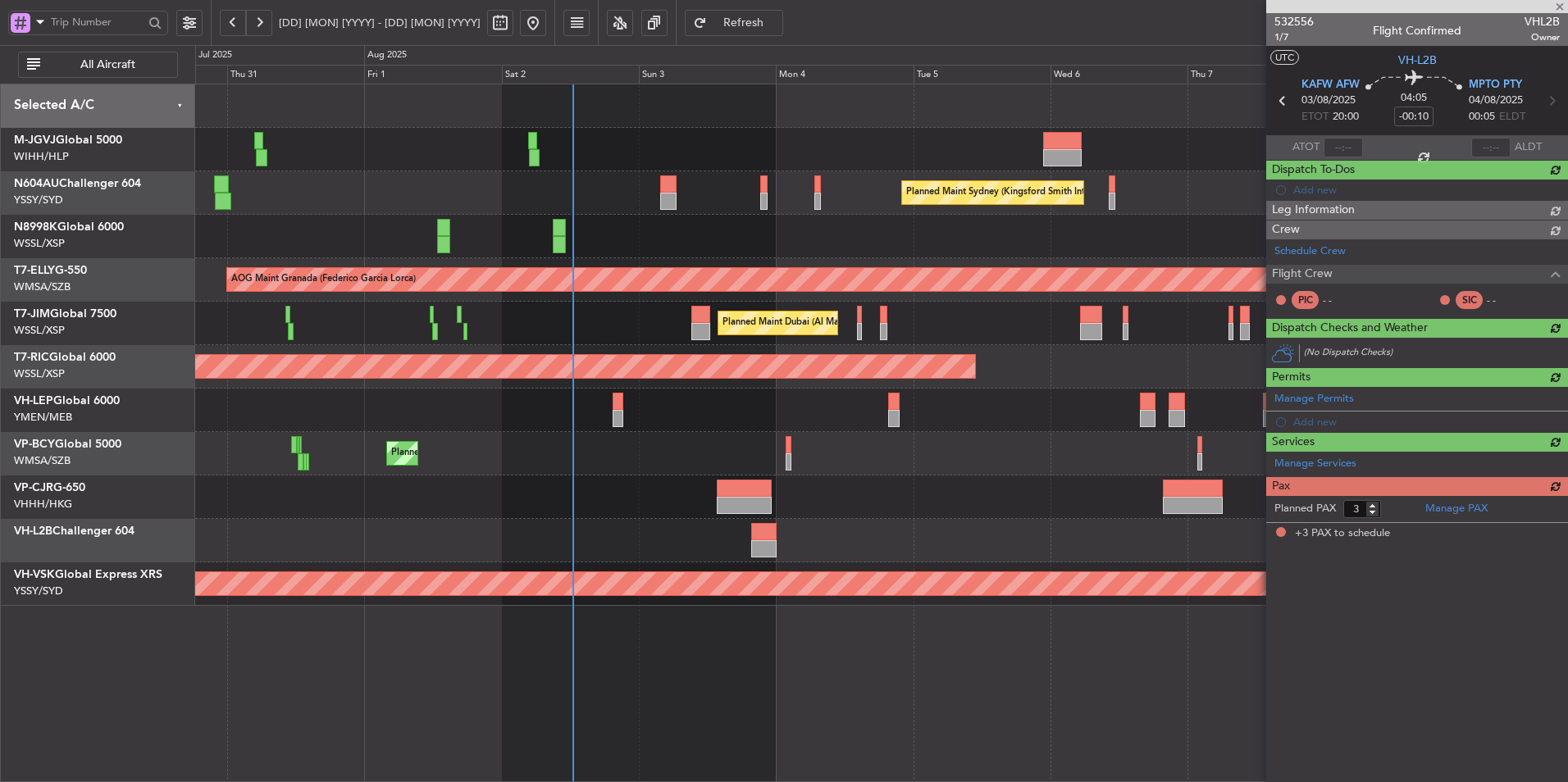 type on "-00:05" 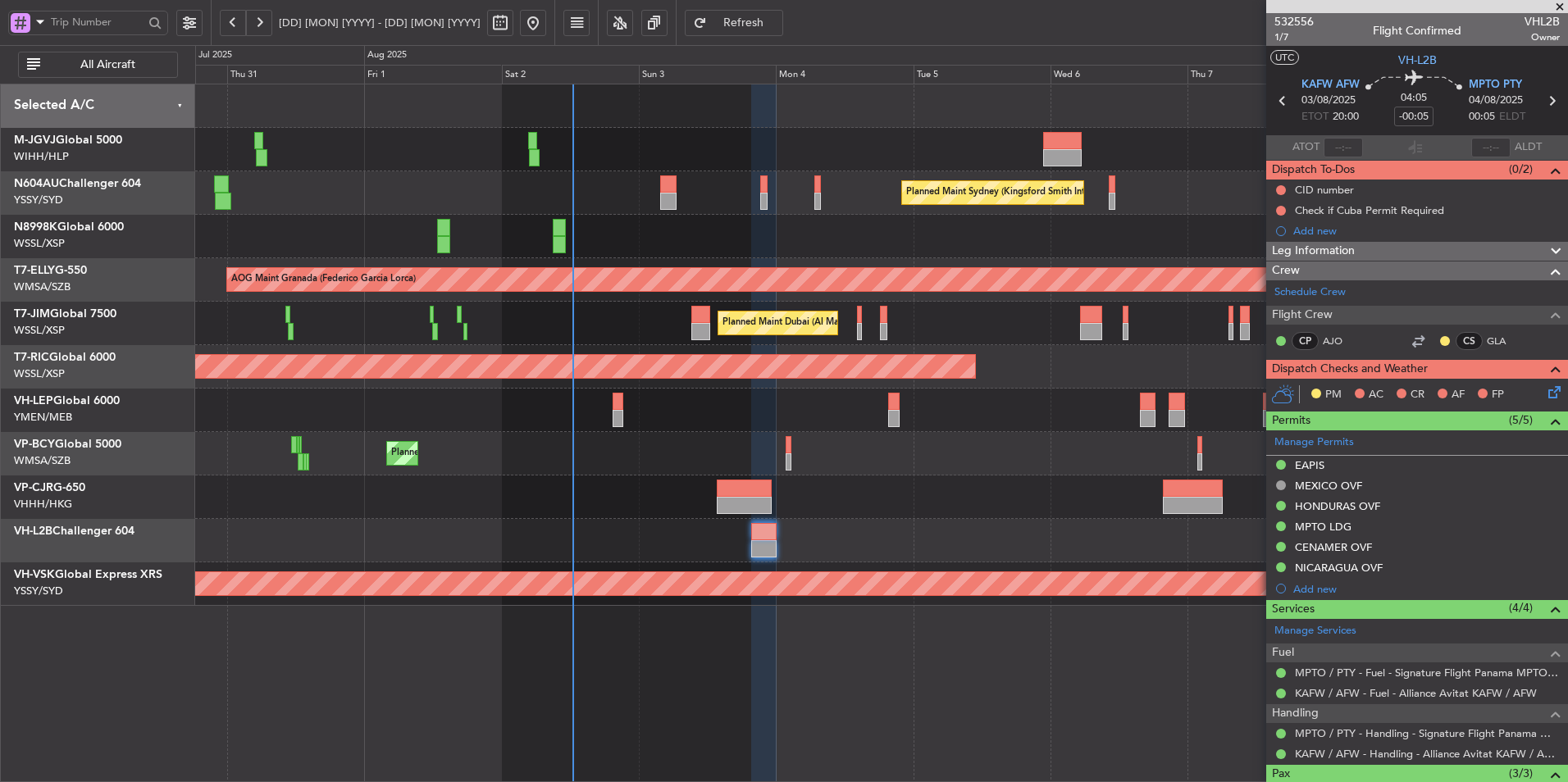 click 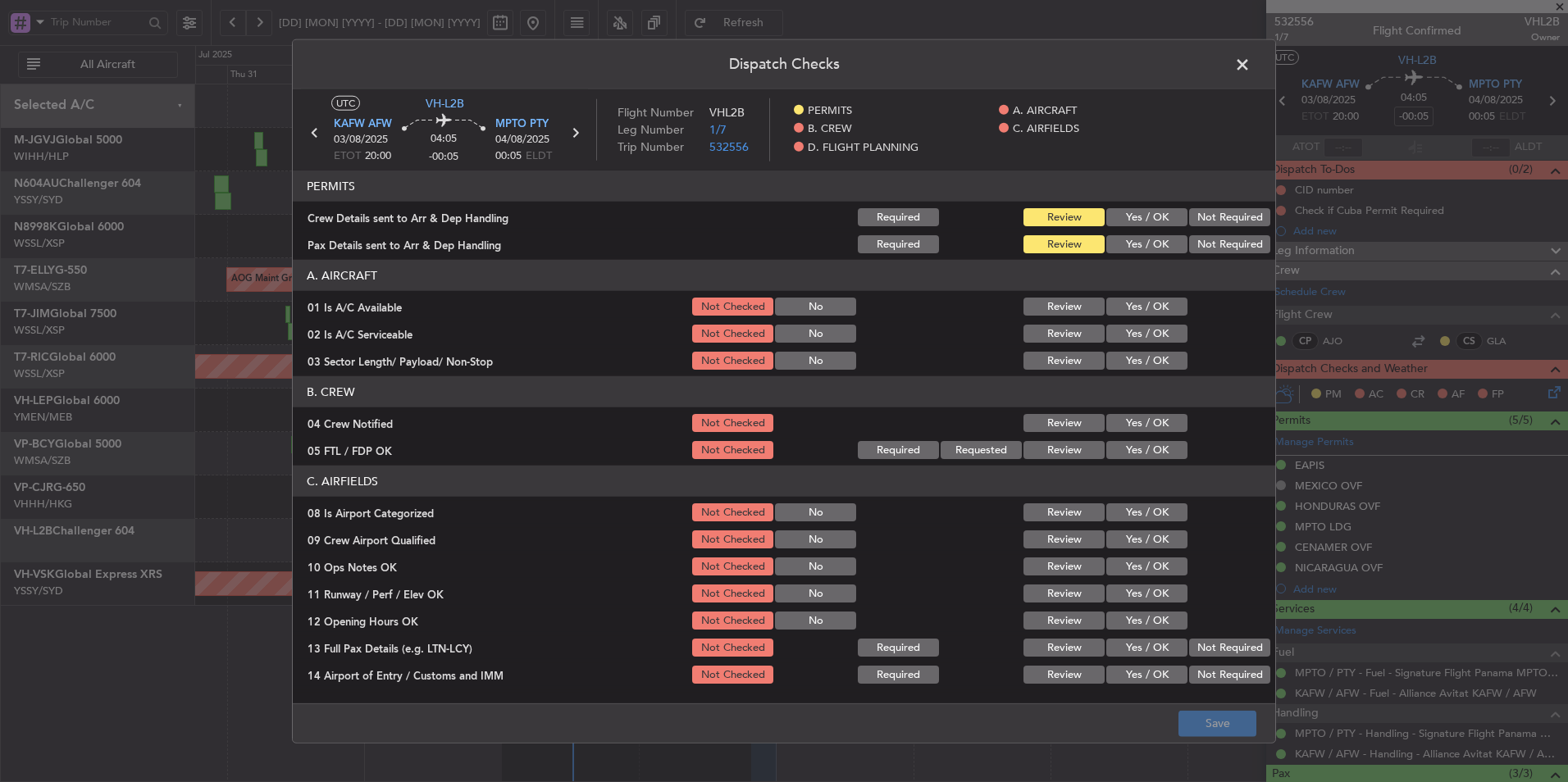 click on "Yes / OK" 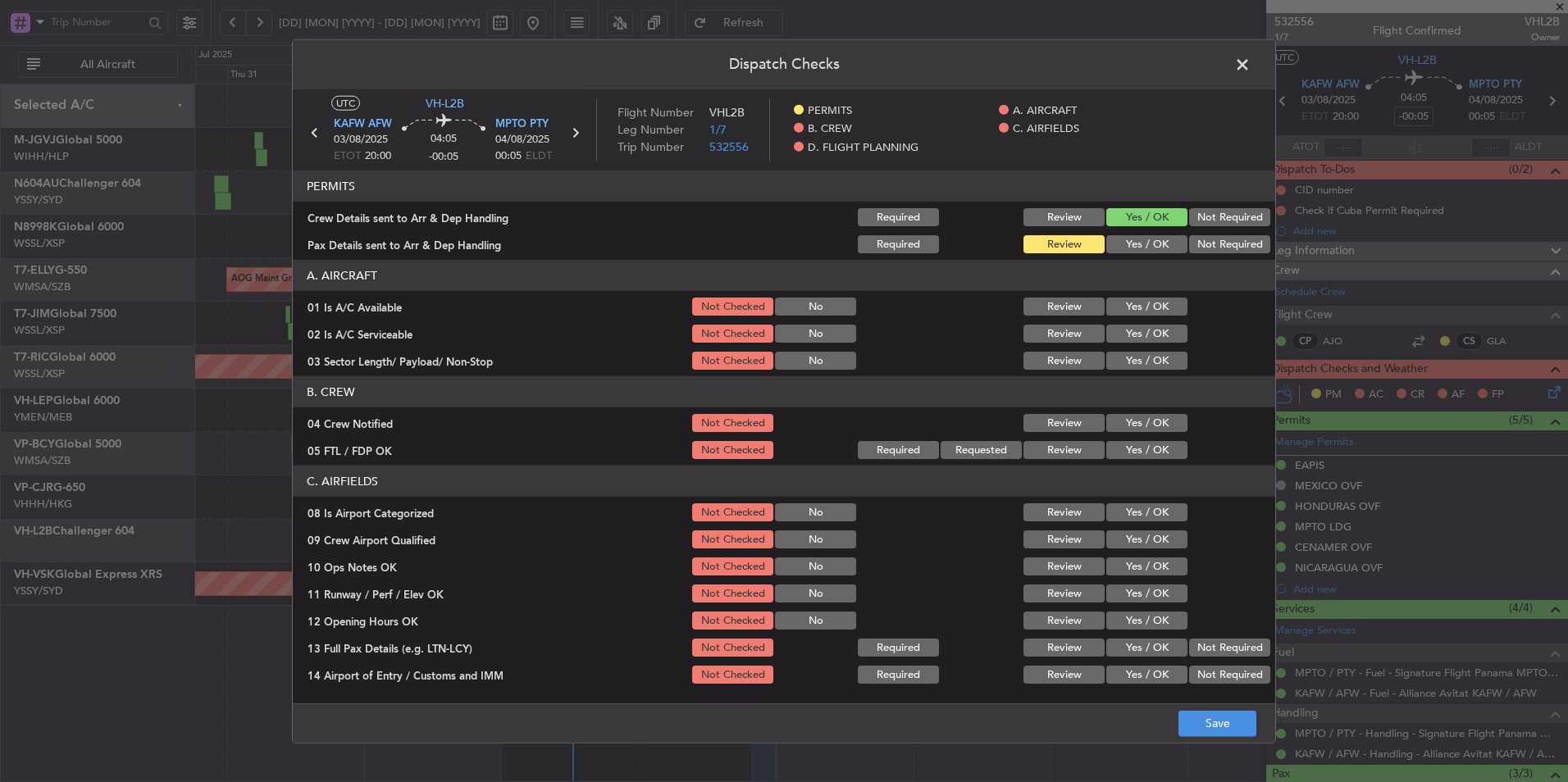 click on "Yes / OK" 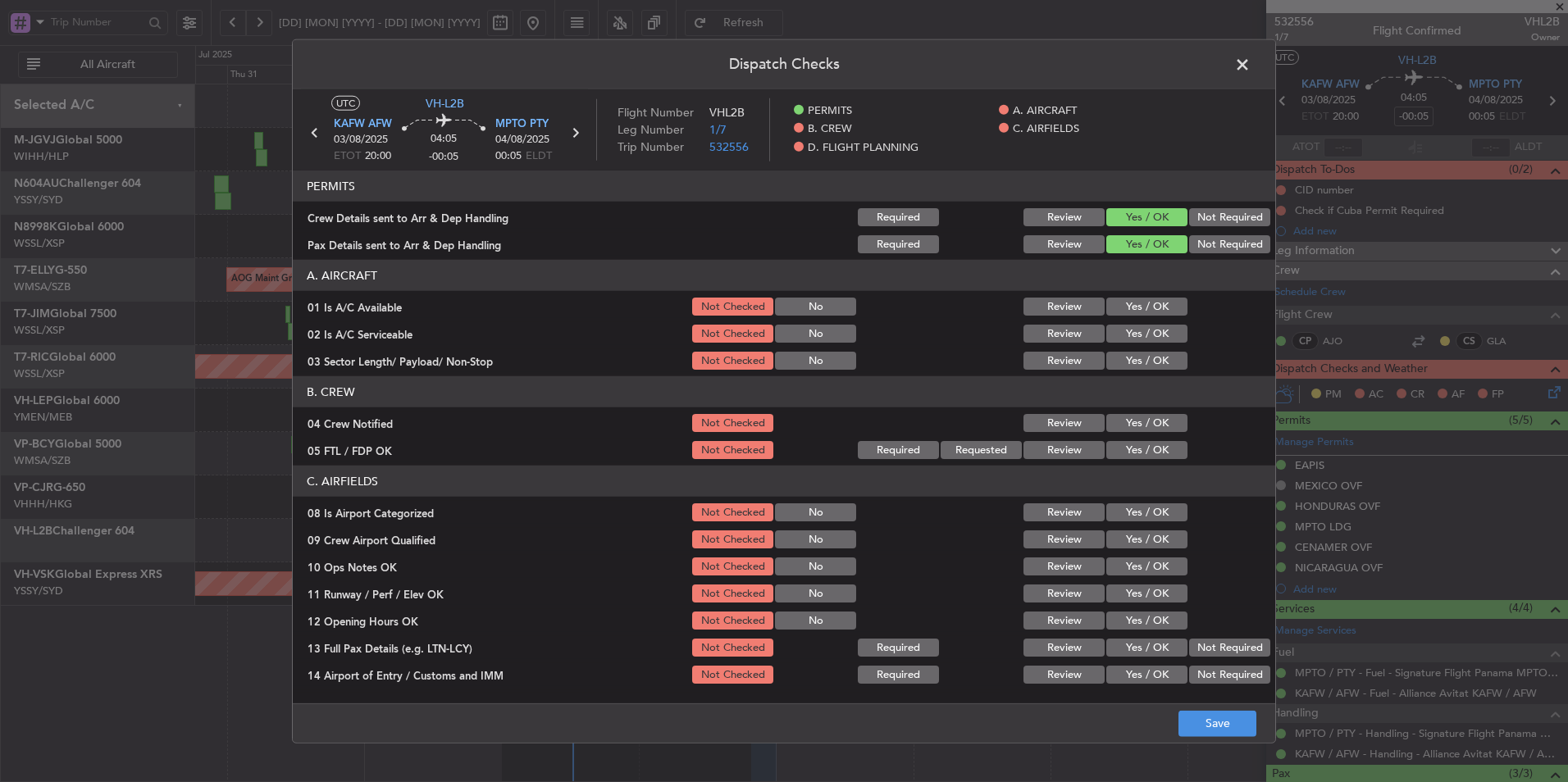 click on "Yes / OK" 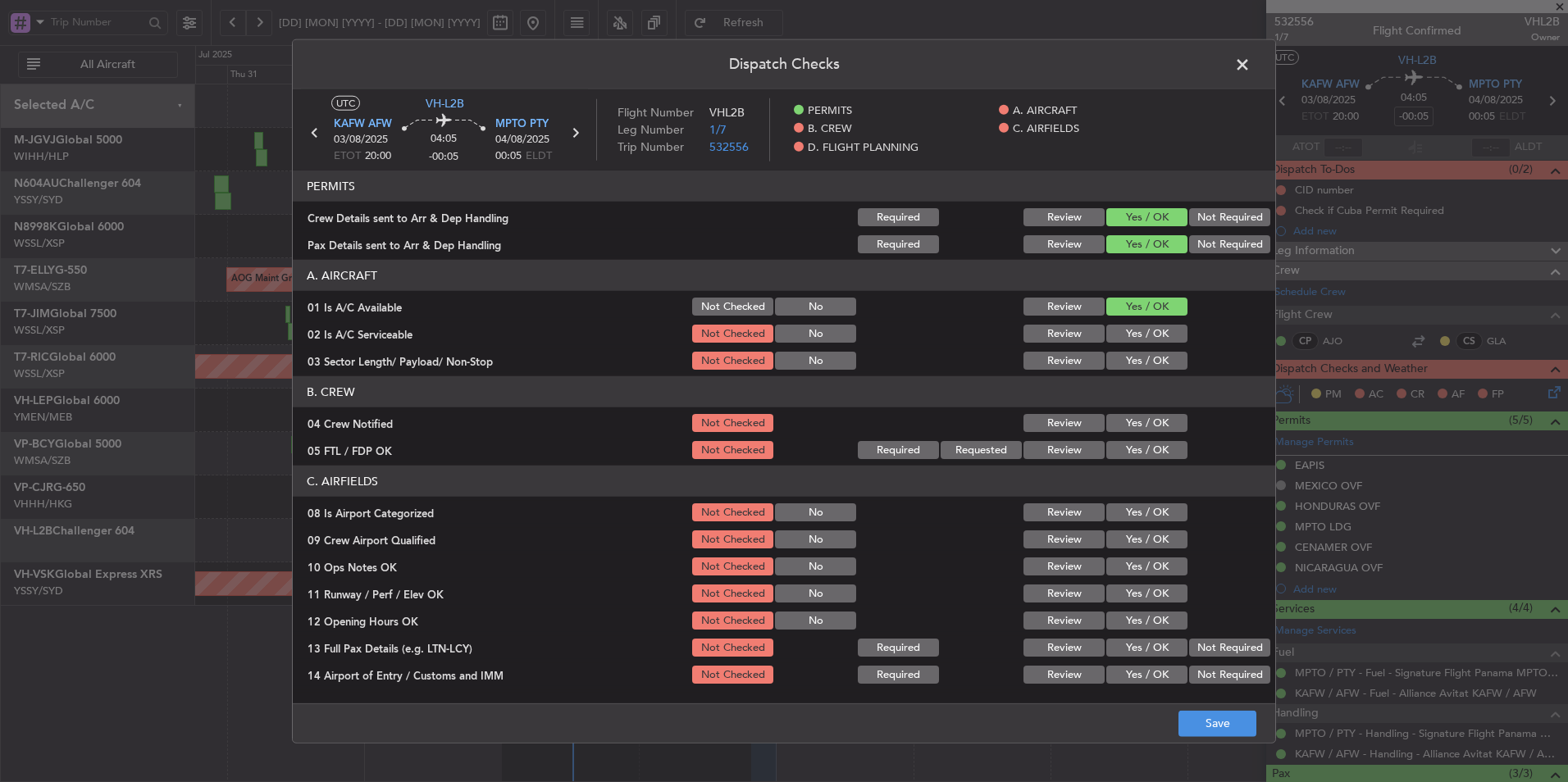 click on "Yes / OK" 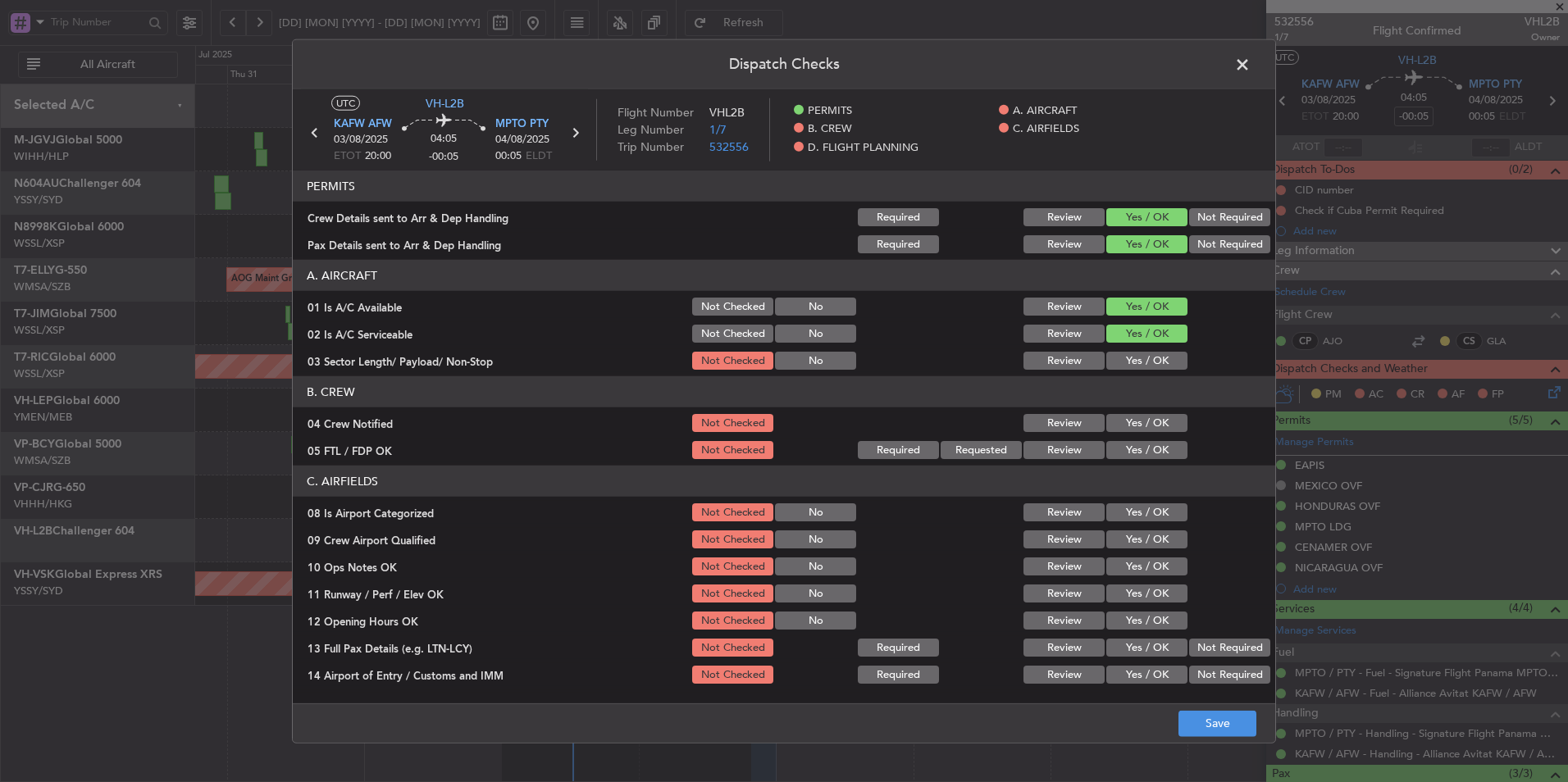 click on "Yes / OK" 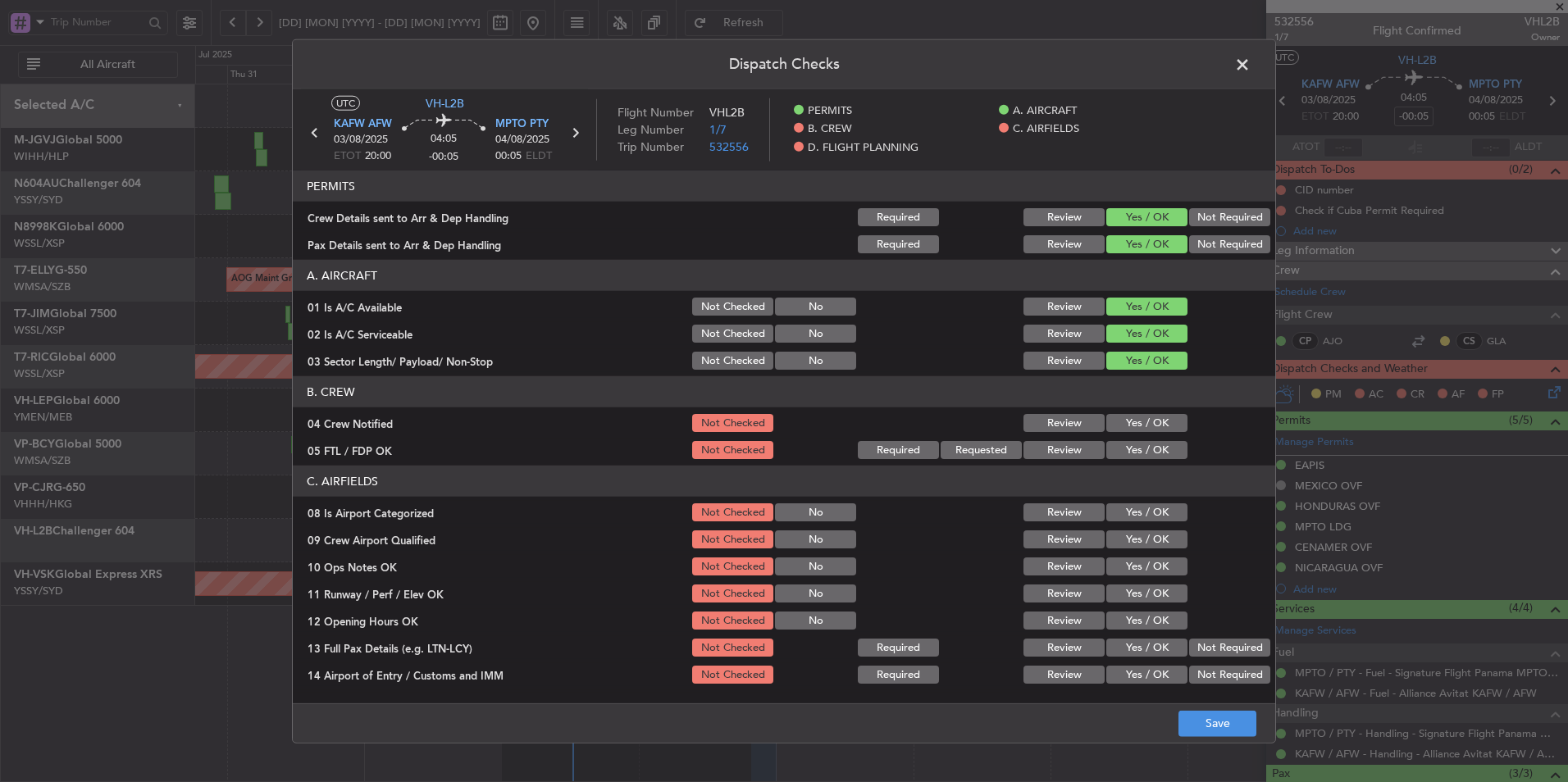 click on "Yes / OK" 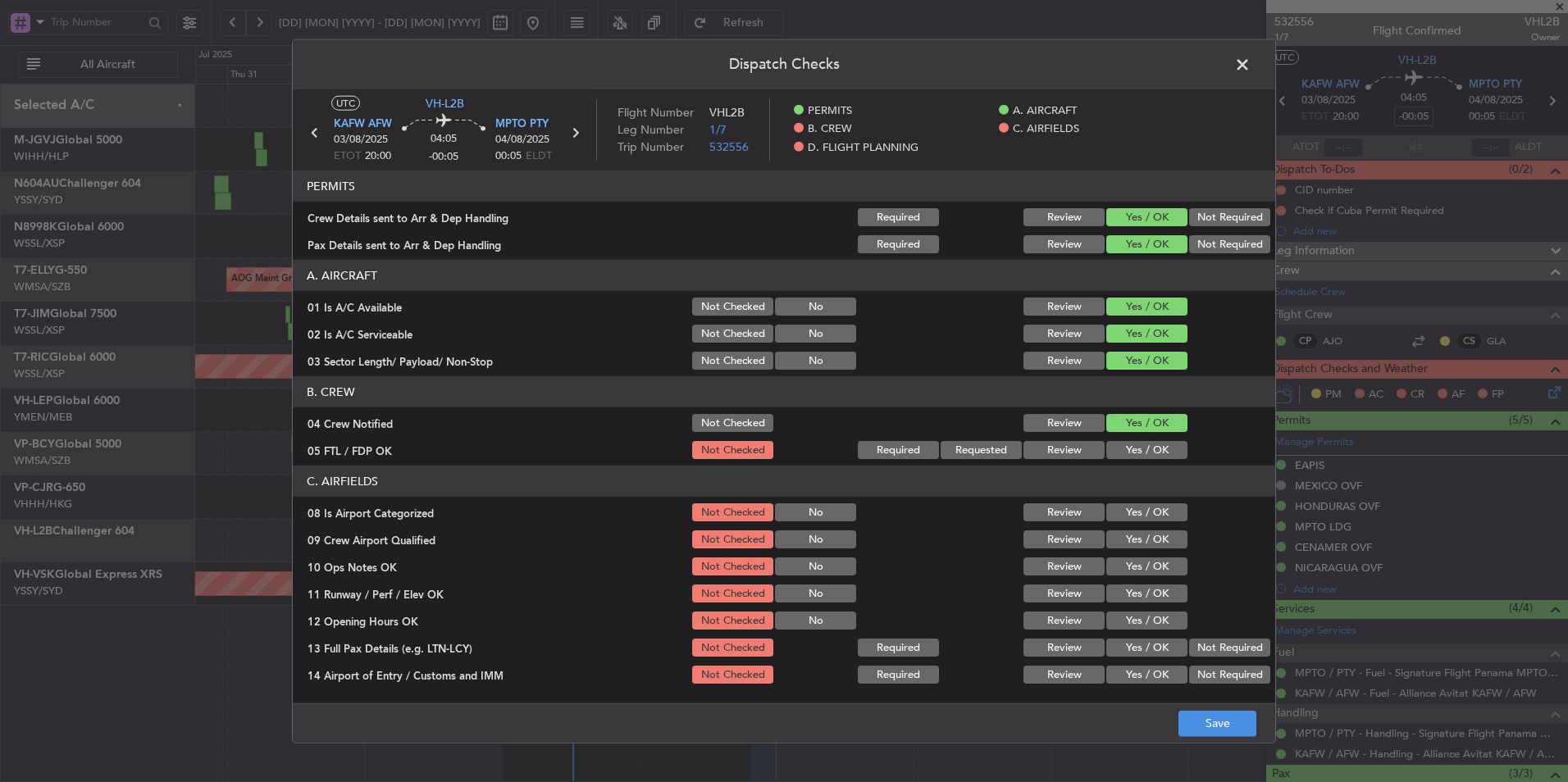 click on "Yes / OK" 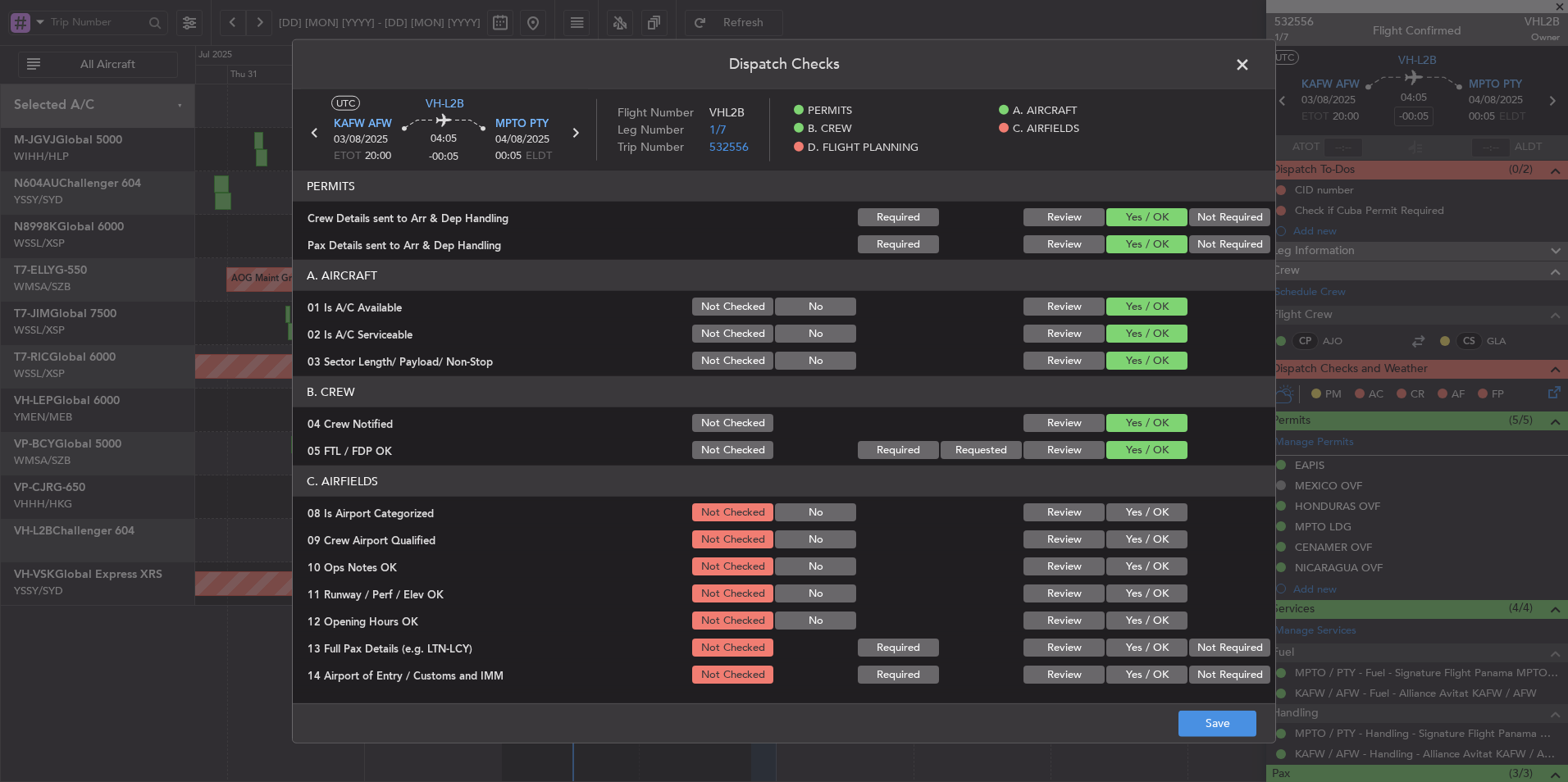 scroll, scrollTop: 246, scrollLeft: 0, axis: vertical 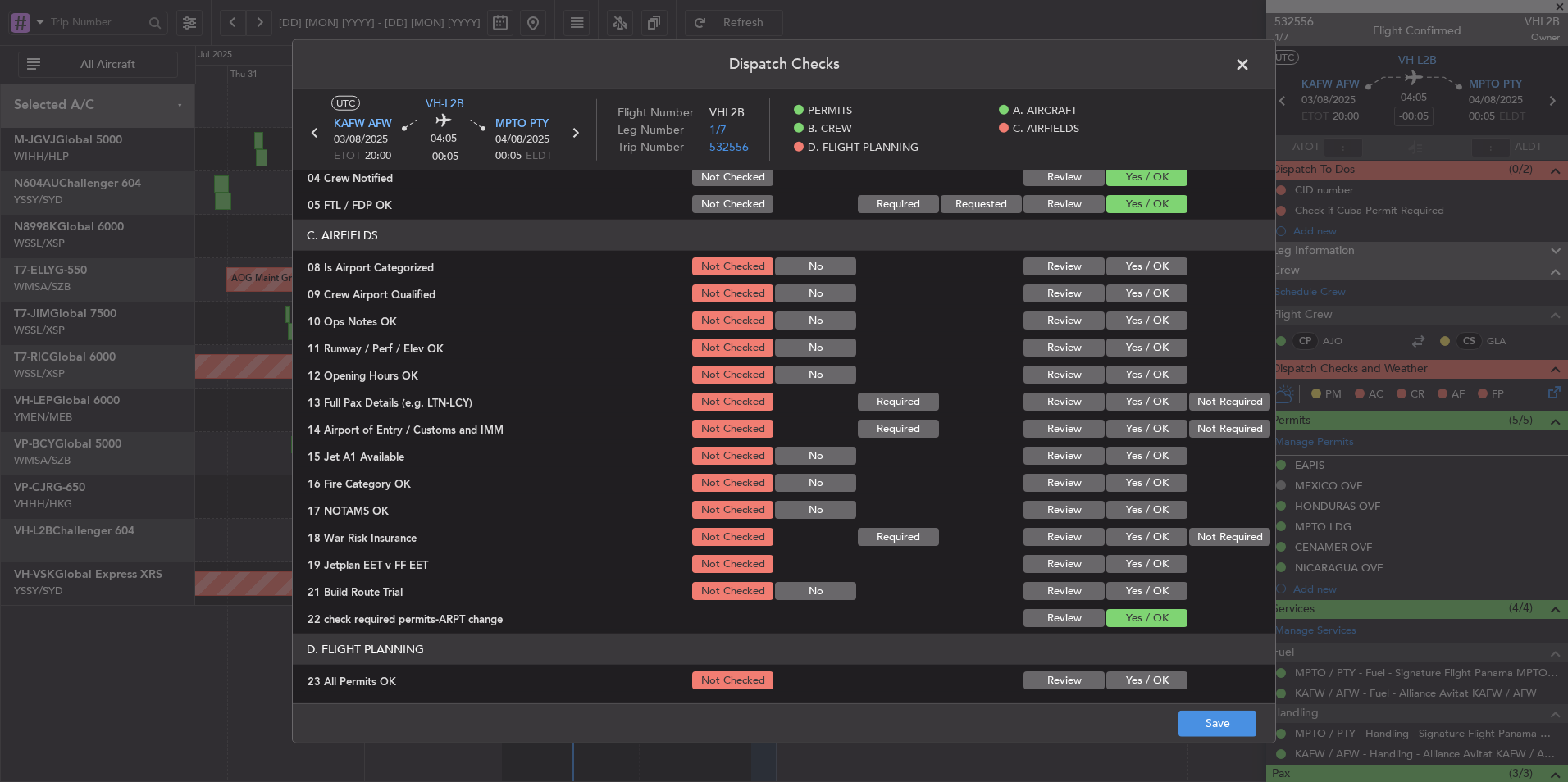 click on "Yes / OK" 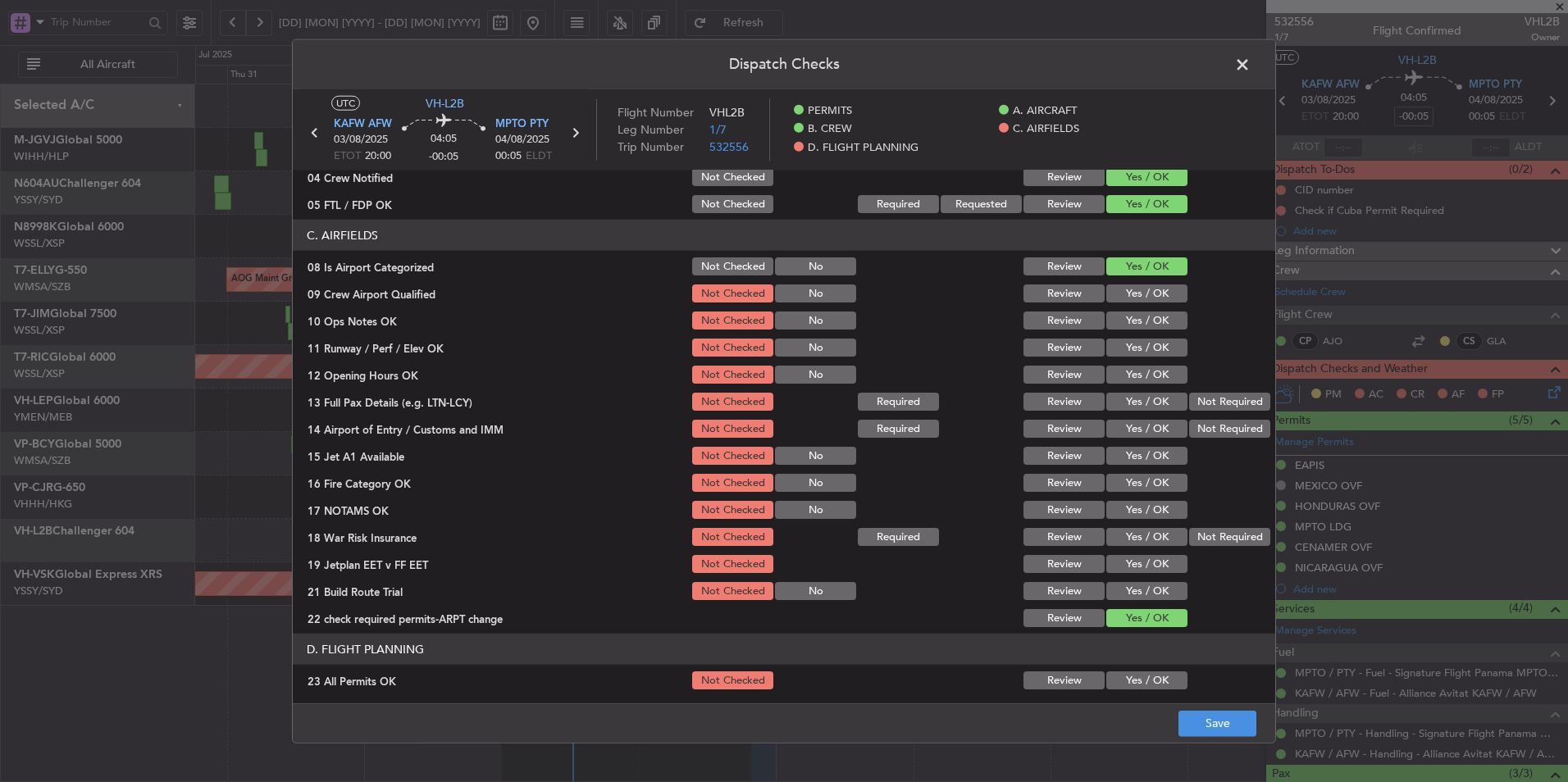 click on "Yes / OK" 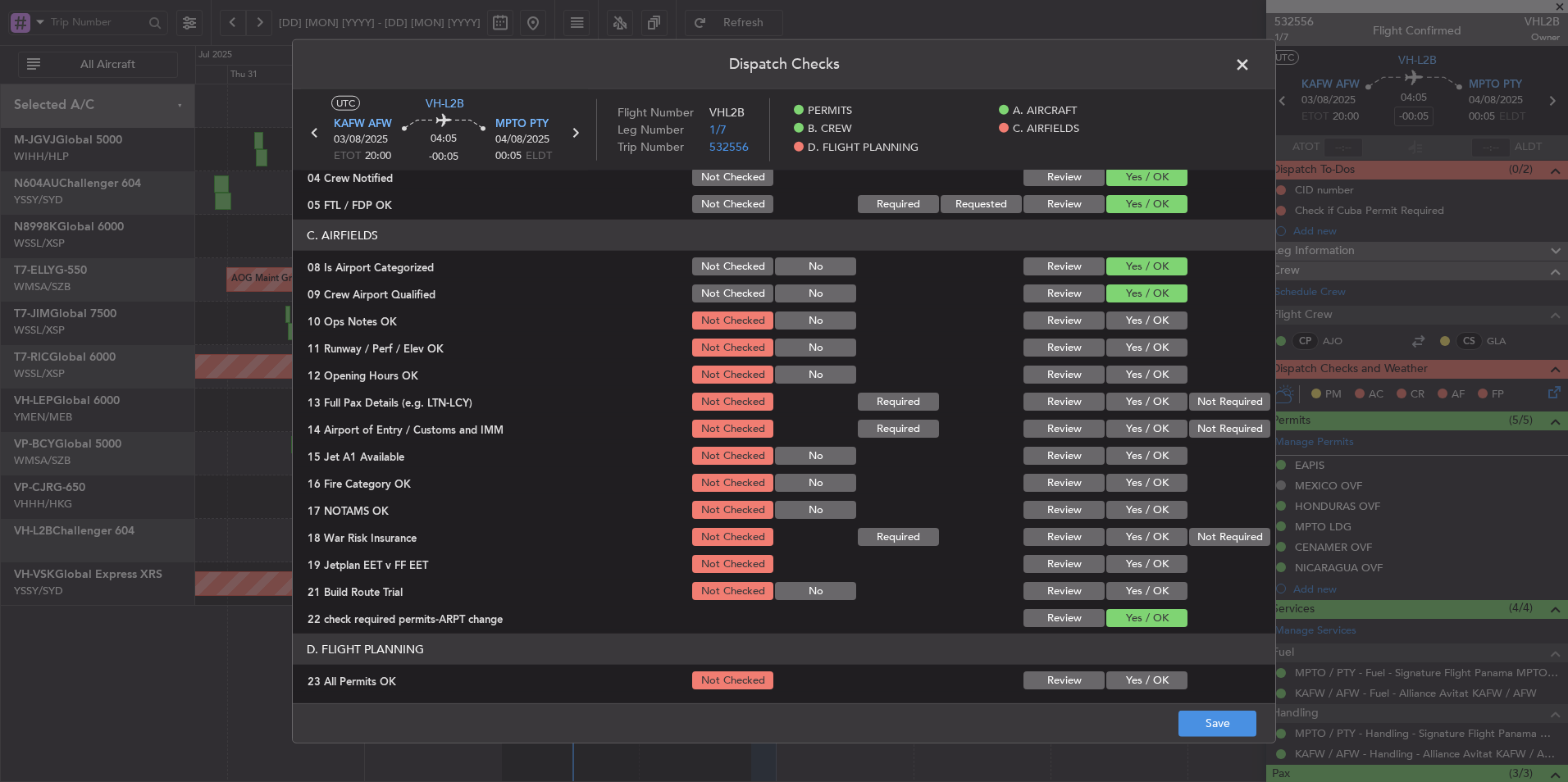 click on "Yes / OK" 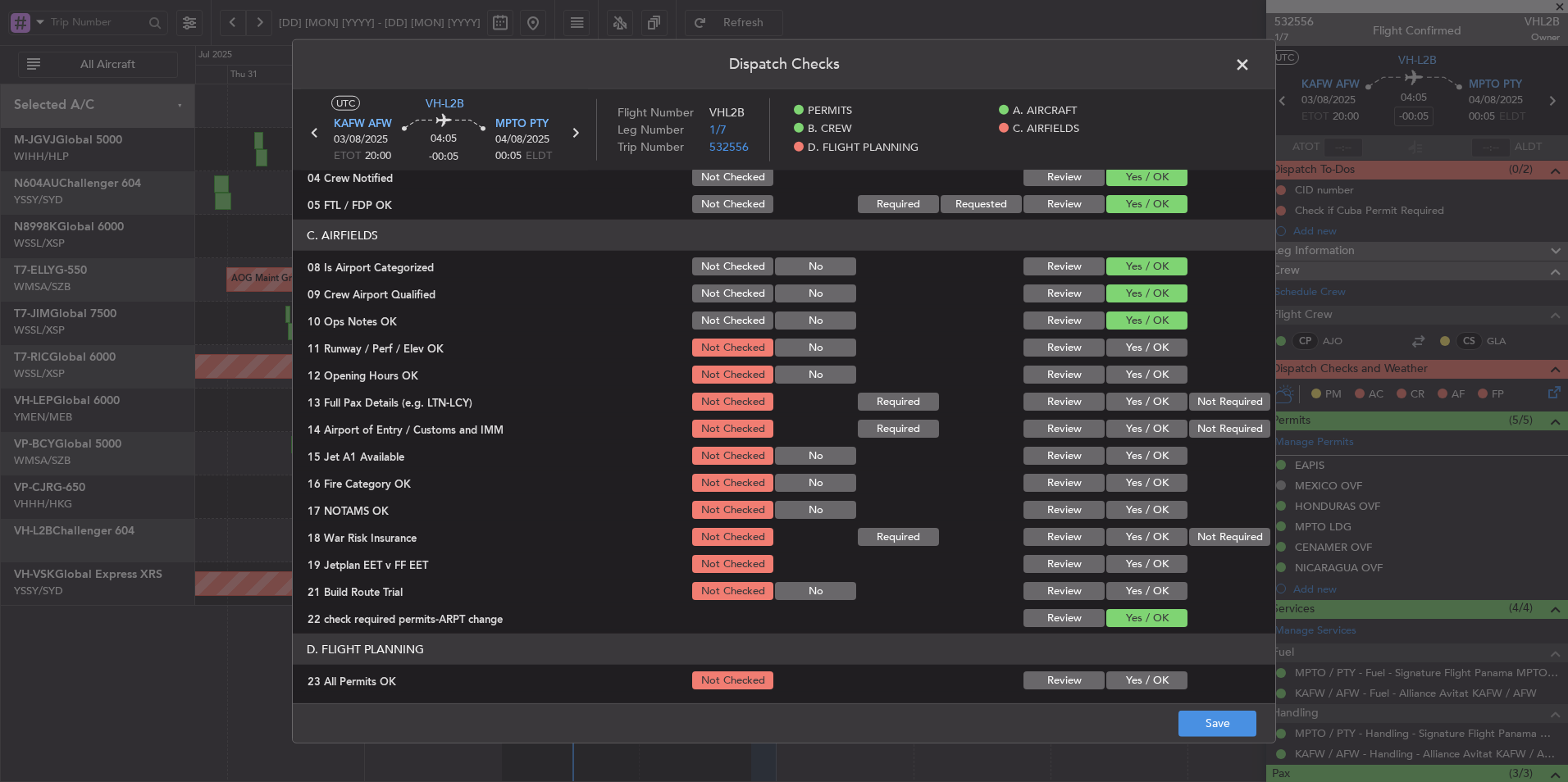click on "Yes / OK" 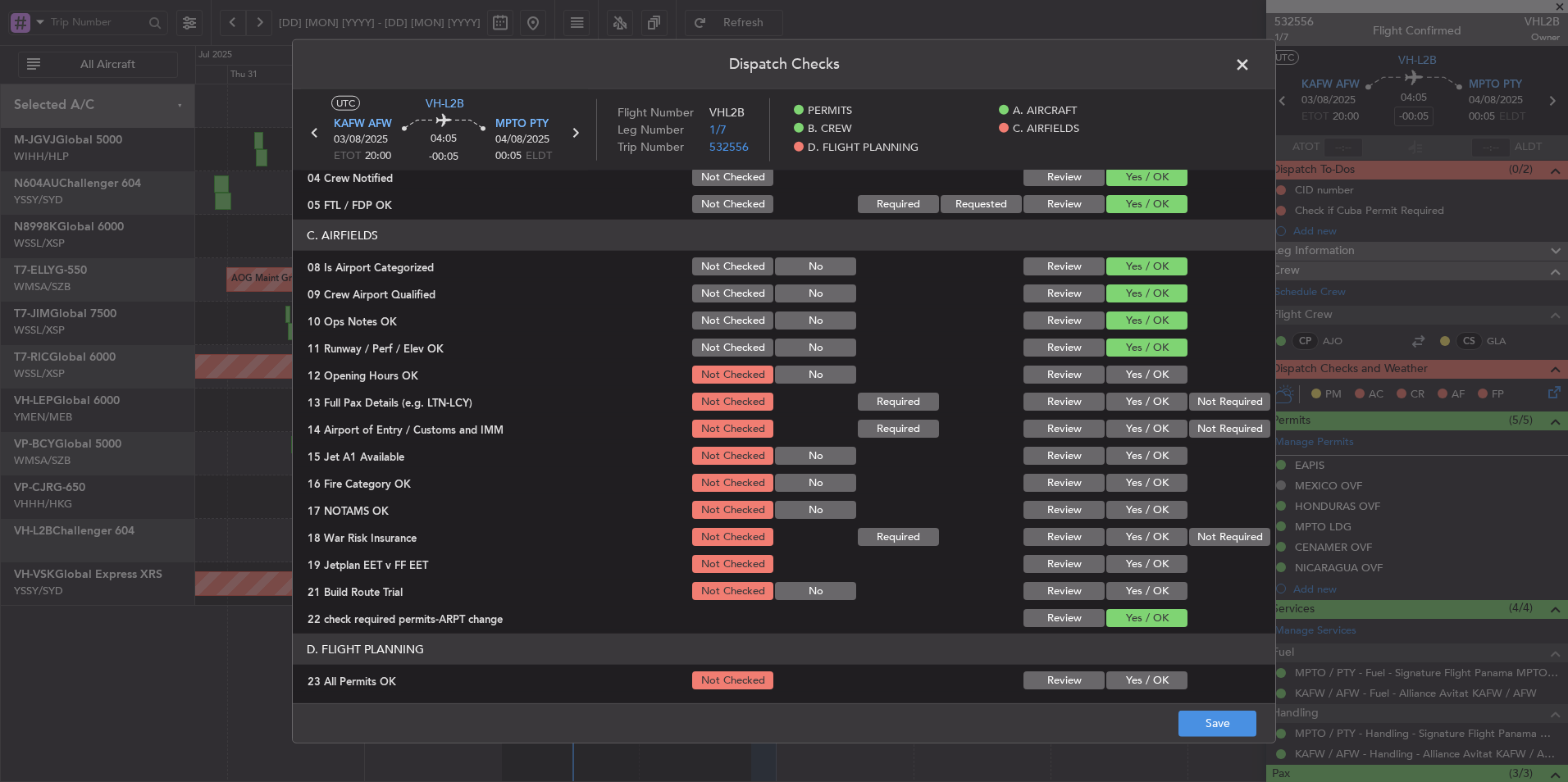 click on "Yes / OK" 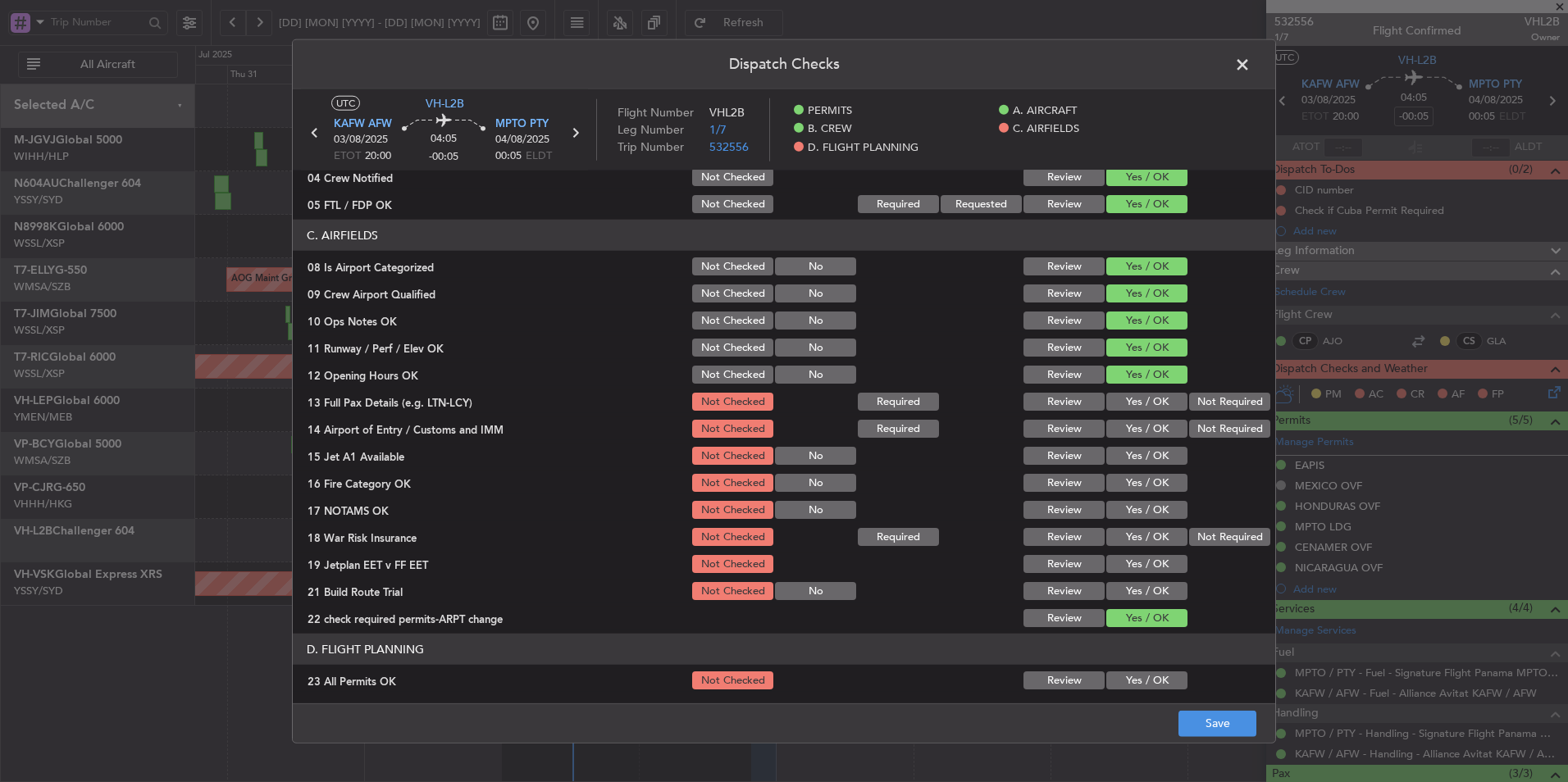 click on "Yes / OK" 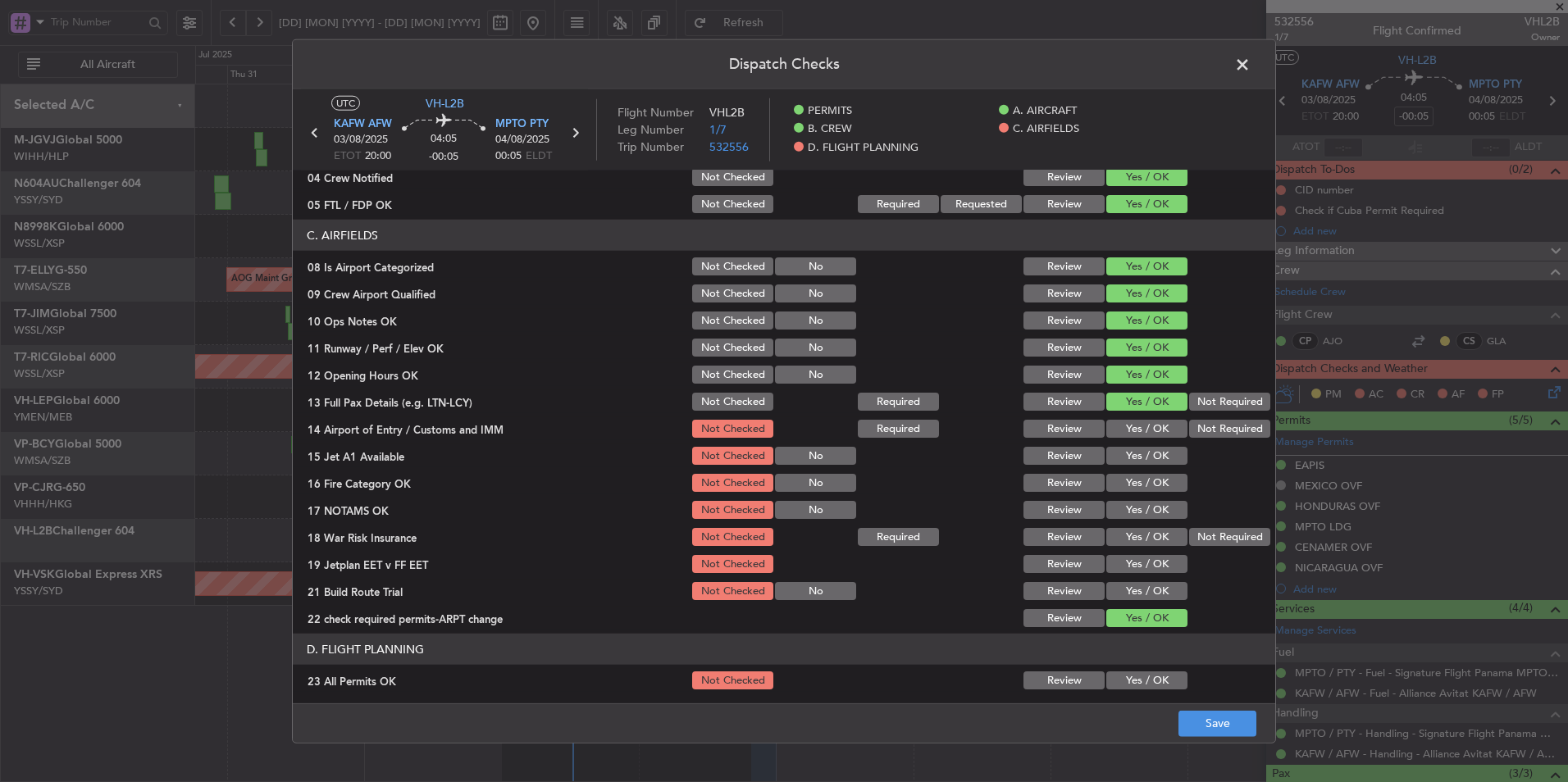 click on "Yes / OK" 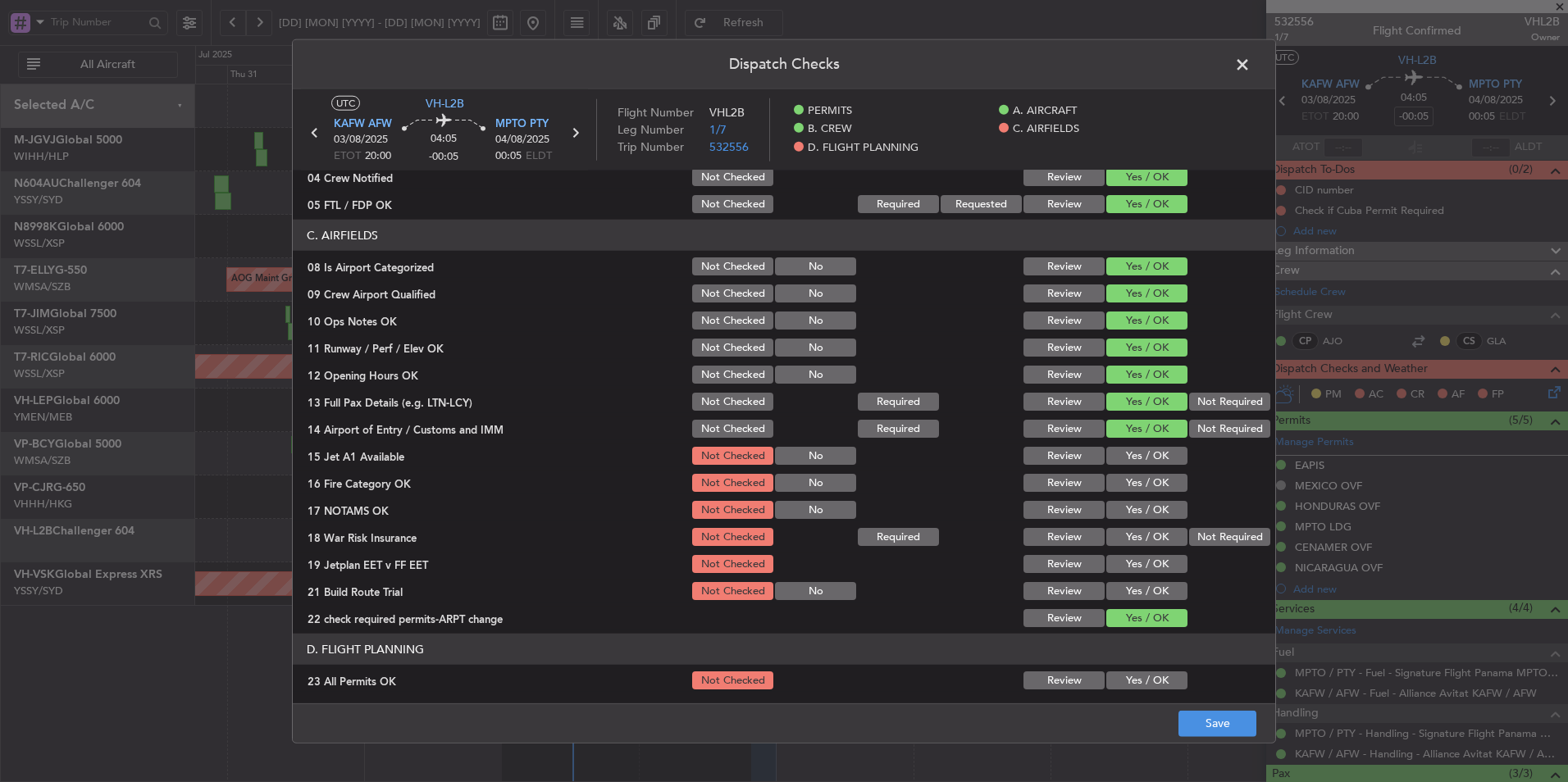 click on "Yes / OK" 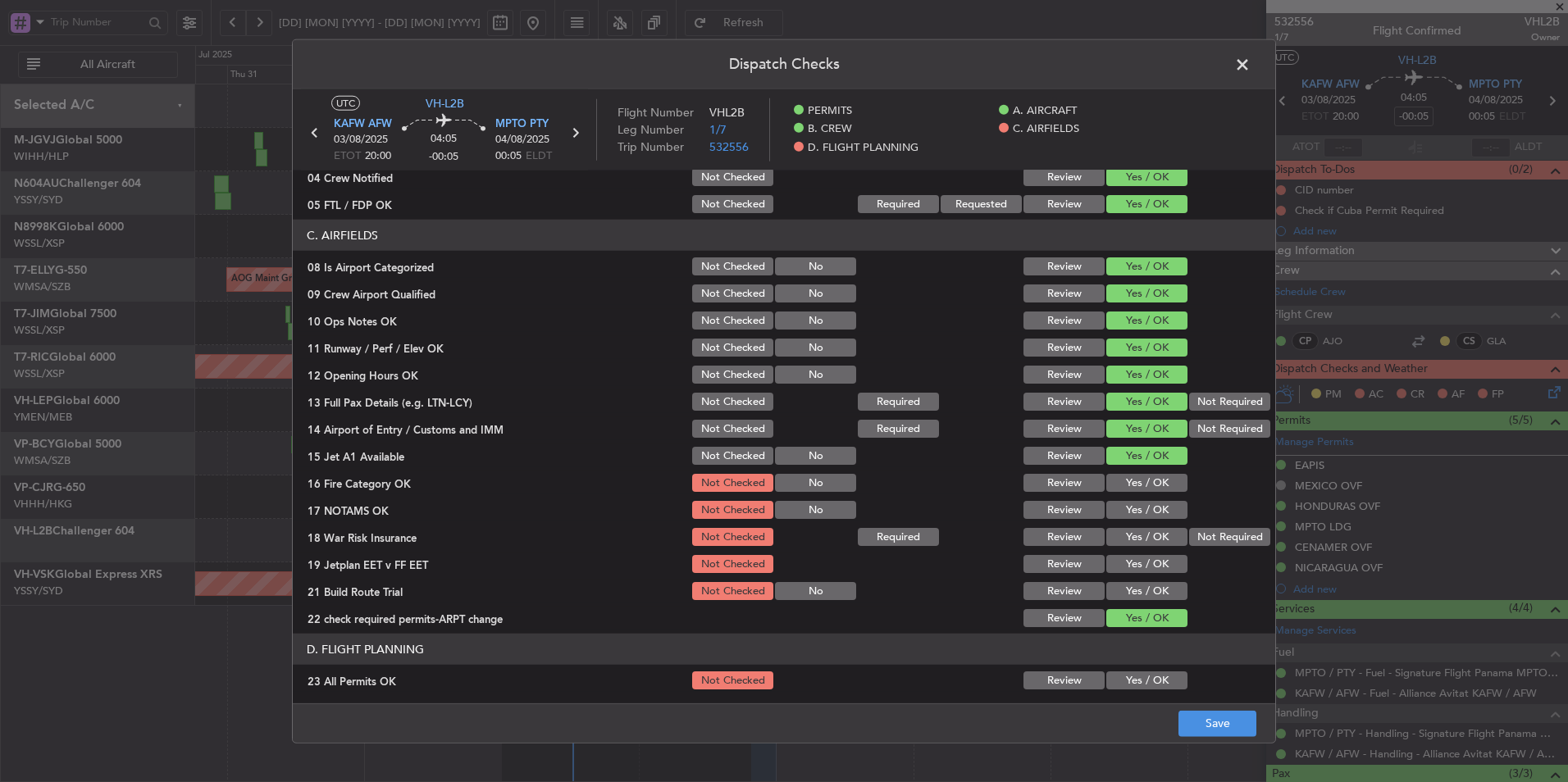 click on "Yes / OK" 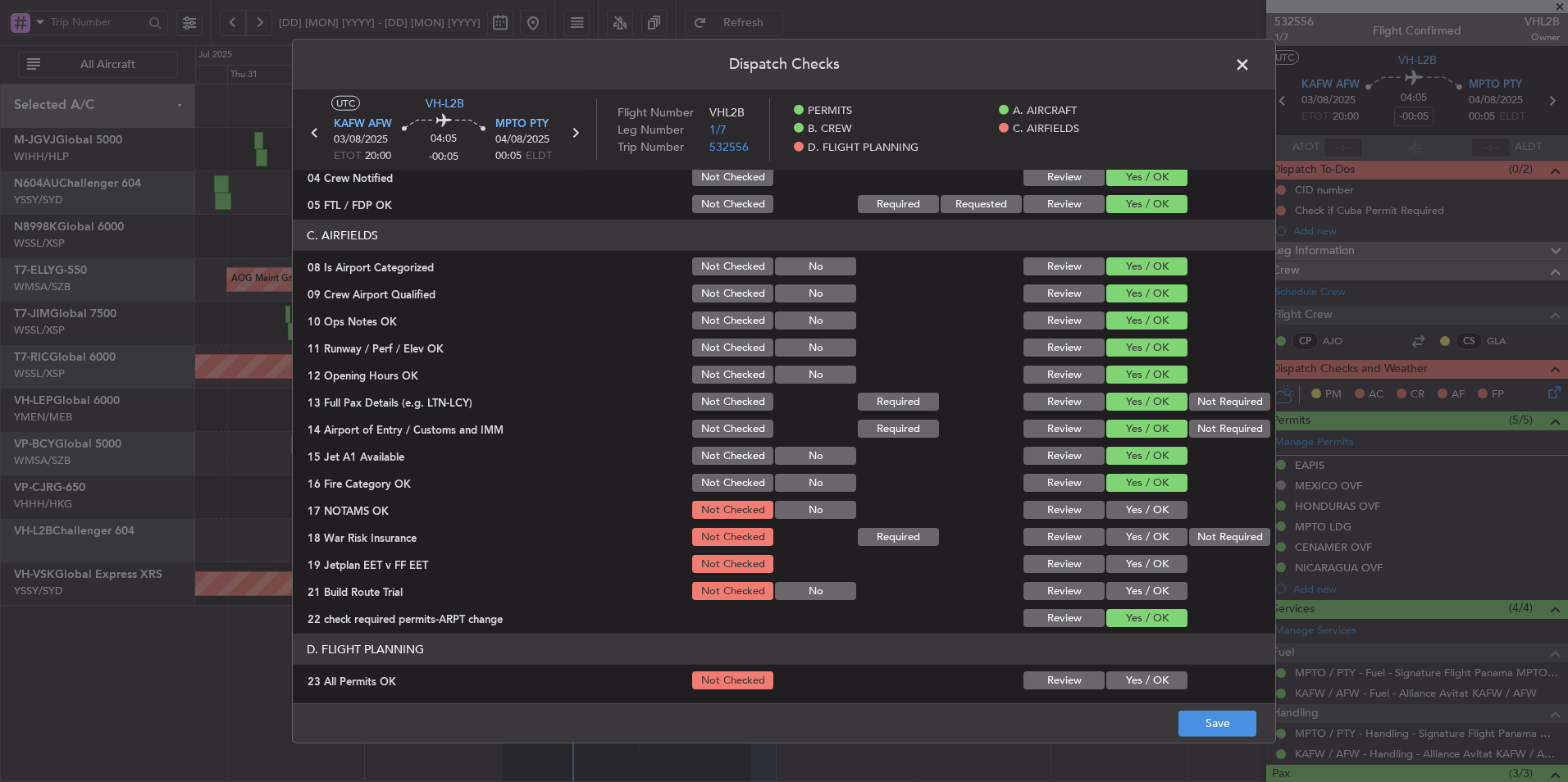 click on "Yes / OK" 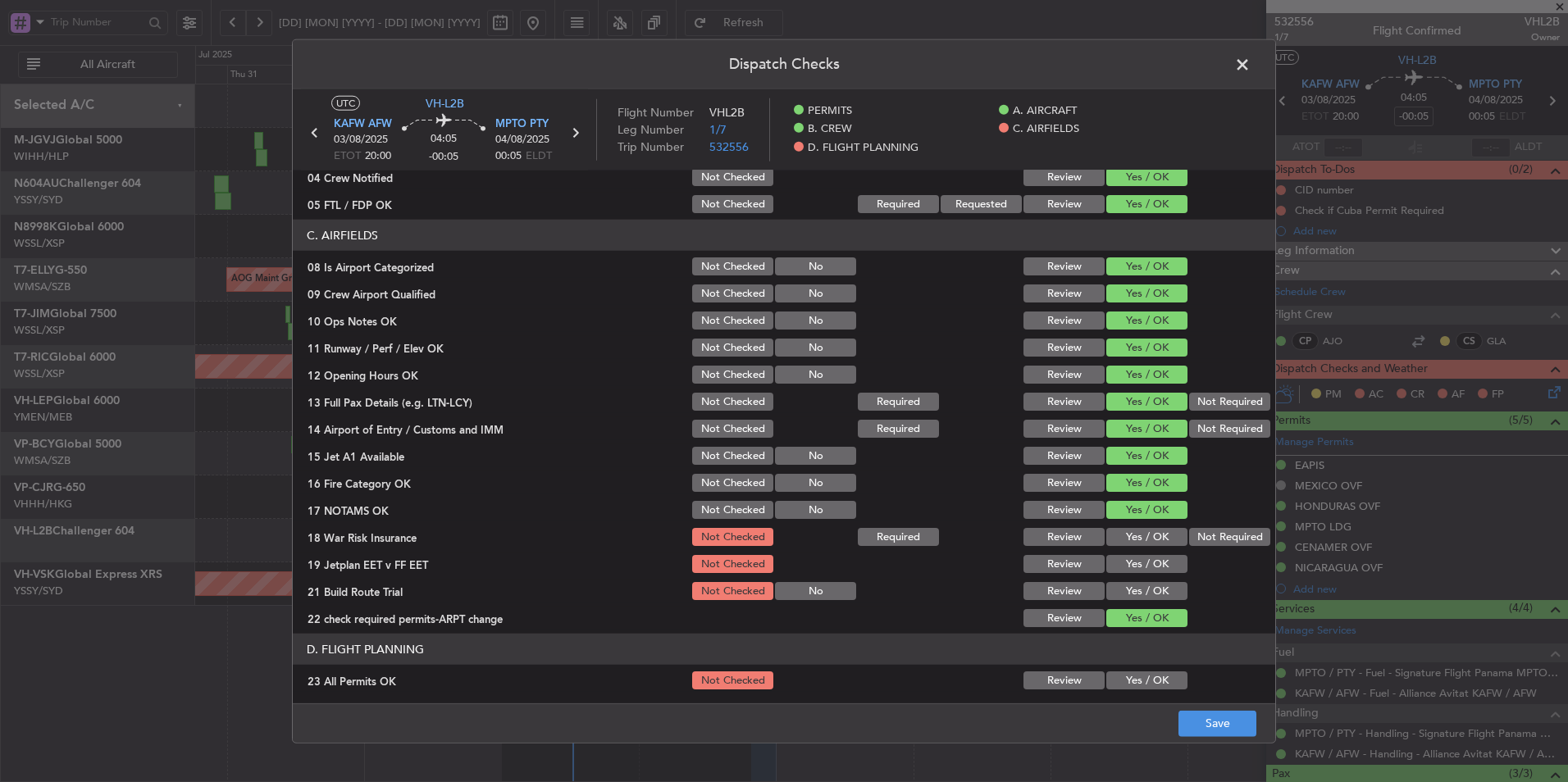 click on "Not Required" 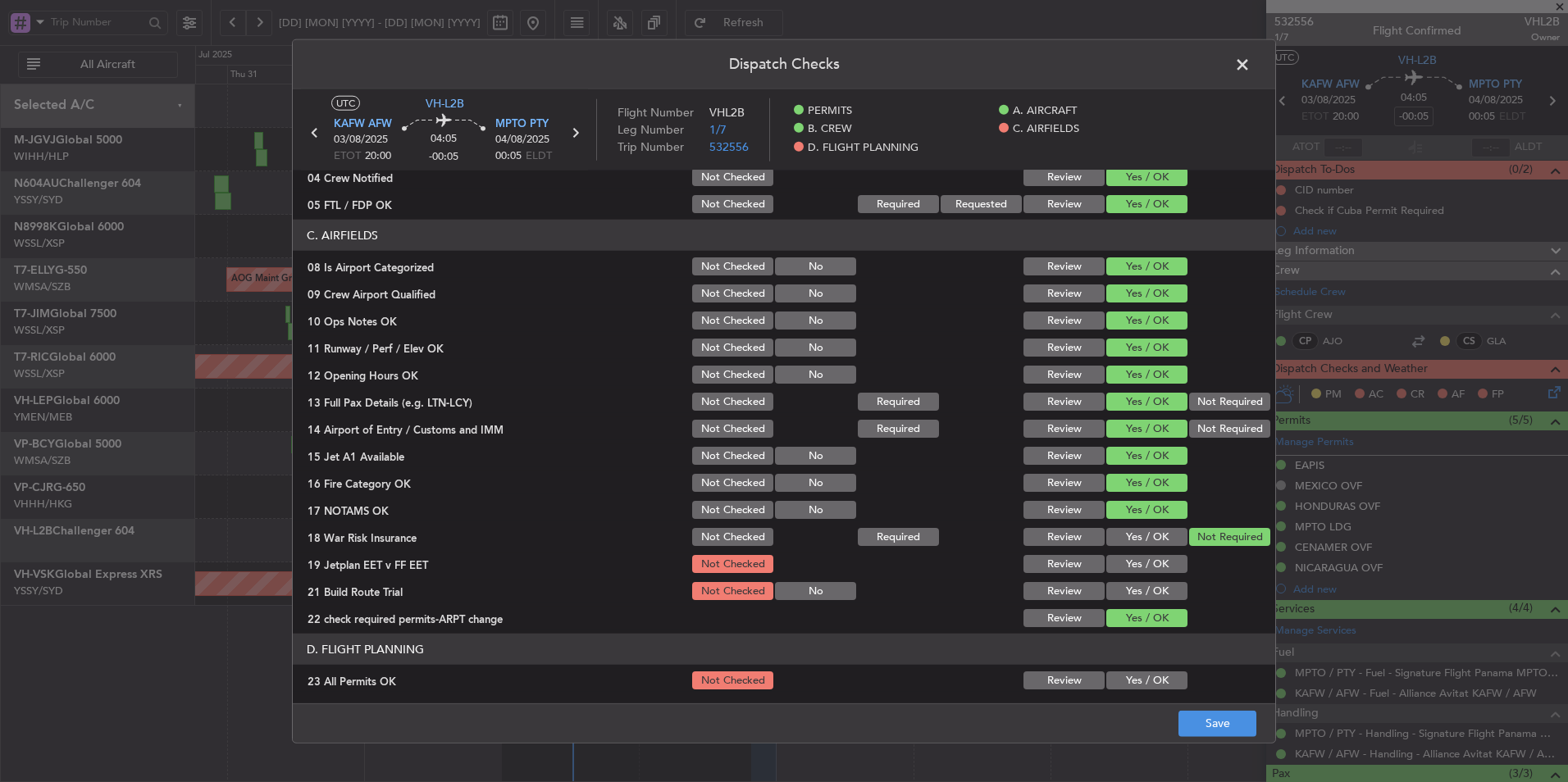 click on "Yes / OK" 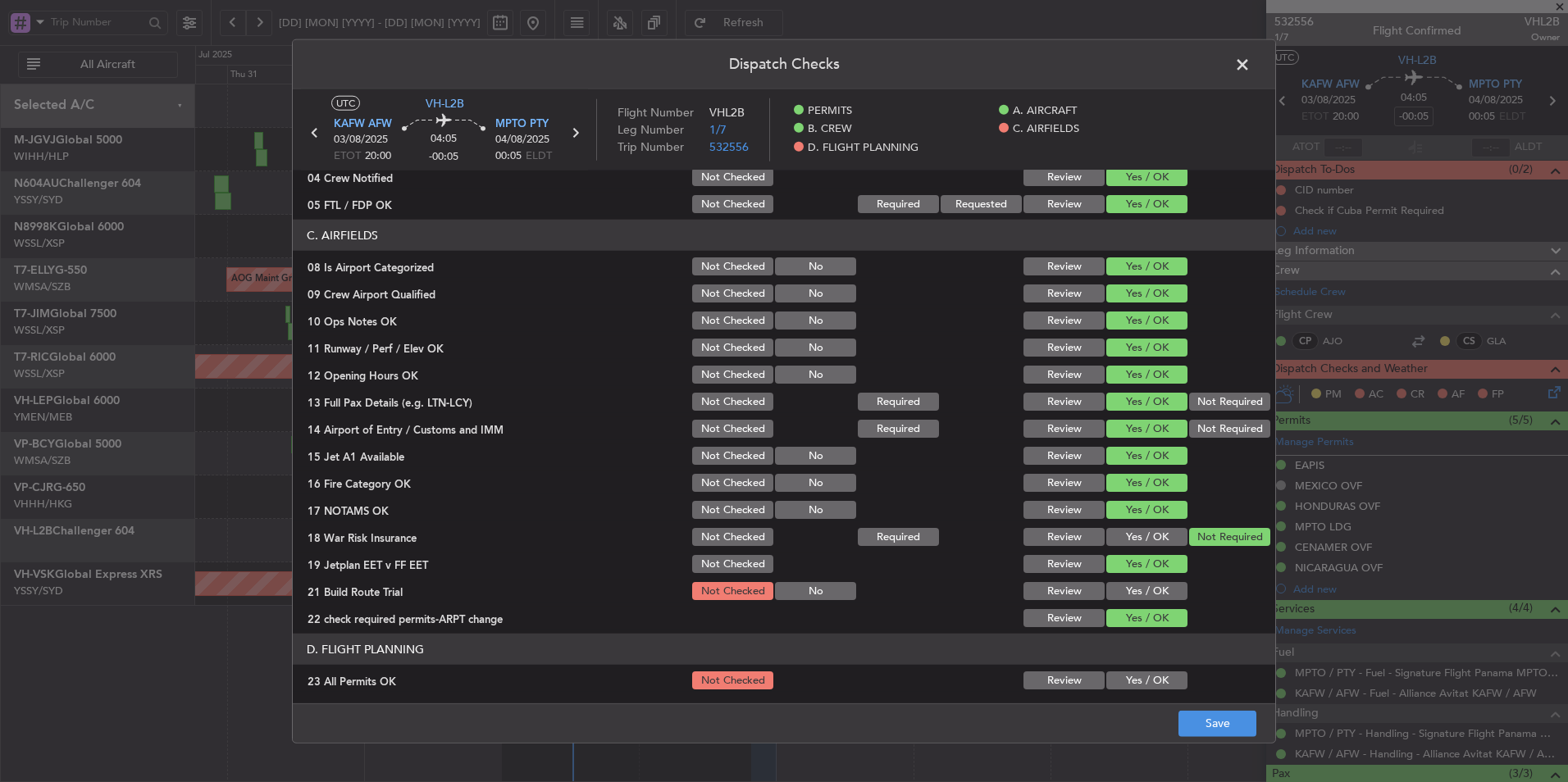click on "Yes / OK" 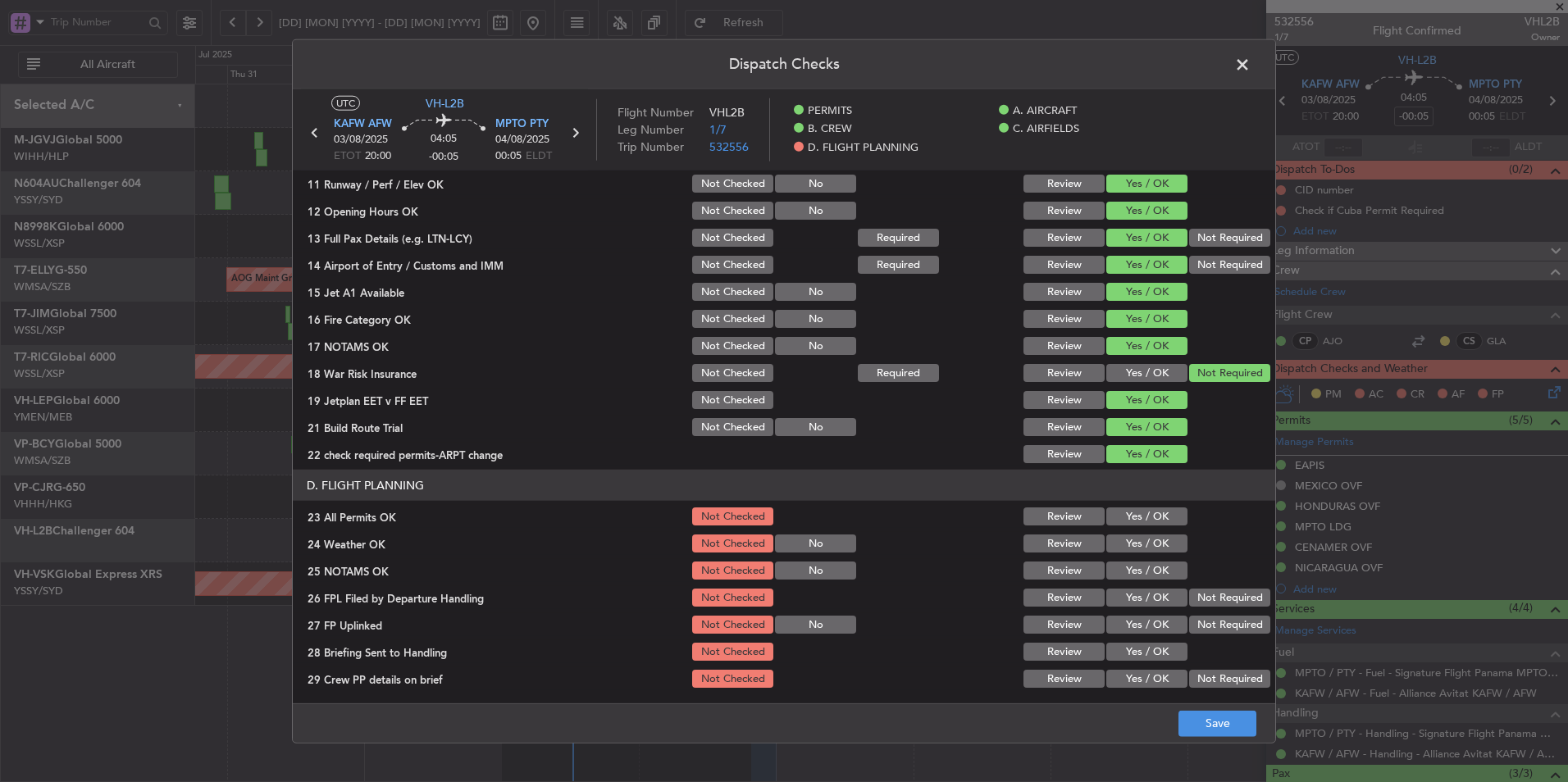 scroll, scrollTop: 439, scrollLeft: 0, axis: vertical 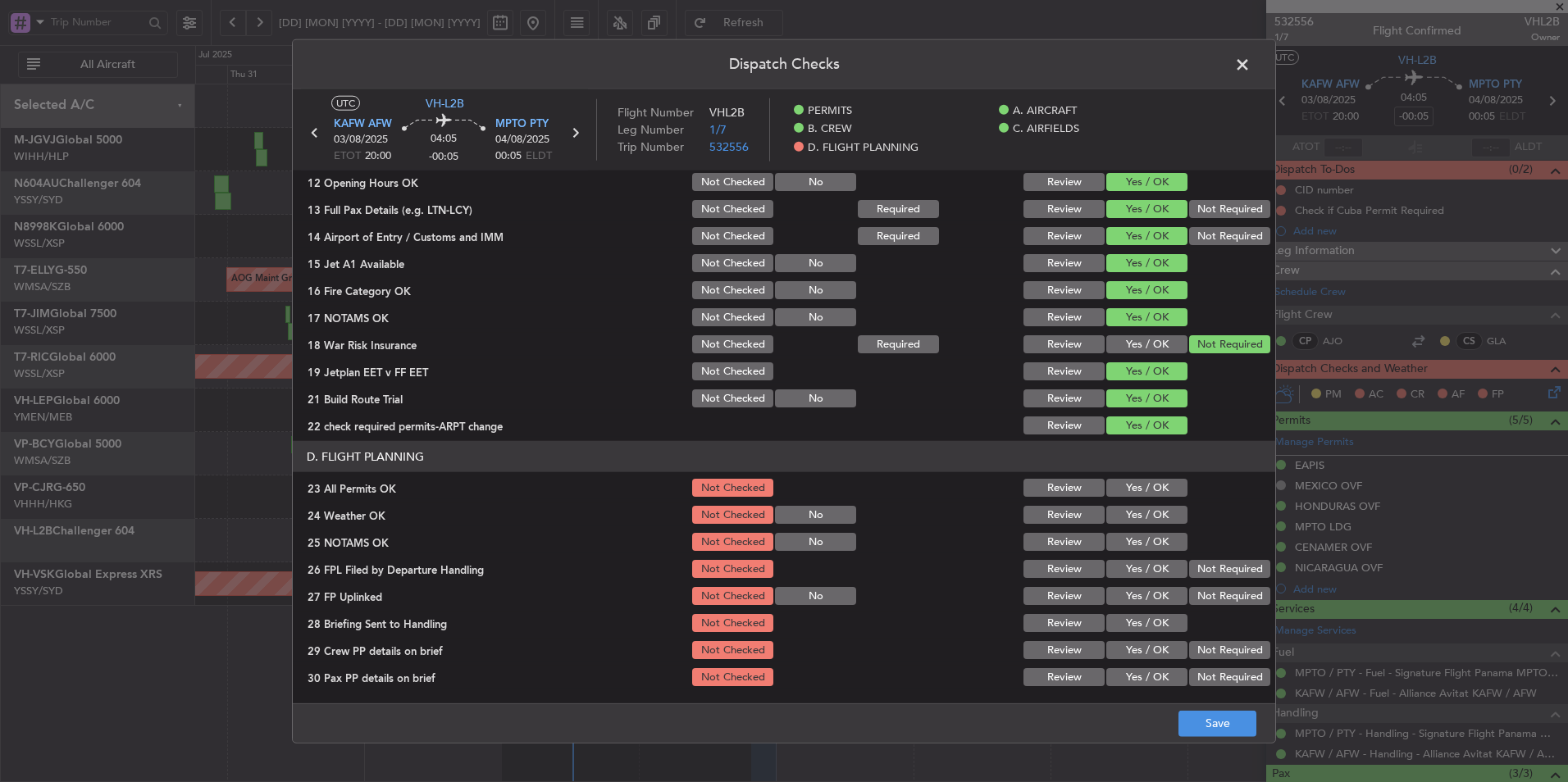 click on "Save" 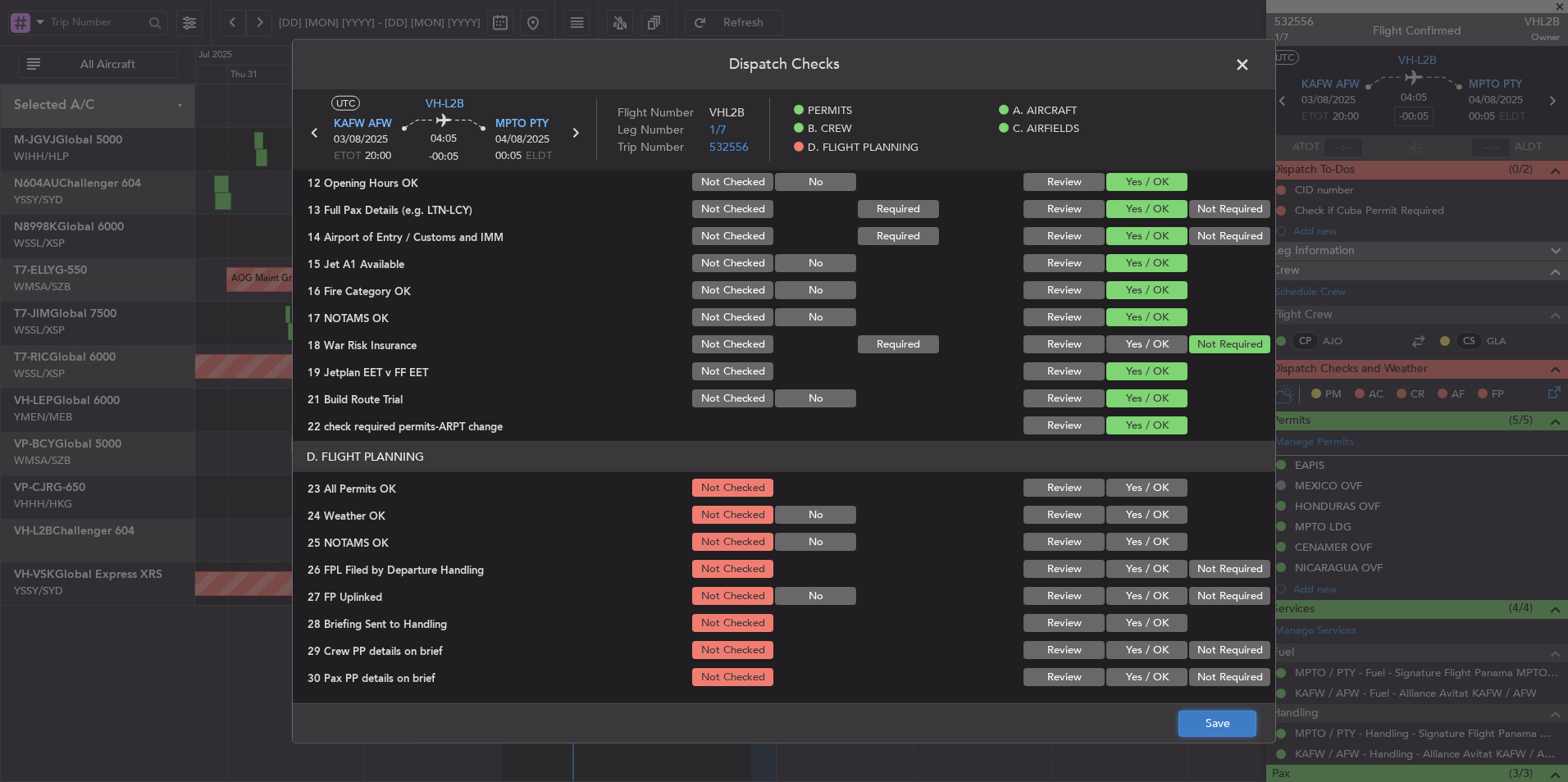 click on "Save" 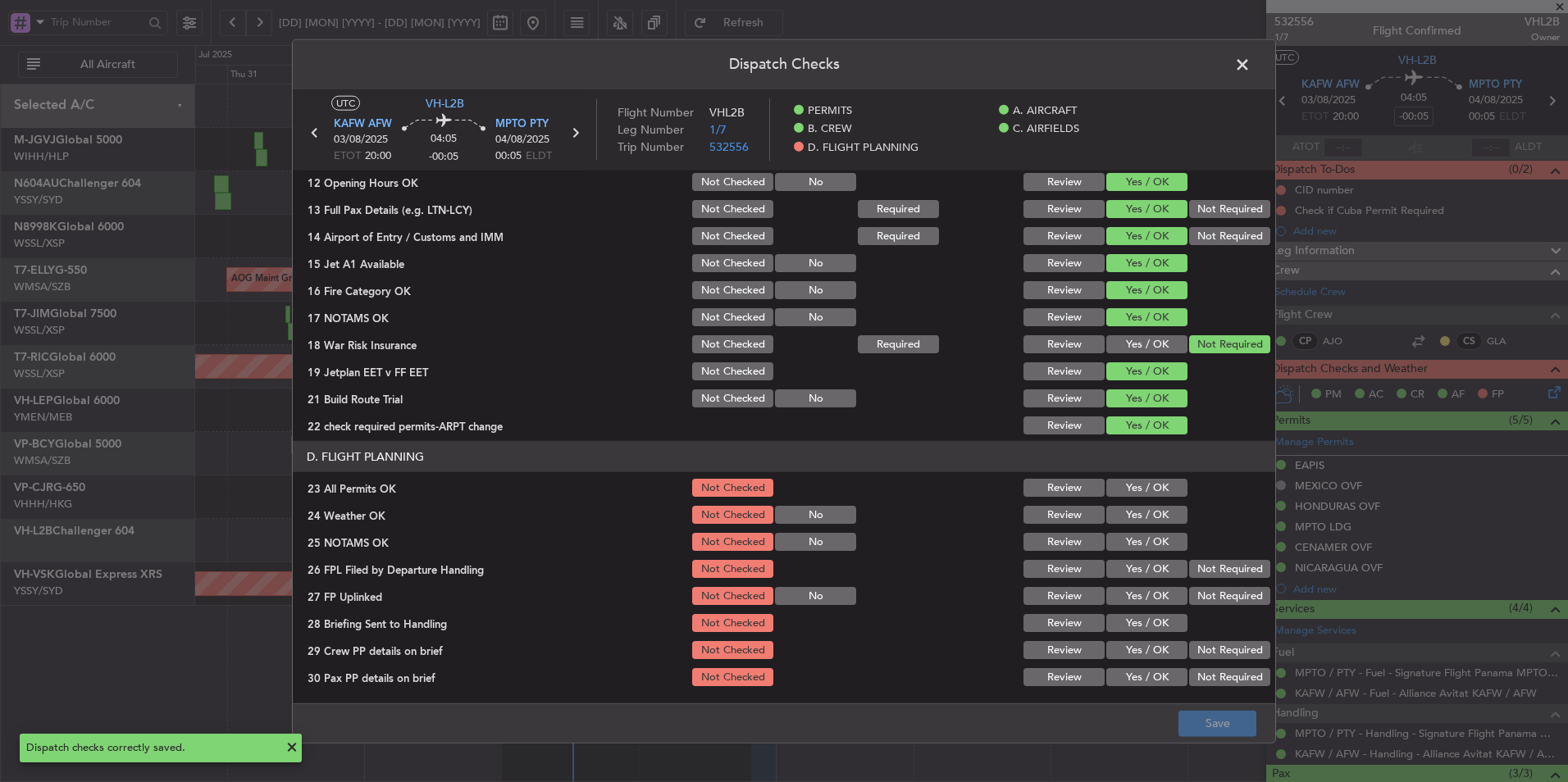 click 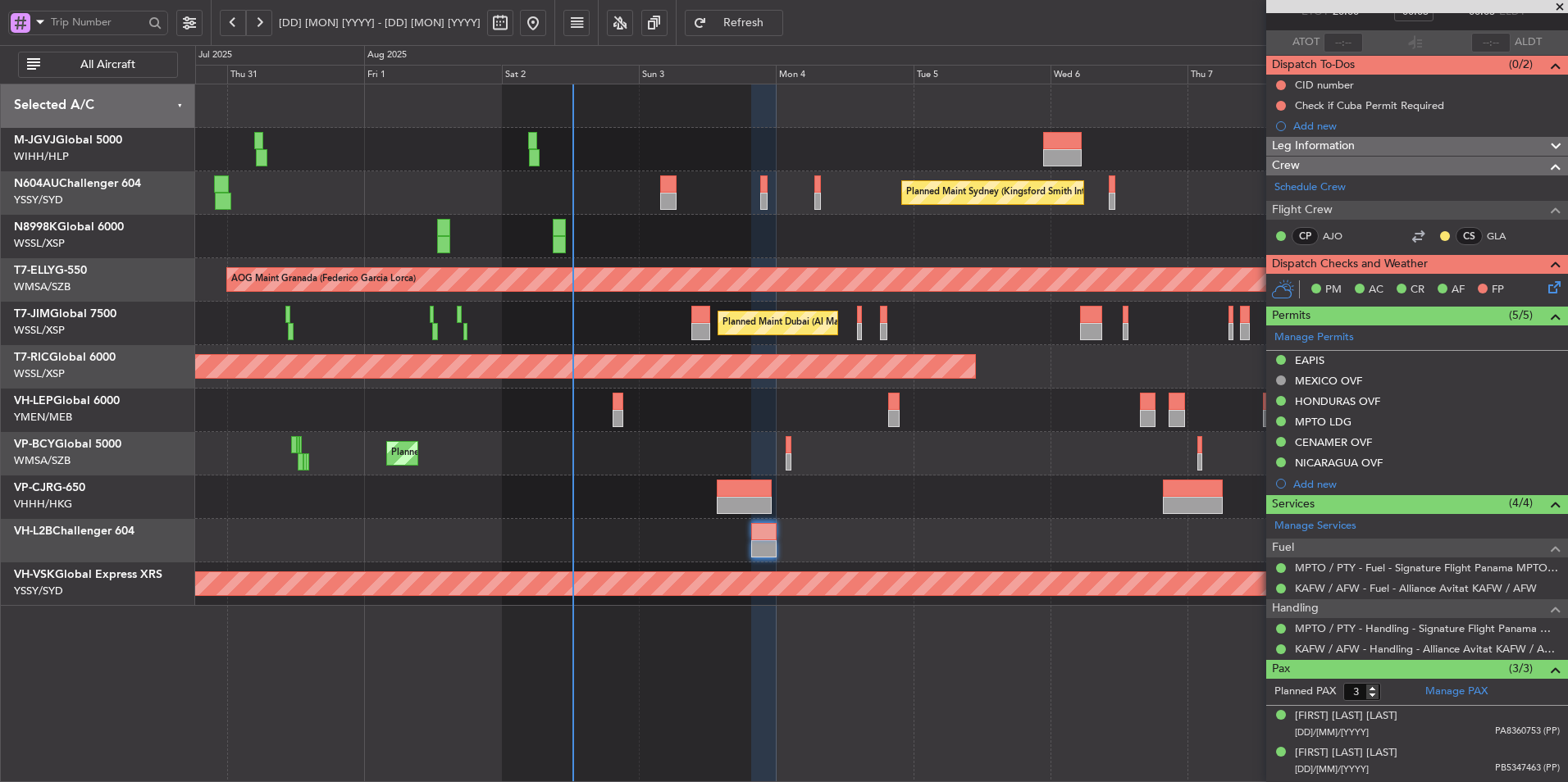 scroll, scrollTop: 139, scrollLeft: 0, axis: vertical 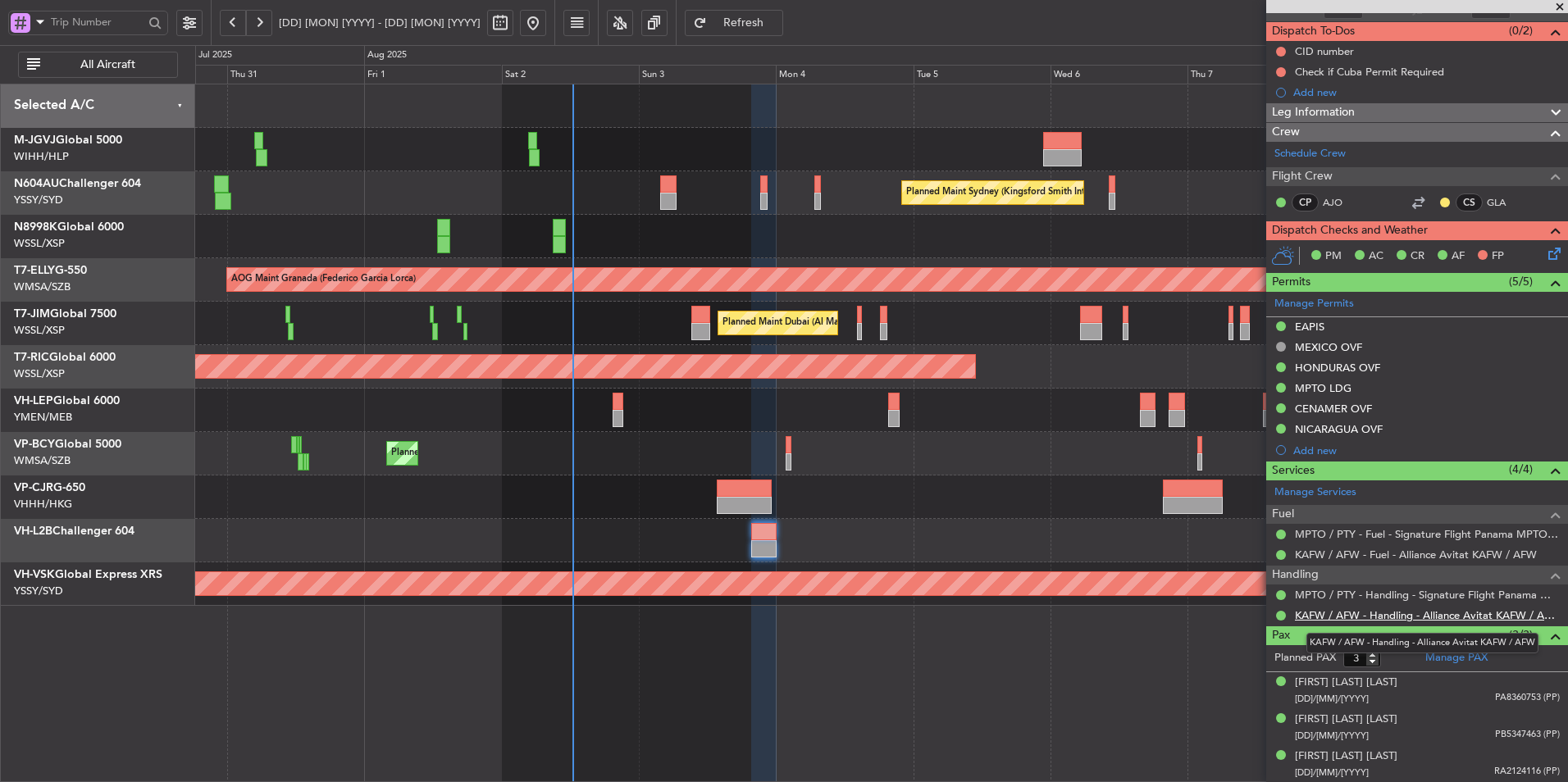 click on "KAFW / AFW - Handling - Alliance Avitat KAFW / AFW" at bounding box center (1427, 615) 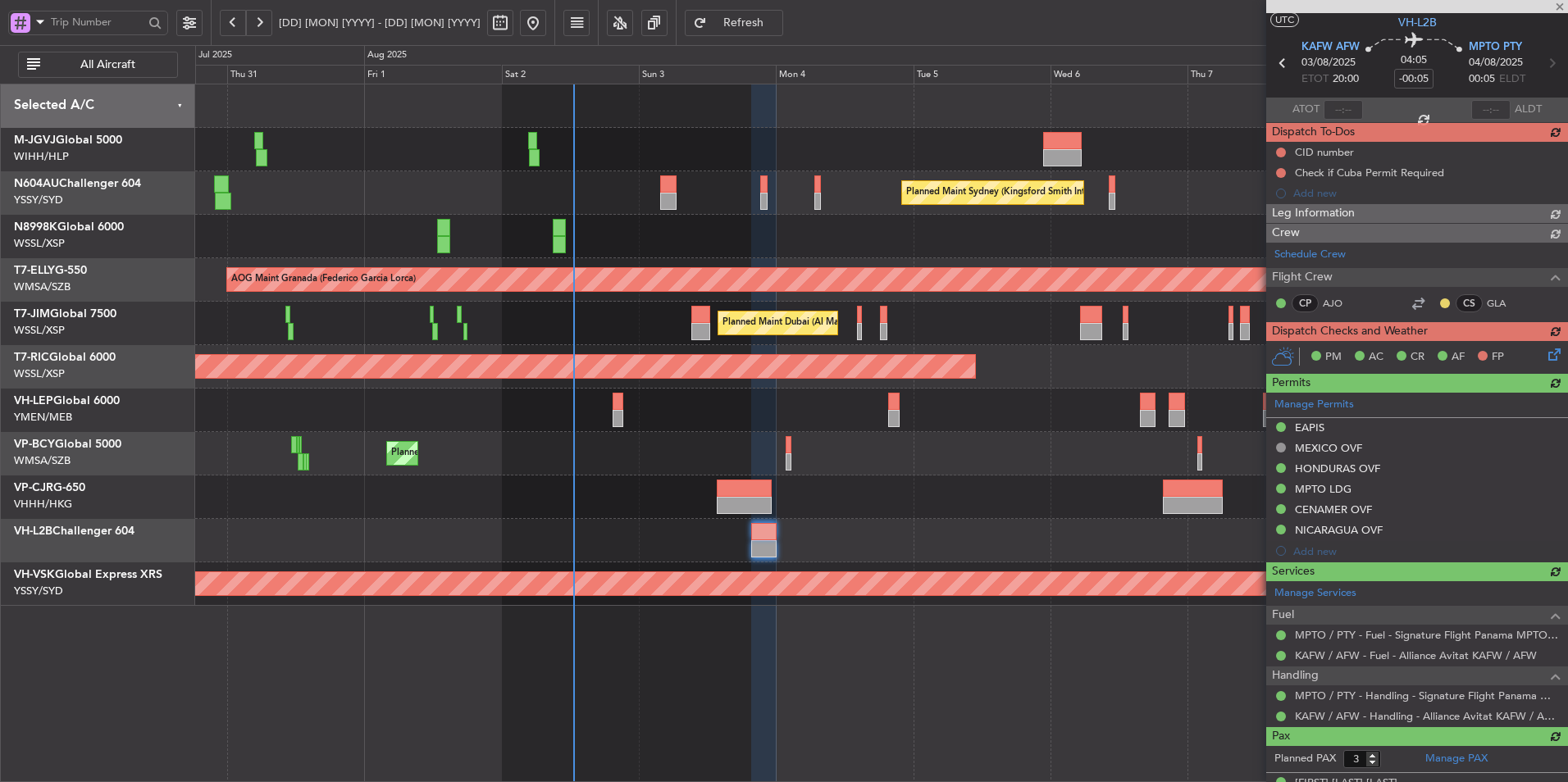 scroll, scrollTop: 0, scrollLeft: 0, axis: both 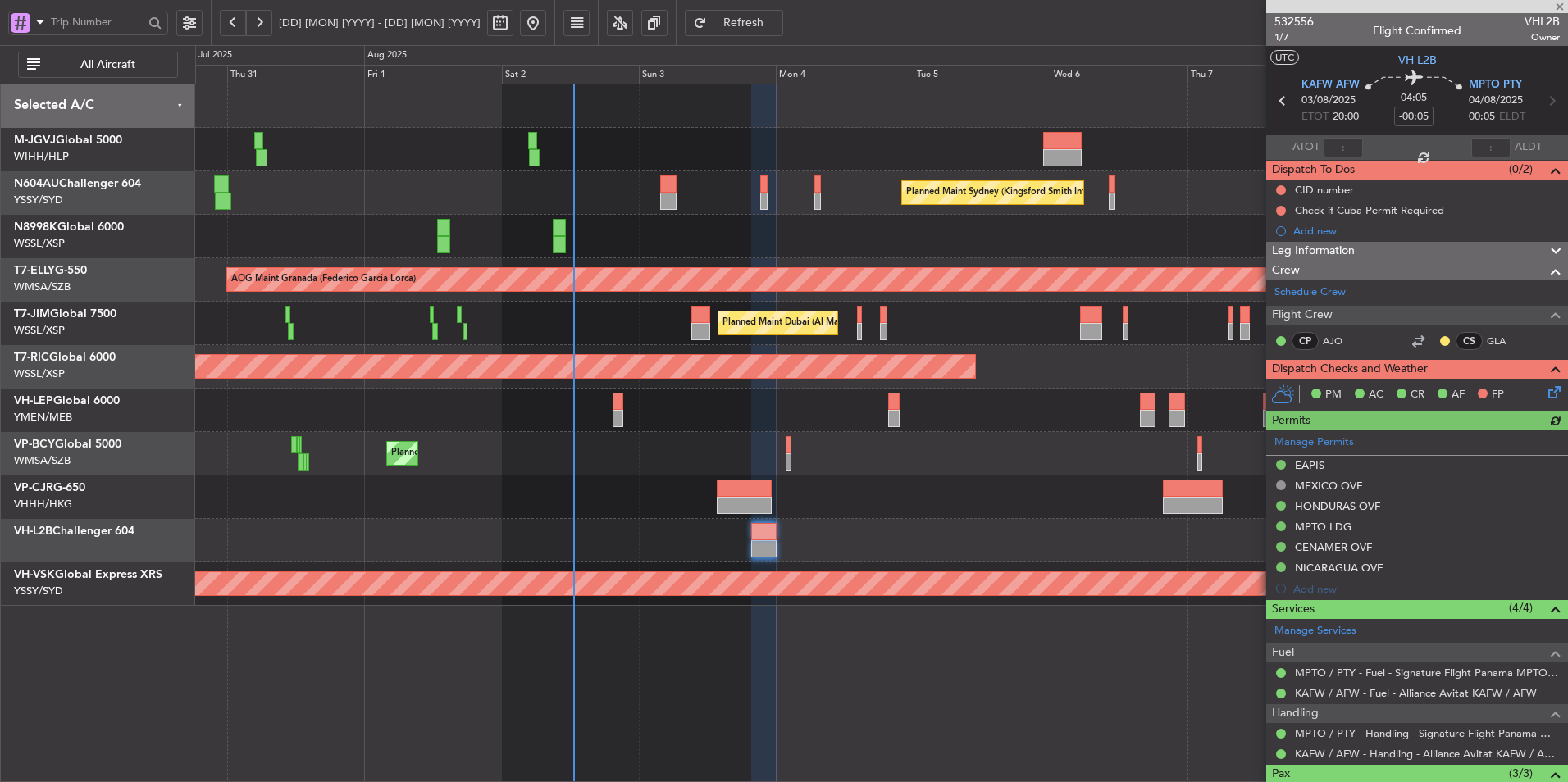 click 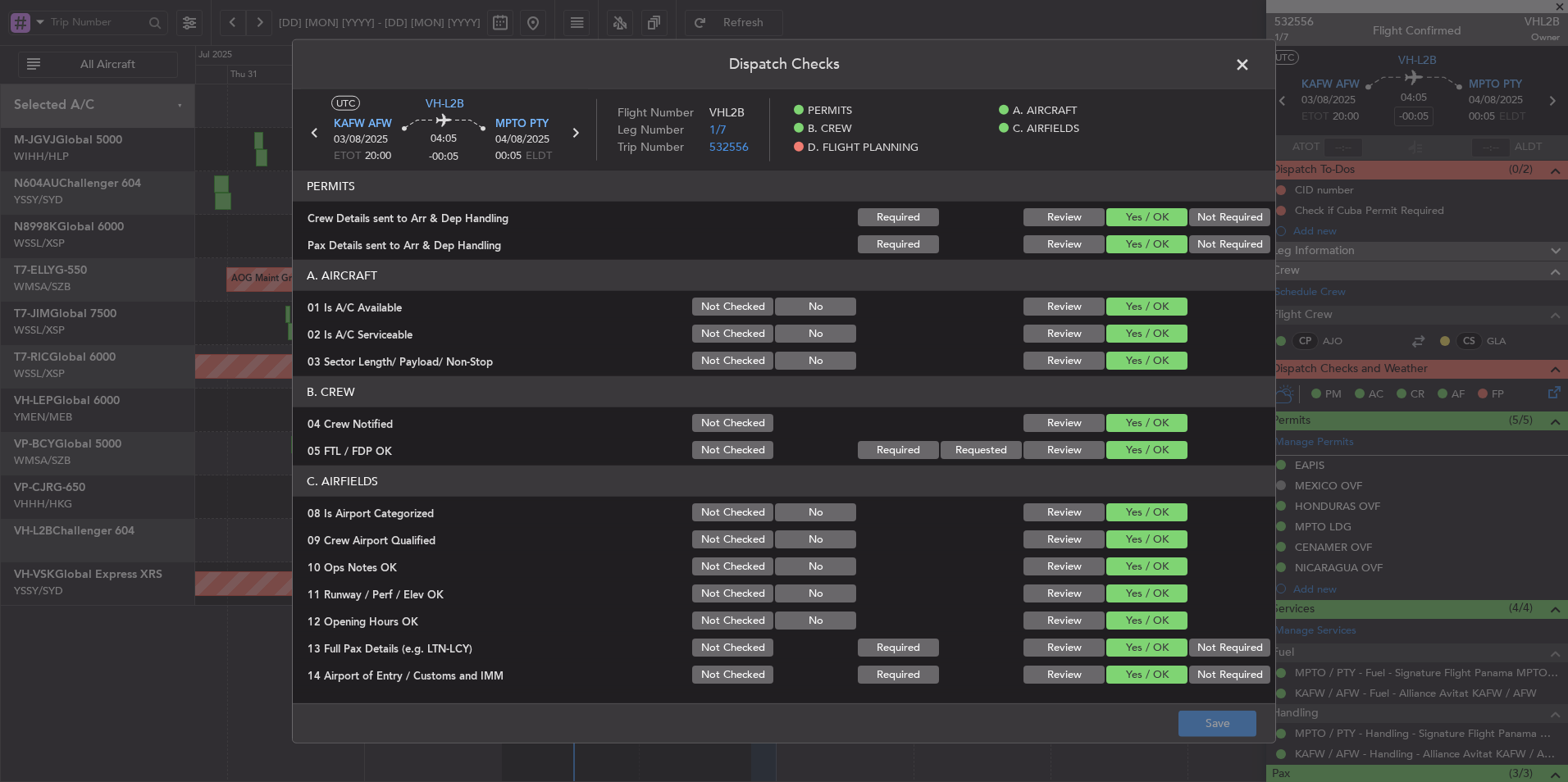 click on "Not Required" 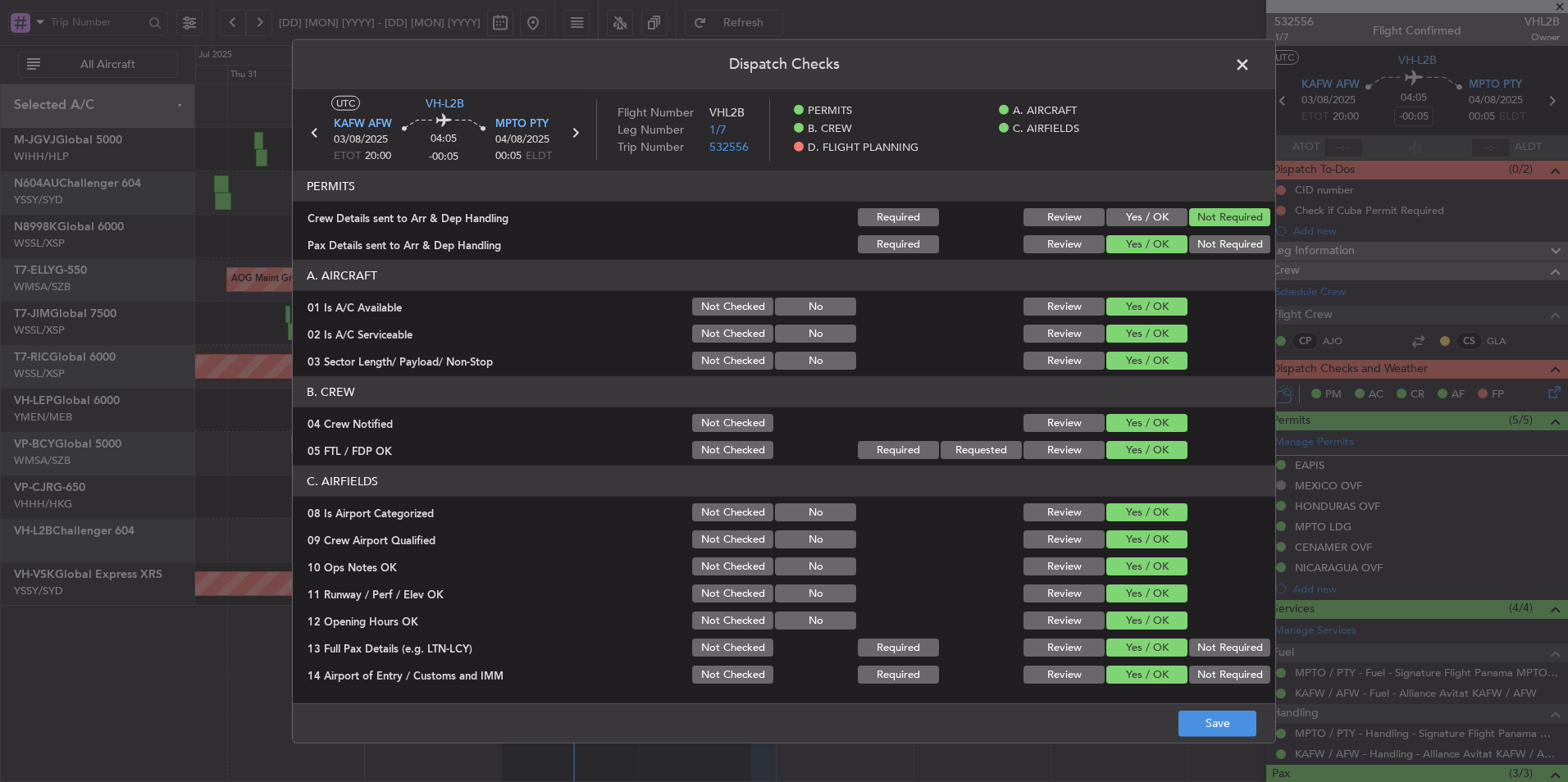 click on "Not Required" 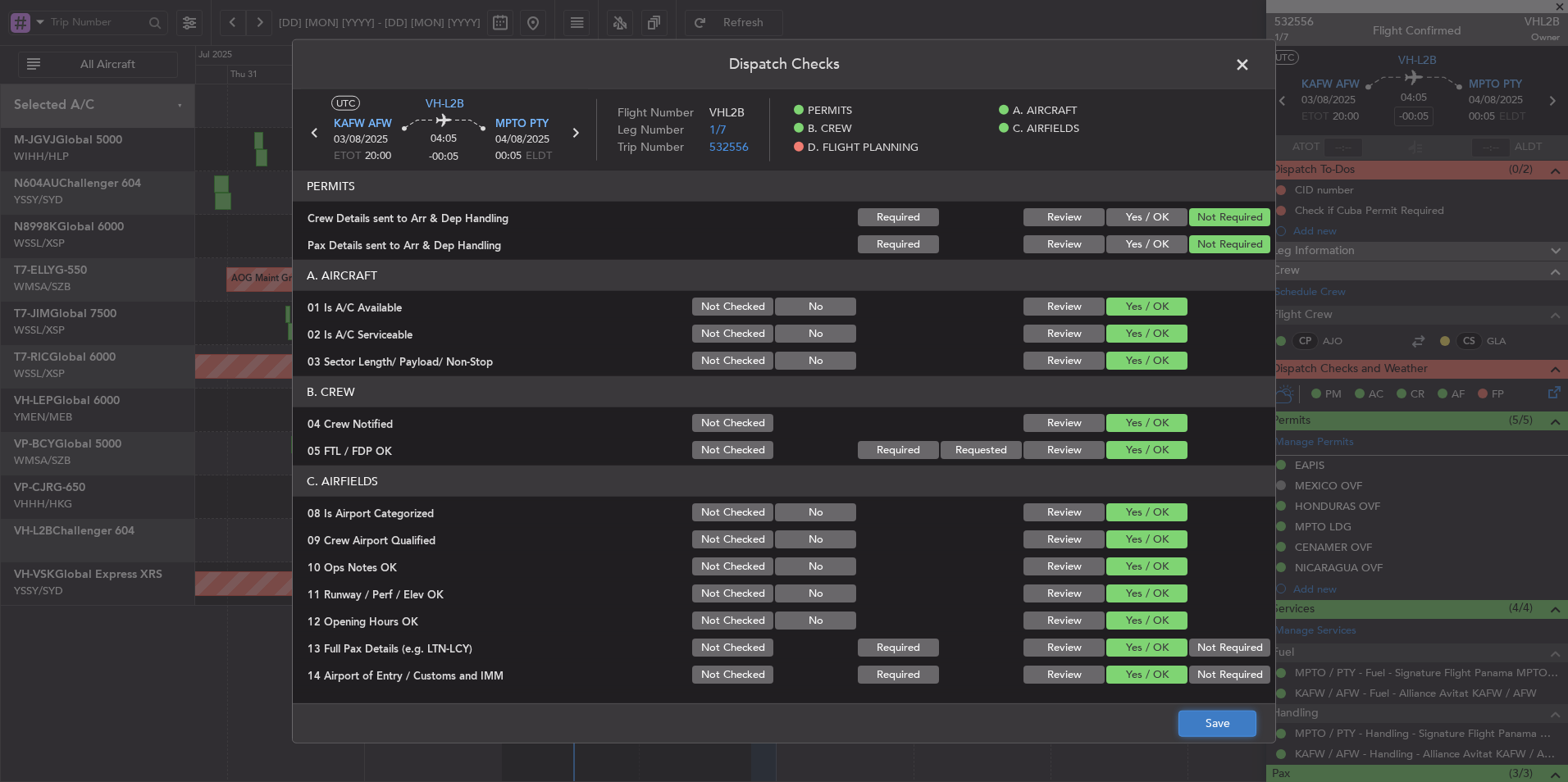 click on "Save" 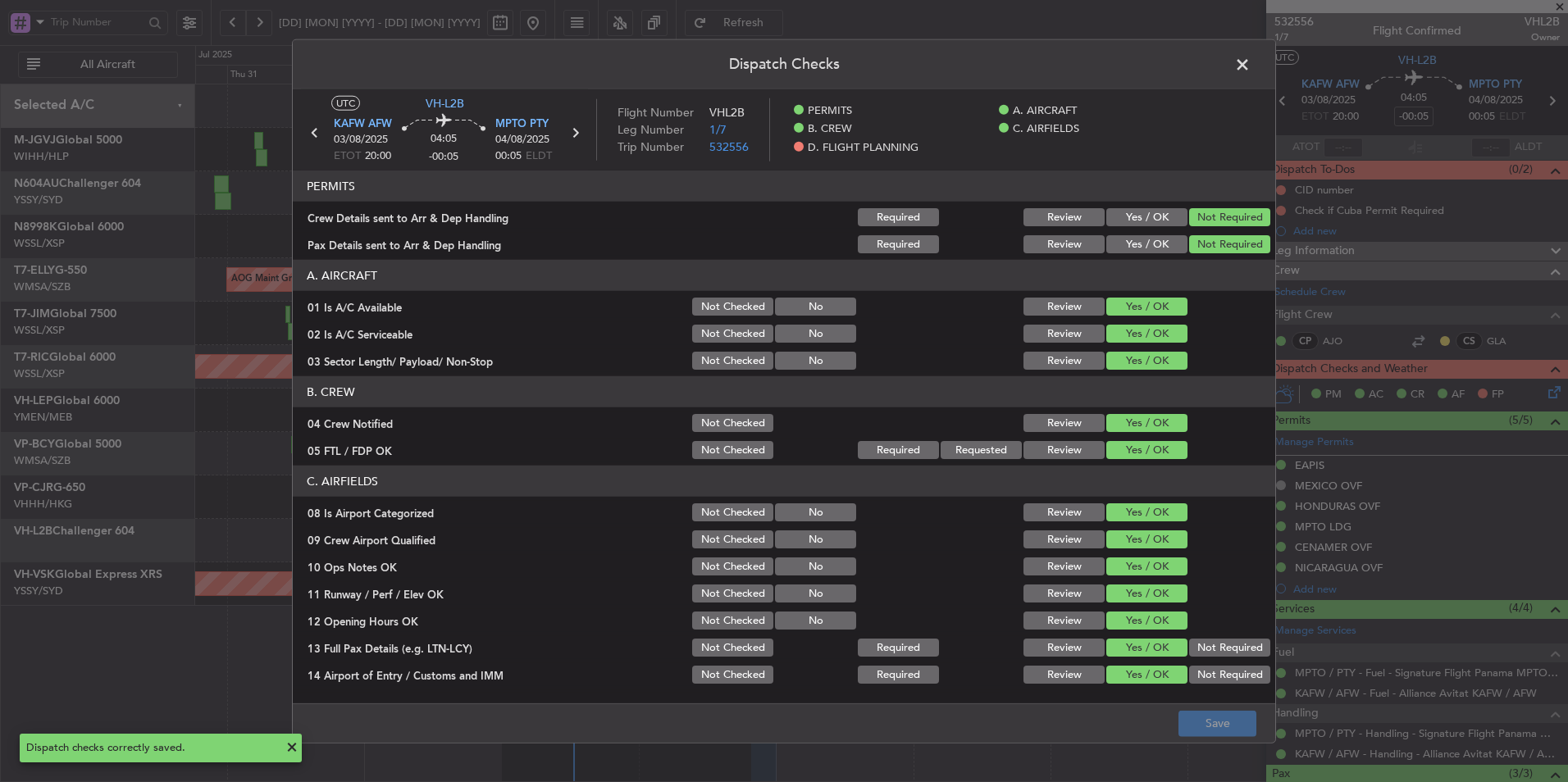 click 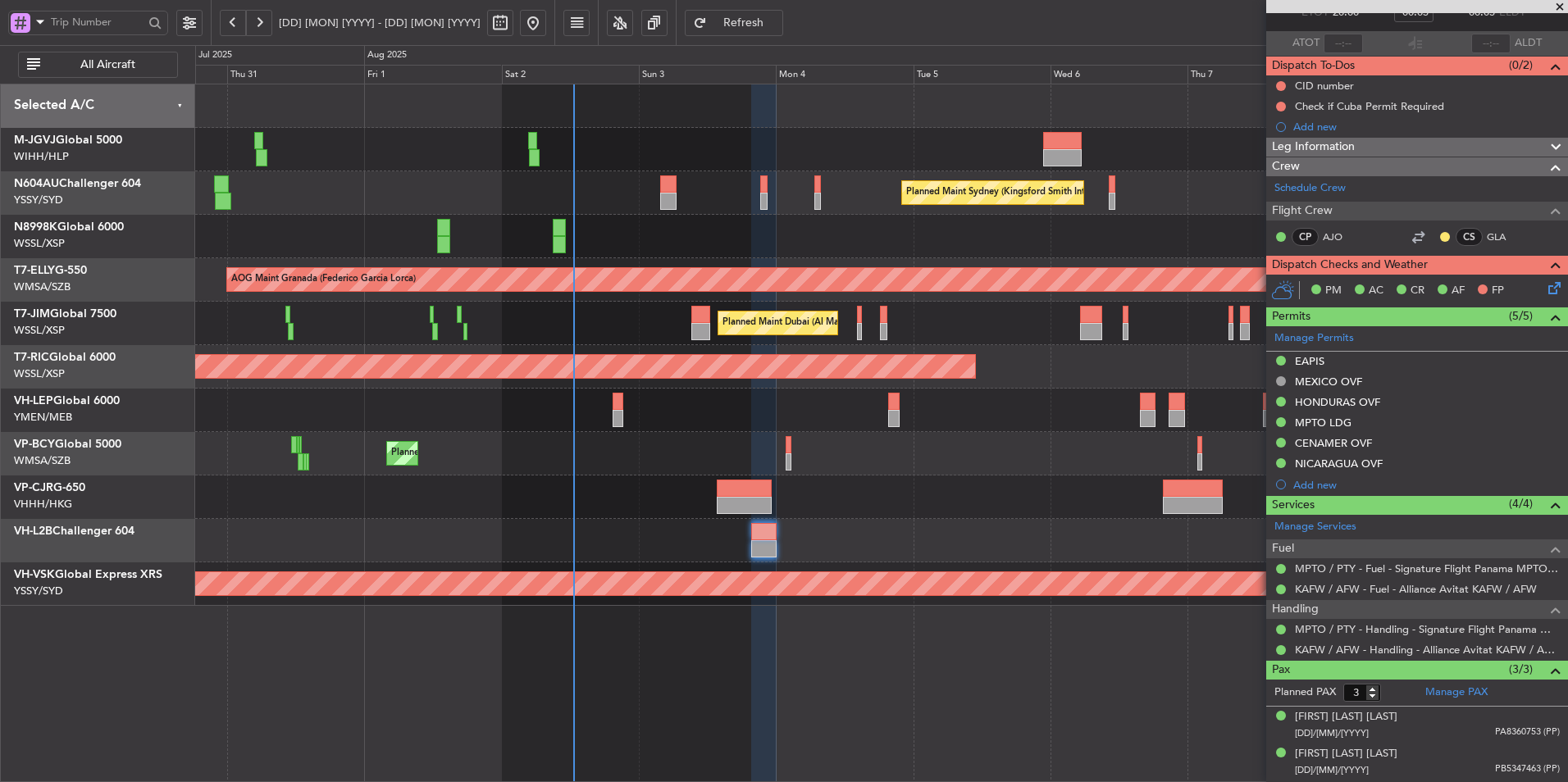 scroll, scrollTop: 139, scrollLeft: 0, axis: vertical 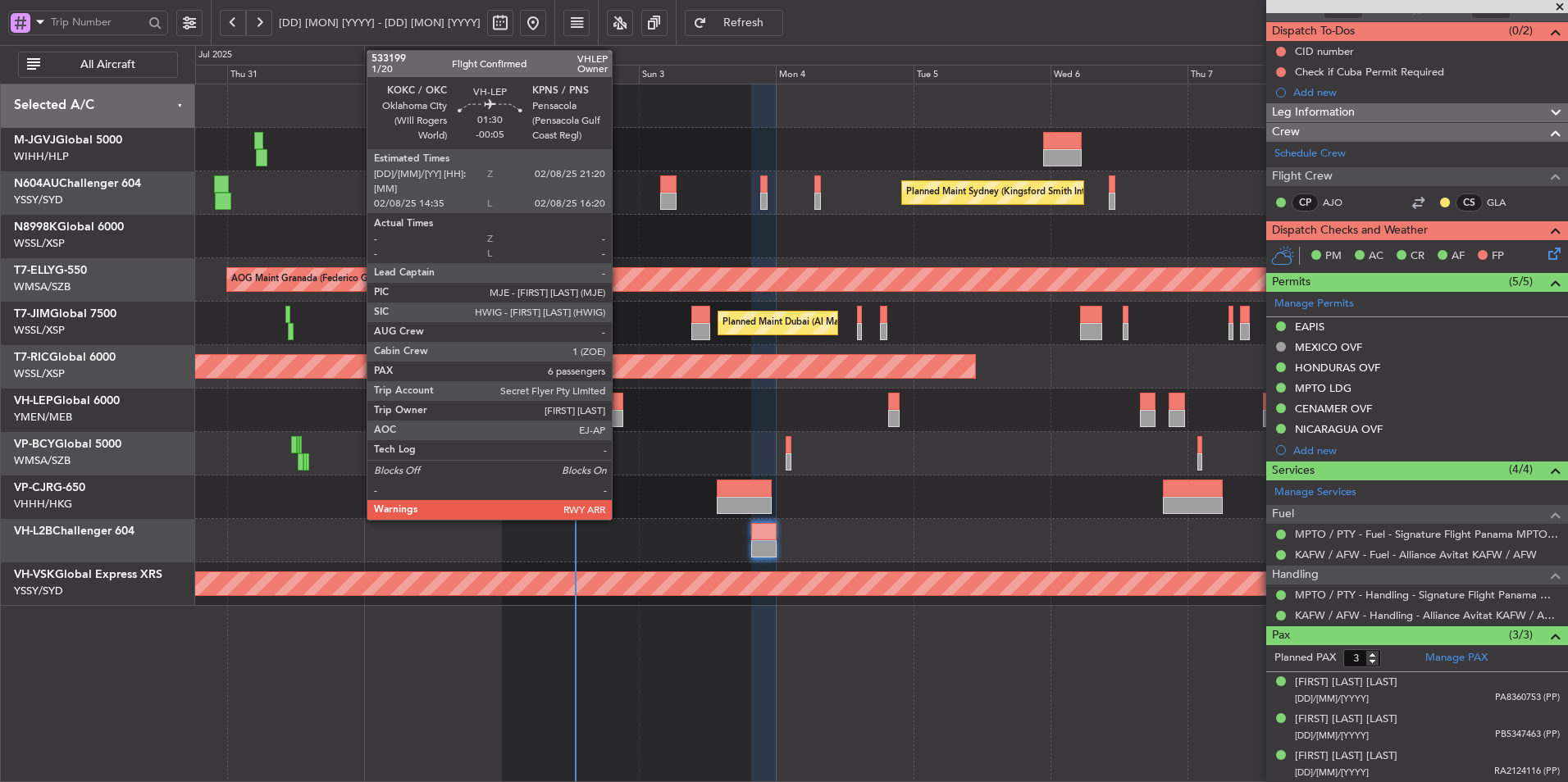 click 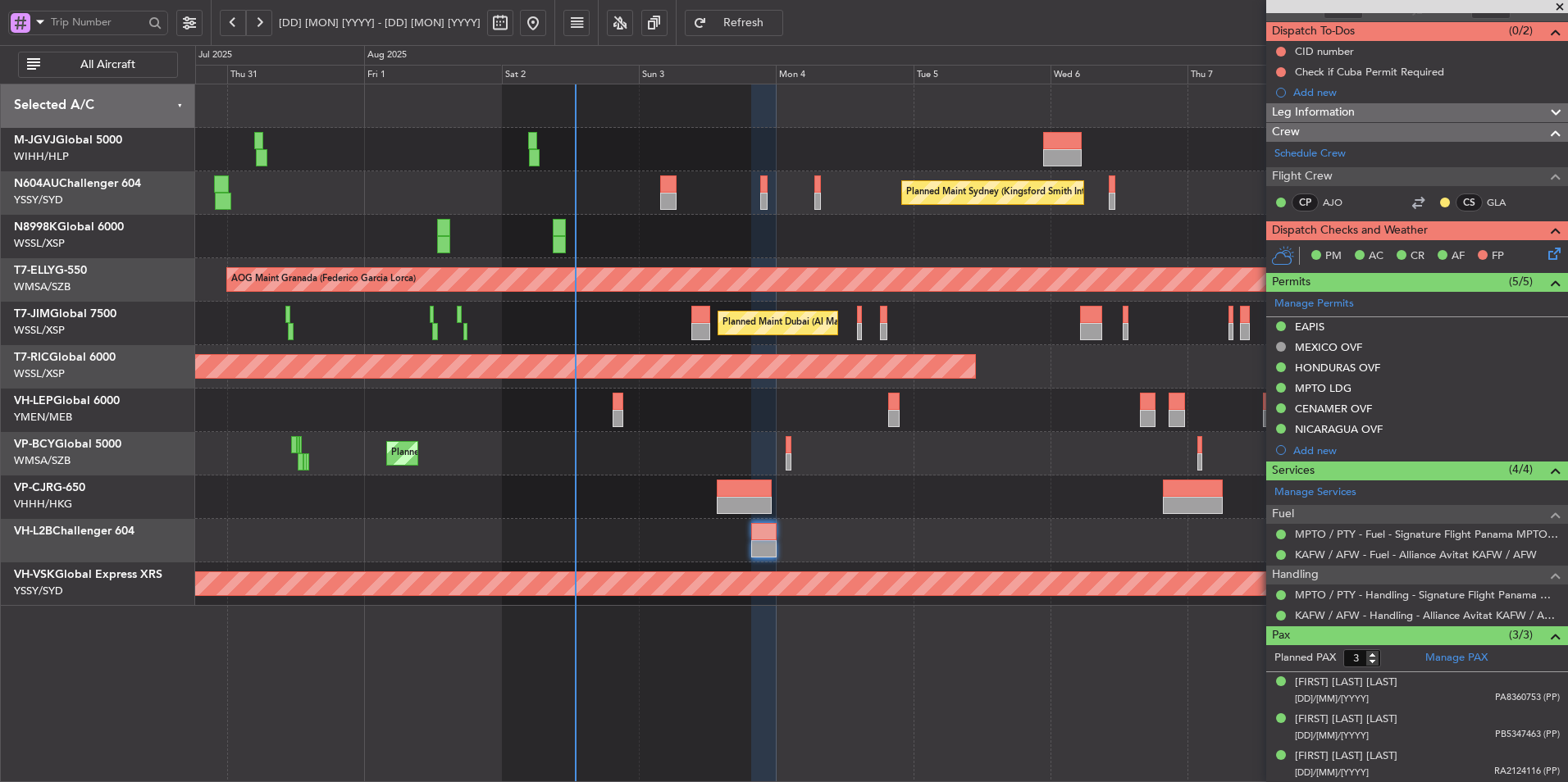 click on "Planned Maint Kuala Lumpur (Sultan Abdul Aziz Shah - Subang)" 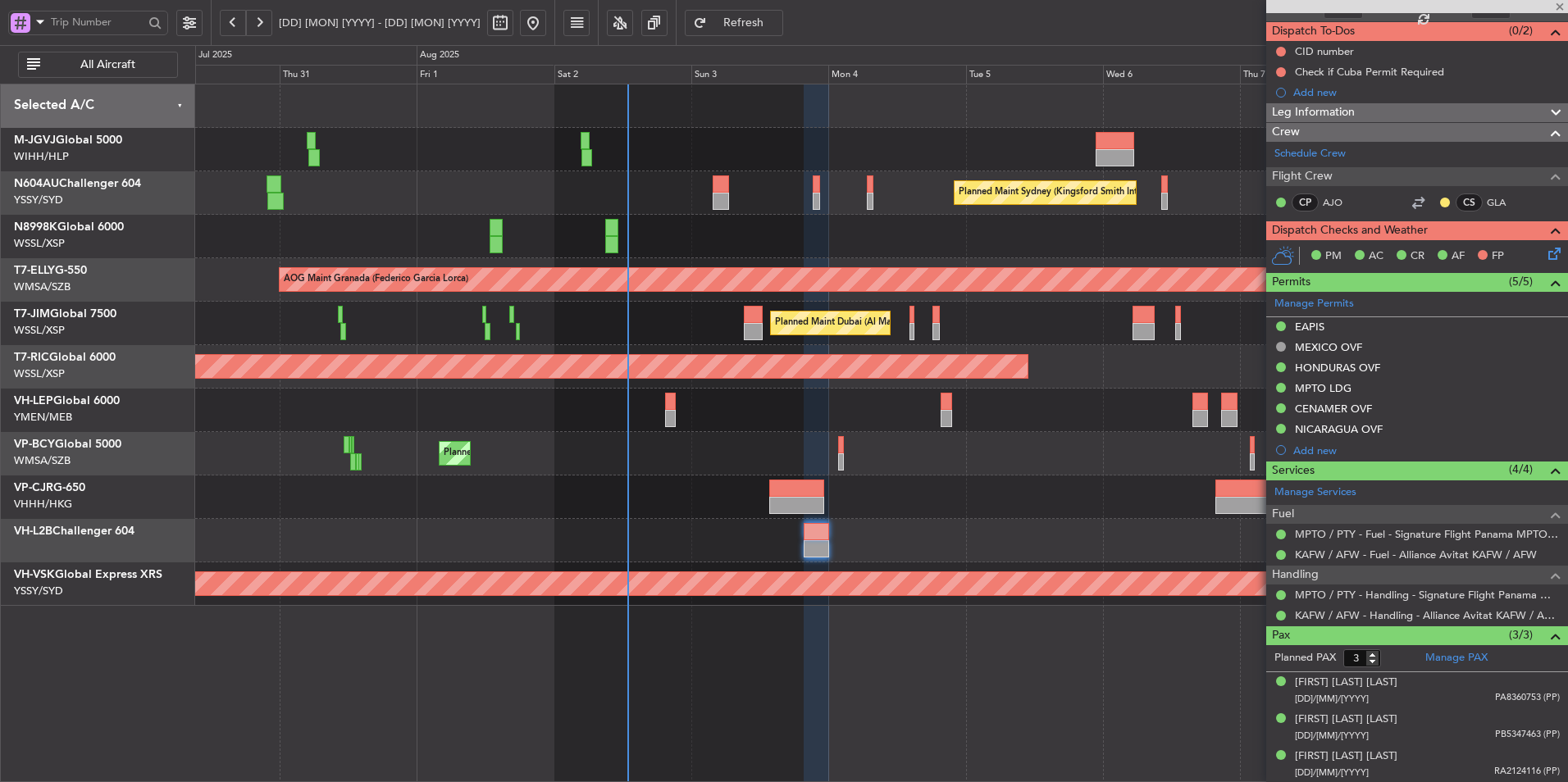 type on "6" 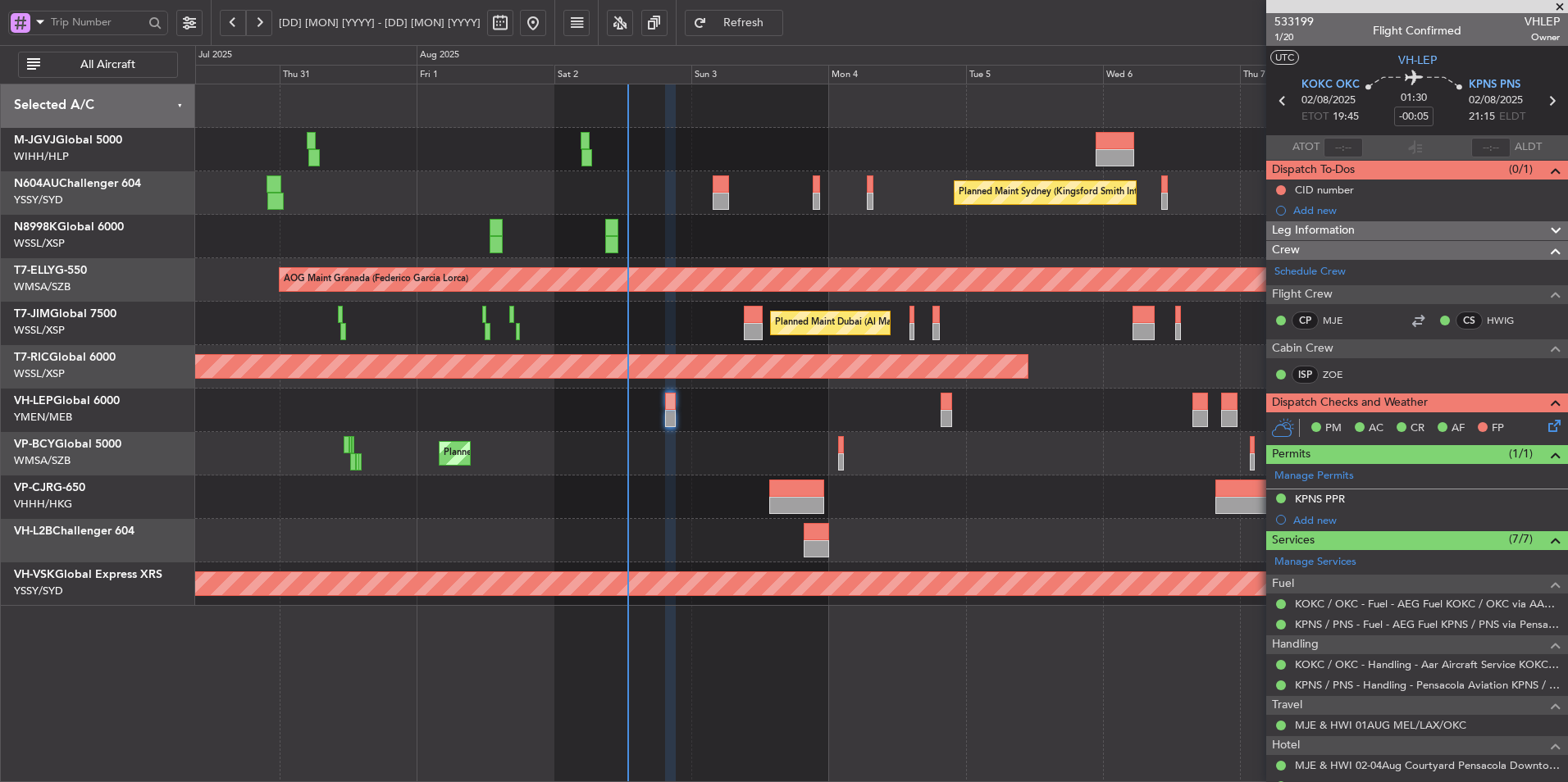 scroll, scrollTop: 281, scrollLeft: 0, axis: vertical 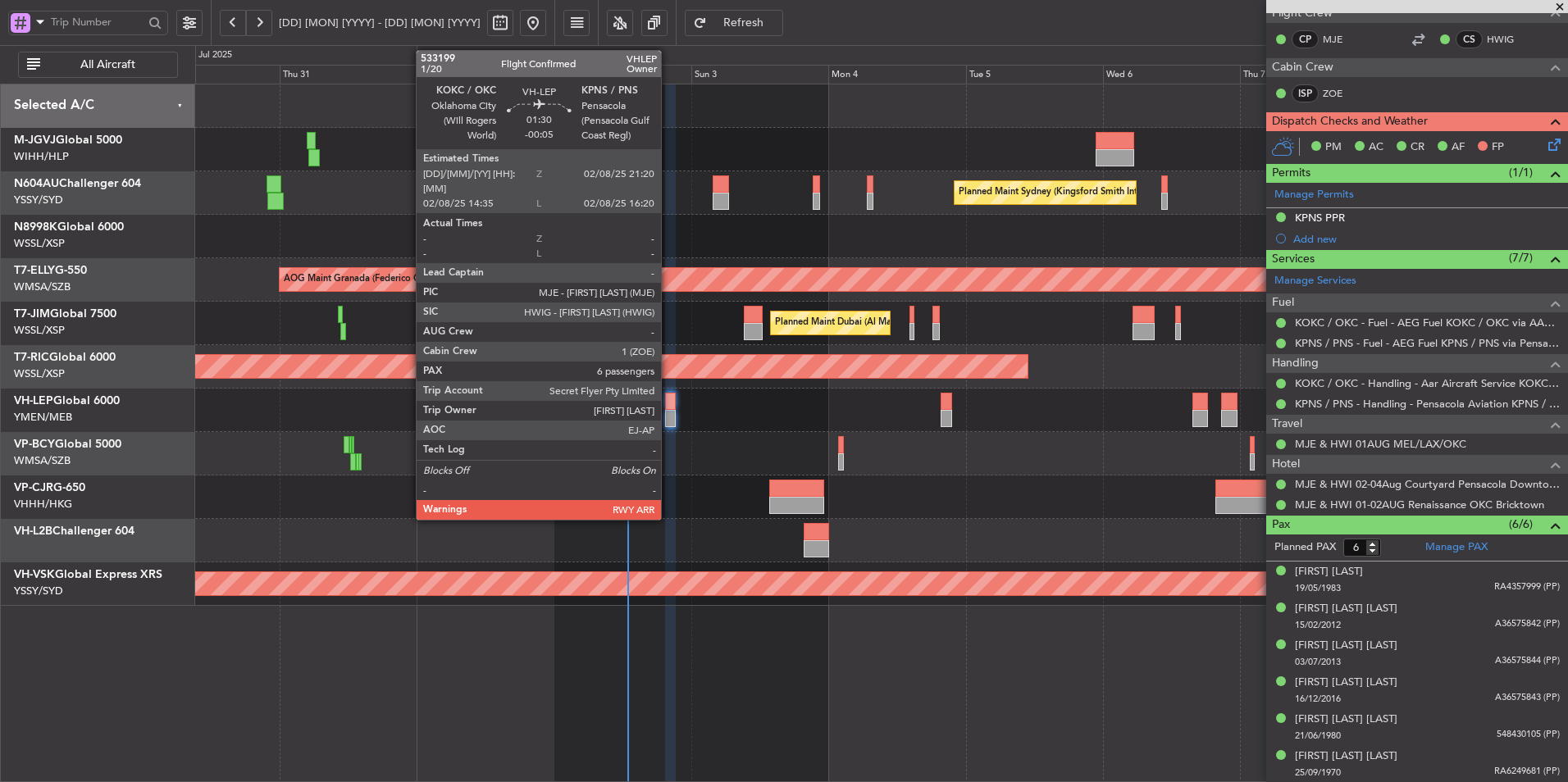 click 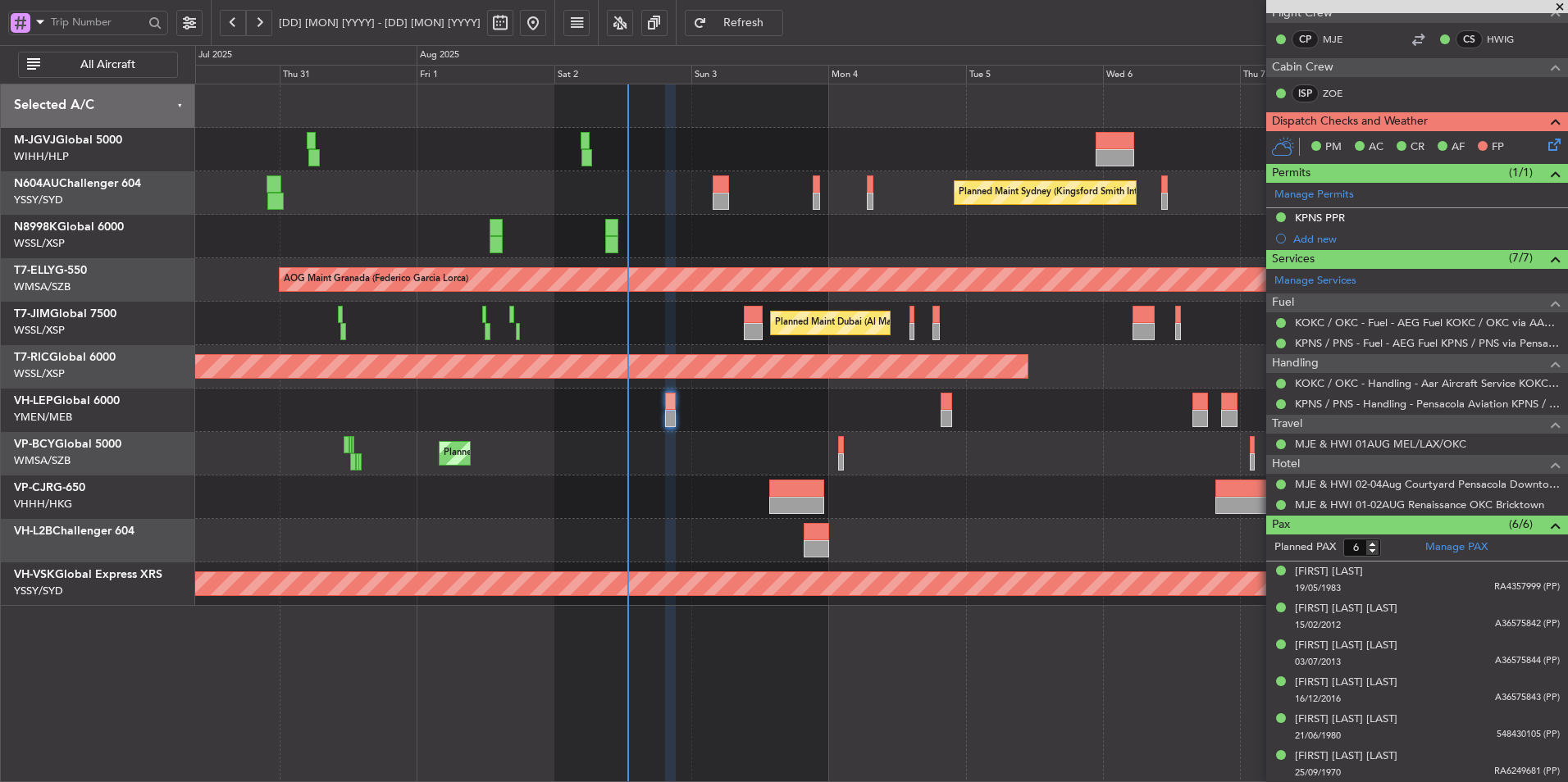 scroll, scrollTop: 0, scrollLeft: 0, axis: both 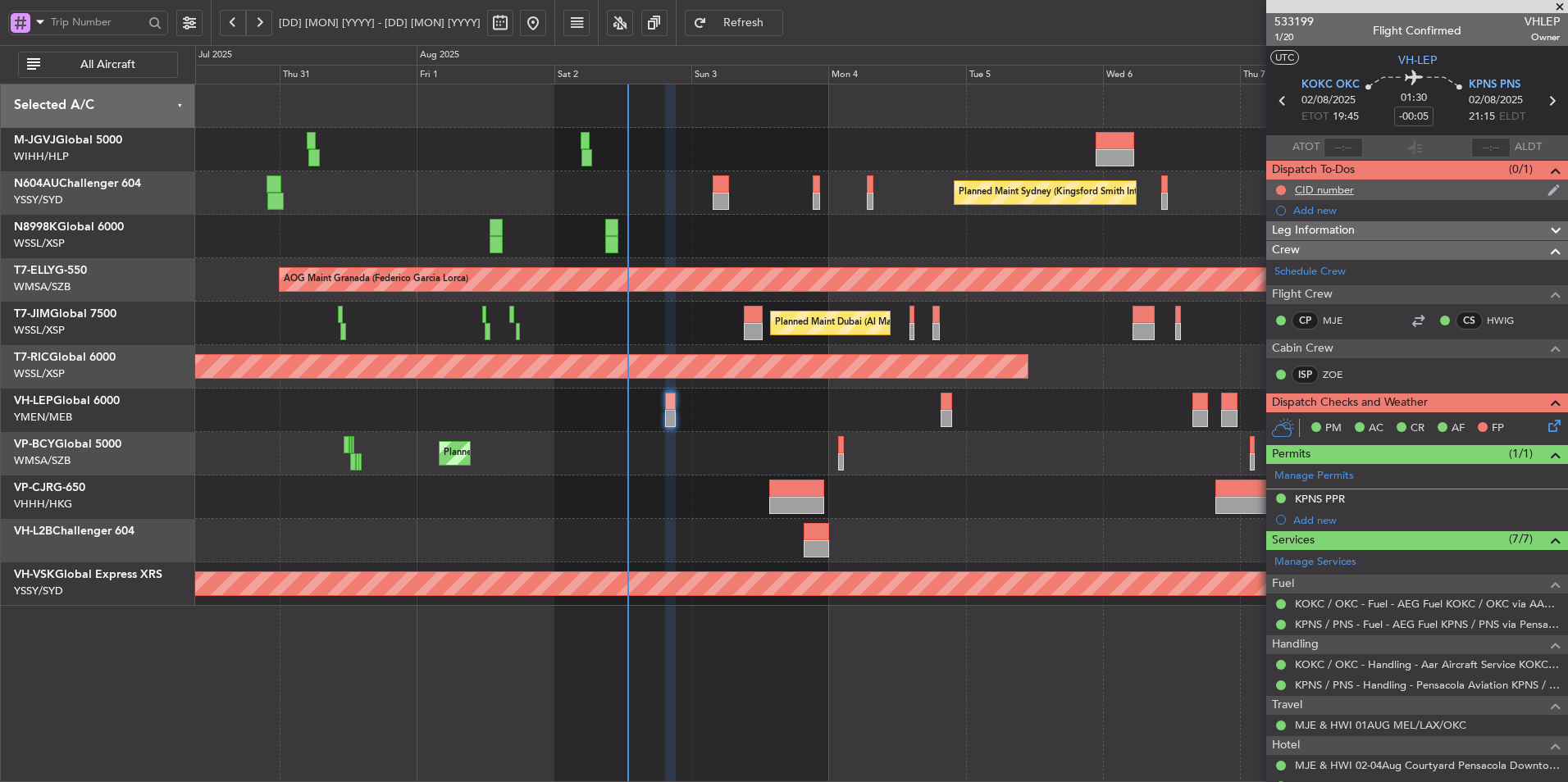 click on "CID number" 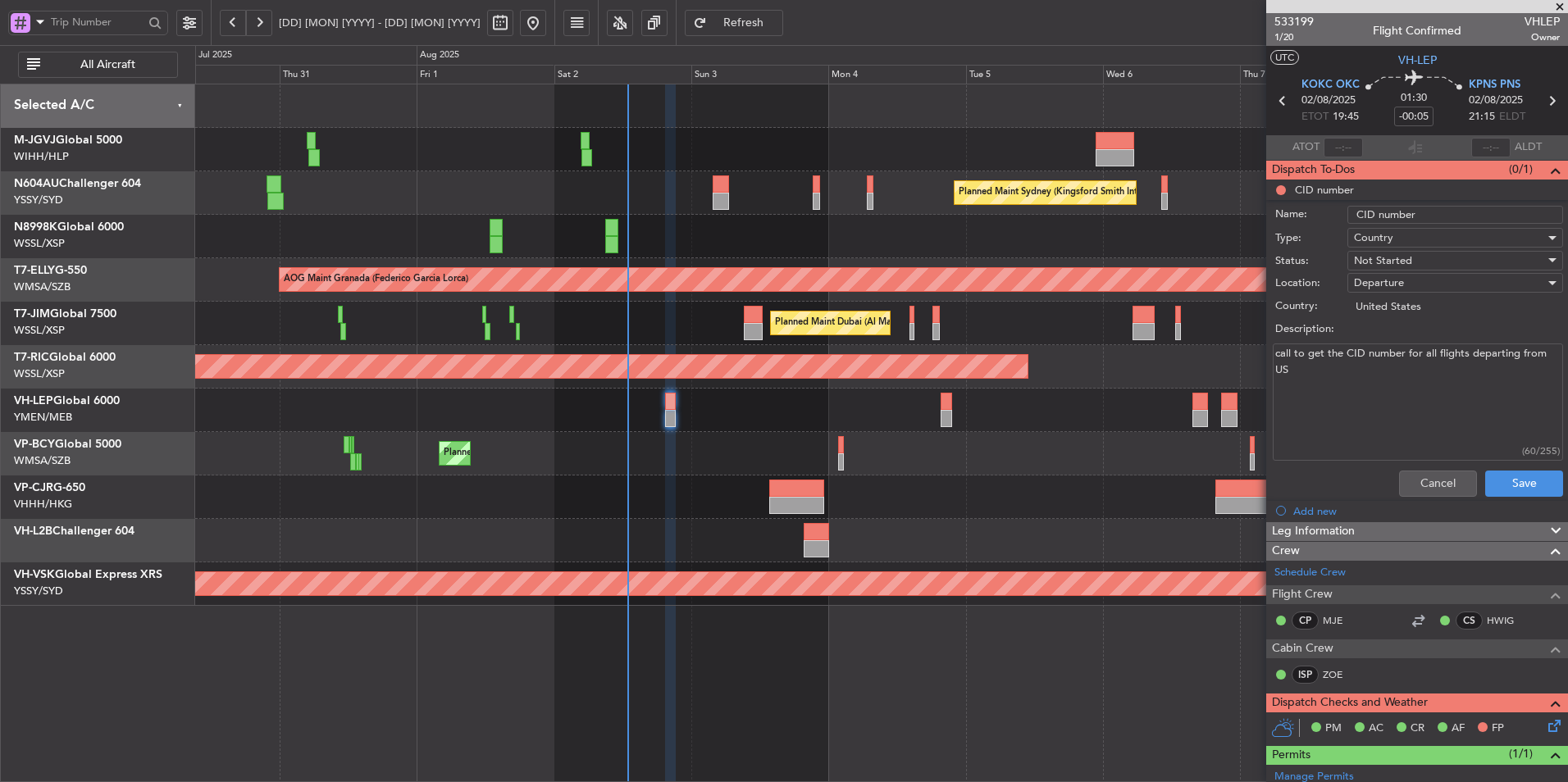click on "call to get the CID number for all flights departing from US" at bounding box center (1418, 402) 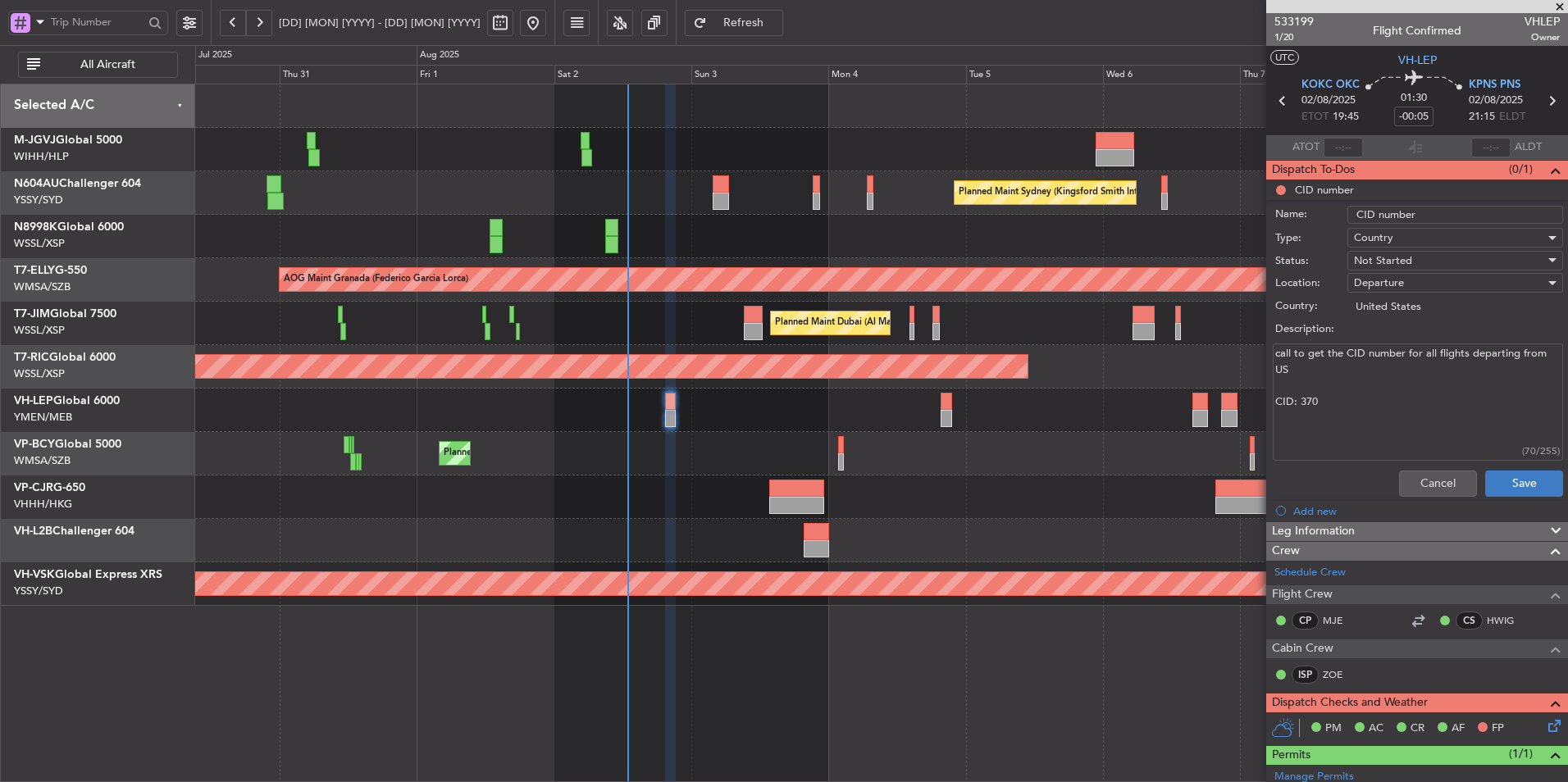 type on "call to get the CID number for all flights departing from US
CID: 370" 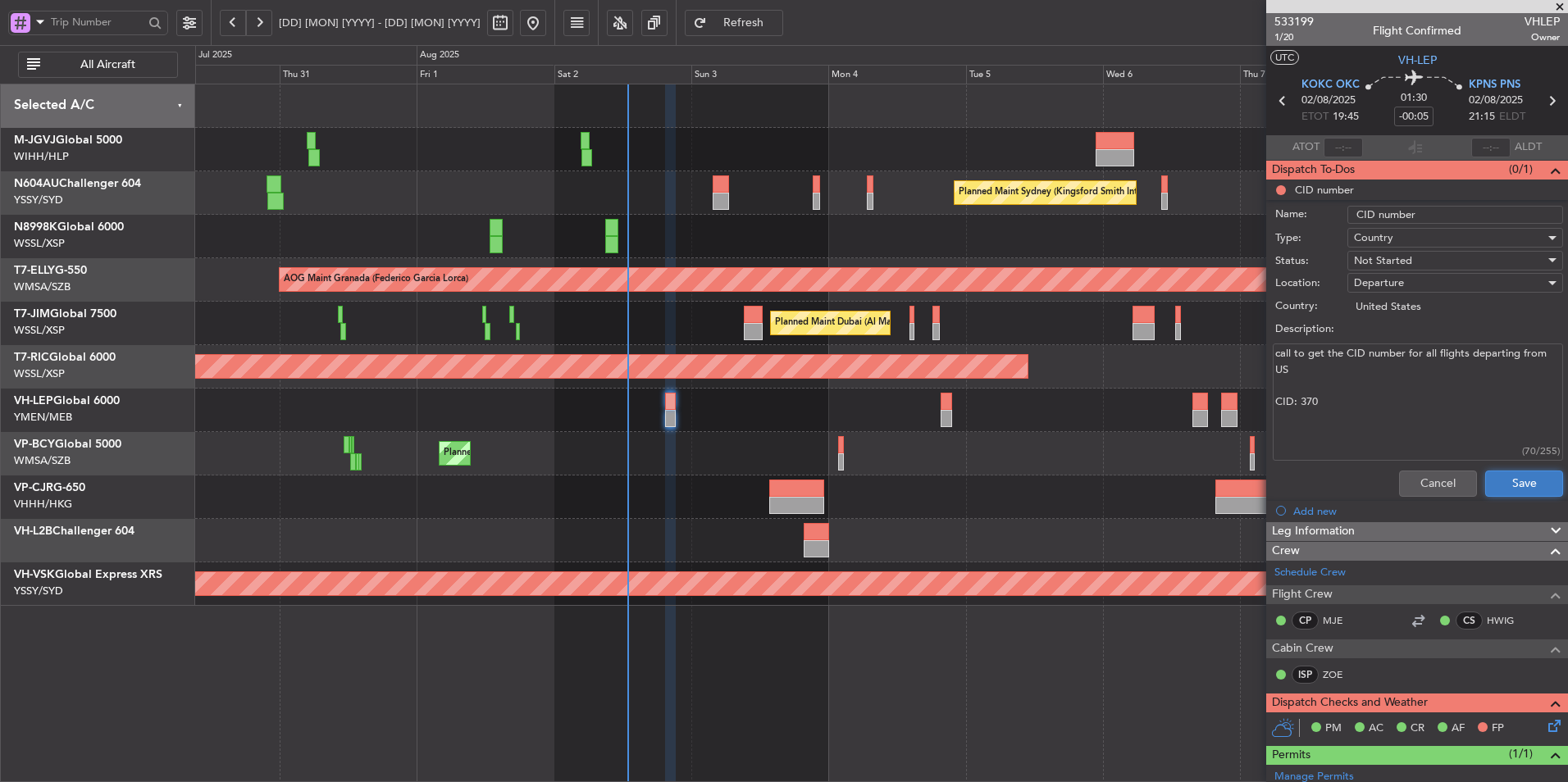click on "Save" 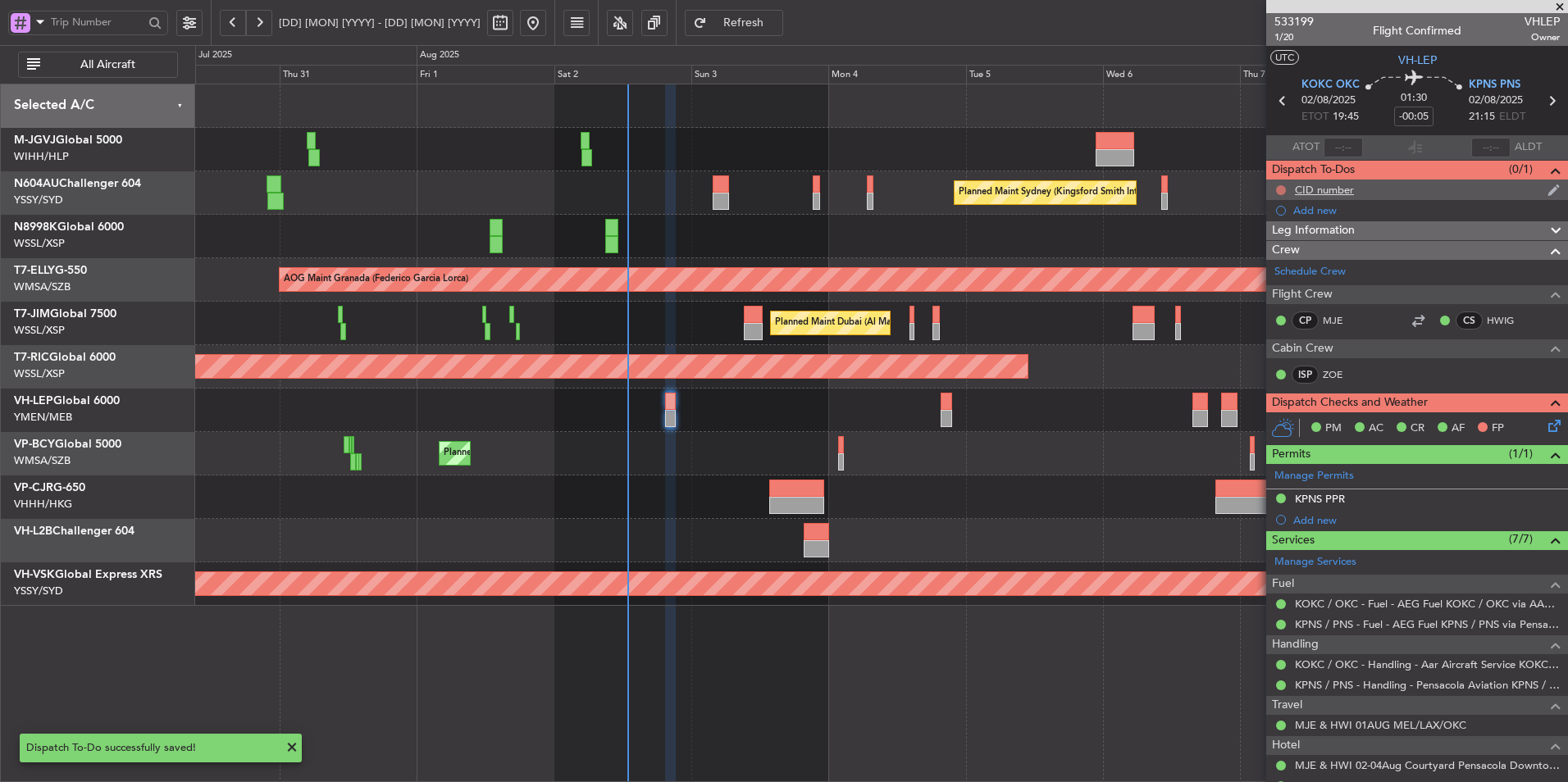 click 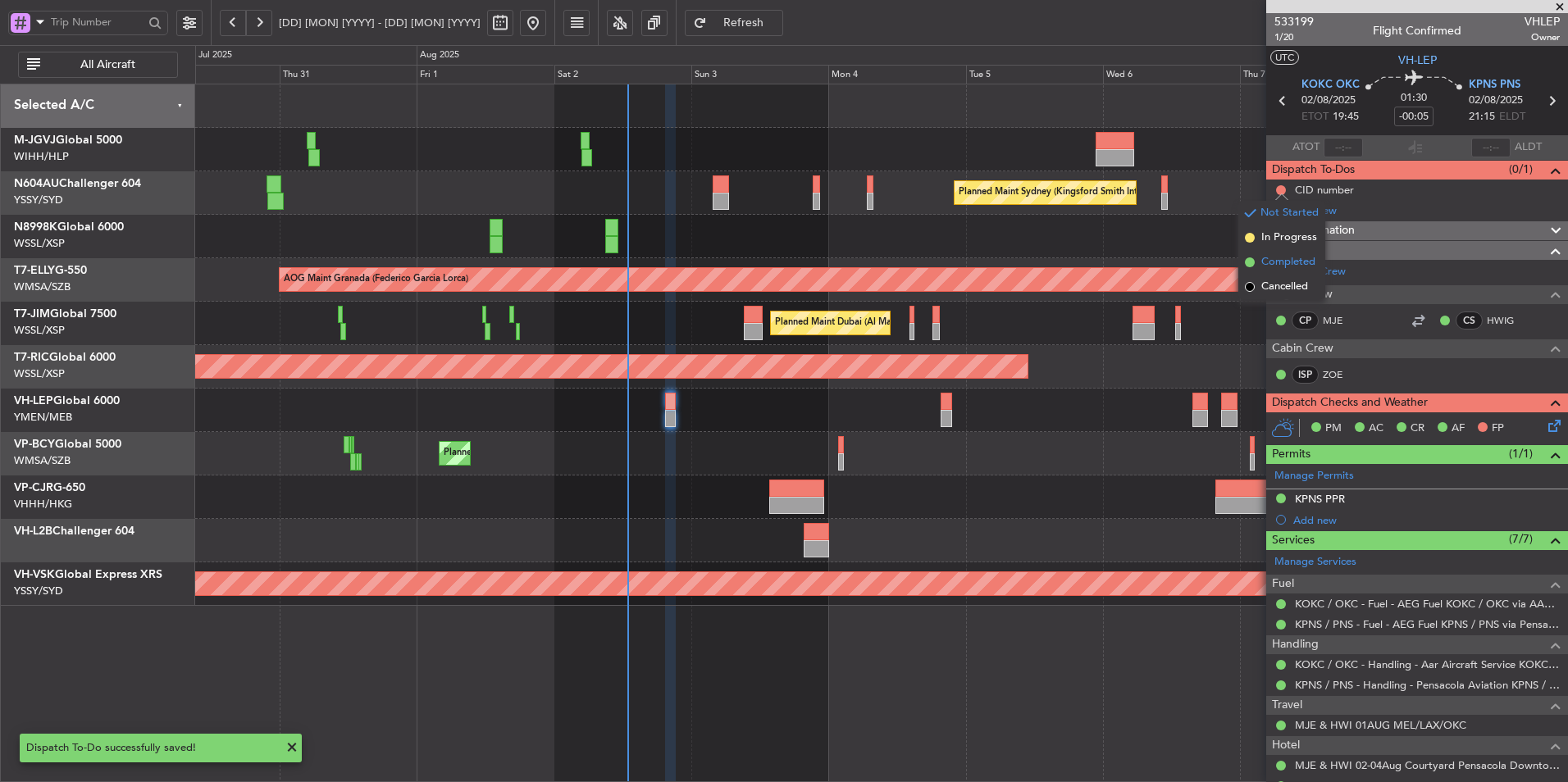 click on "Completed" at bounding box center [1288, 262] 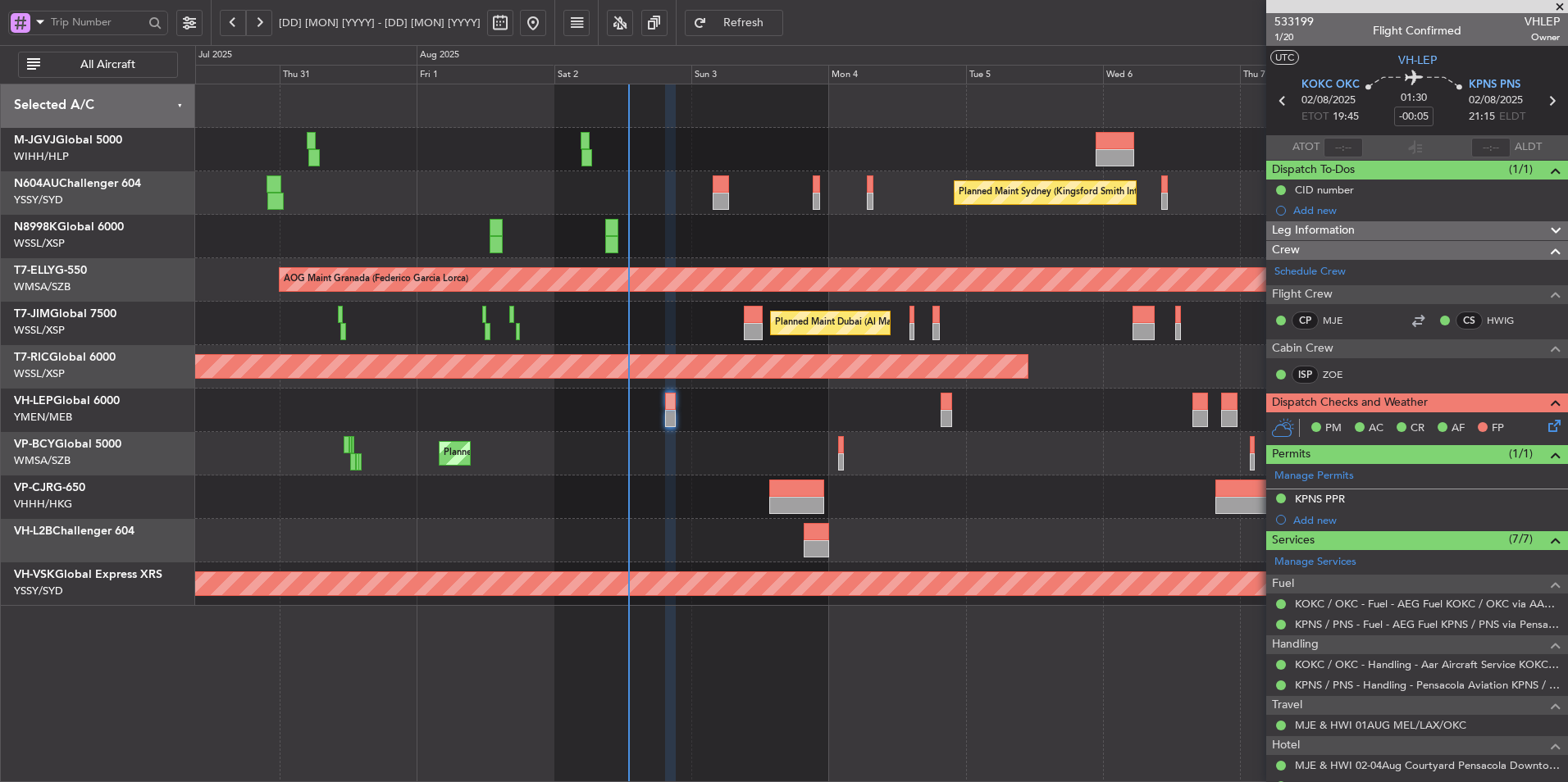 type on "[FIRST] [LAST] (HHAFI)" 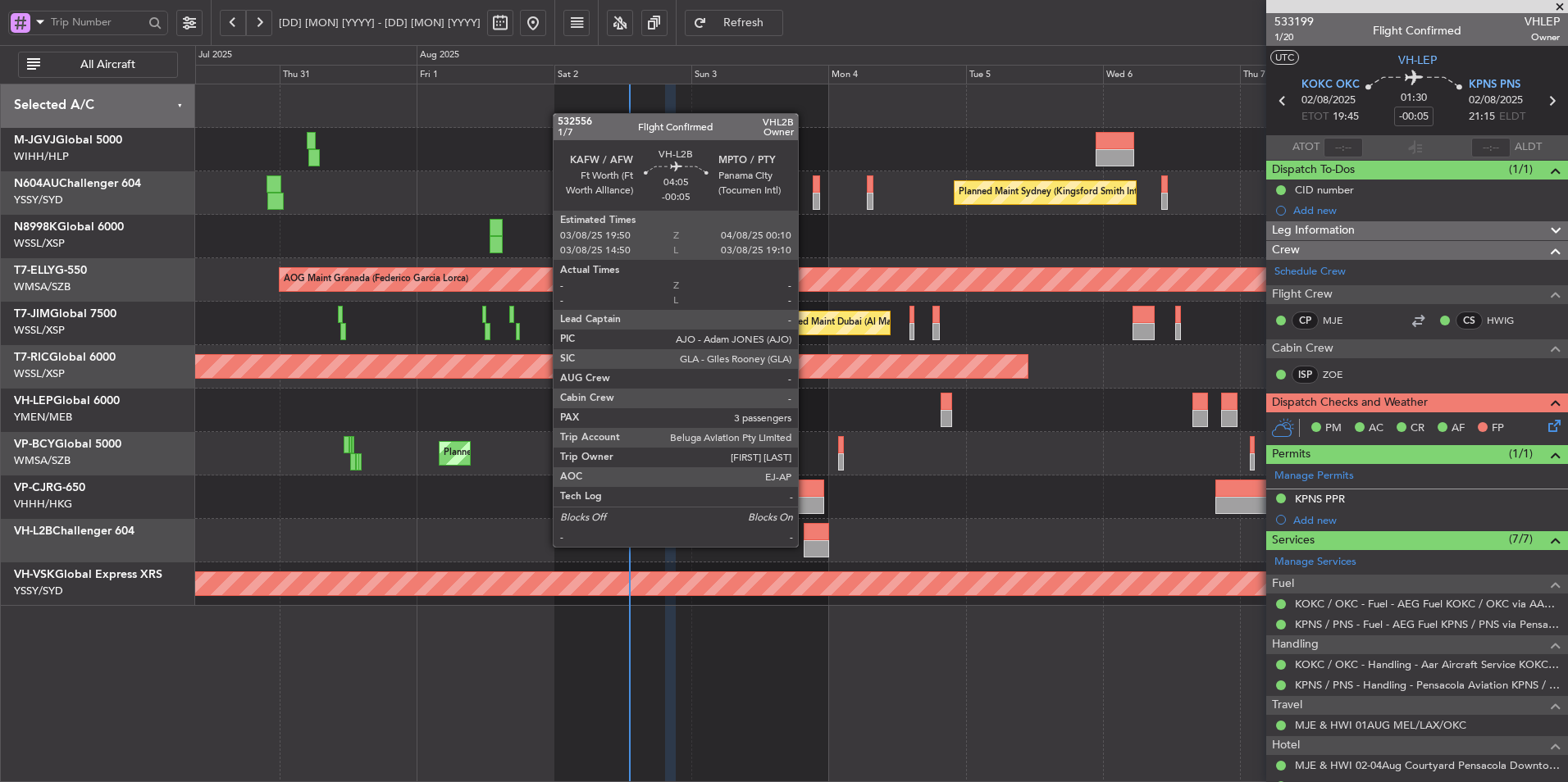click 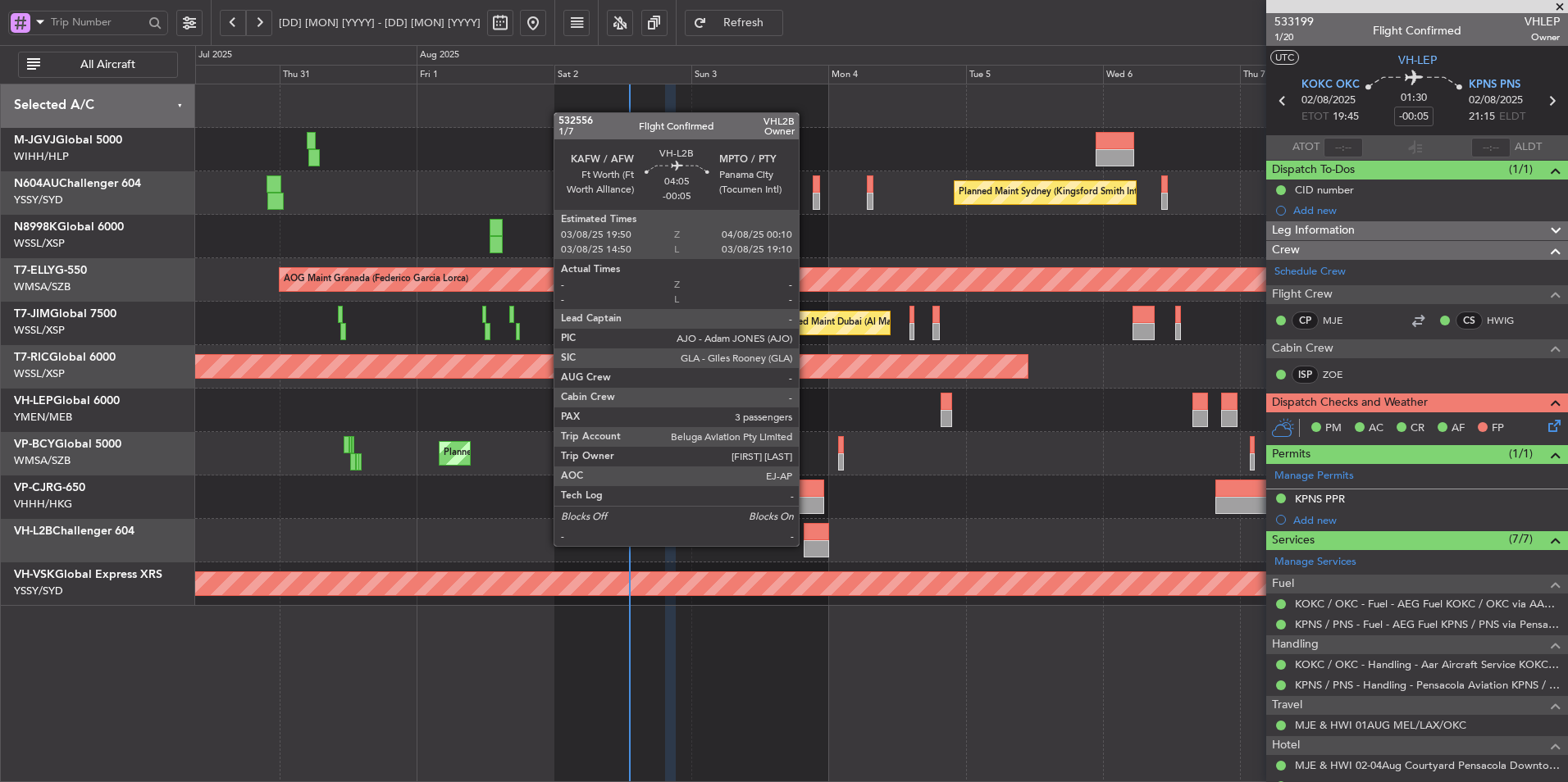 click 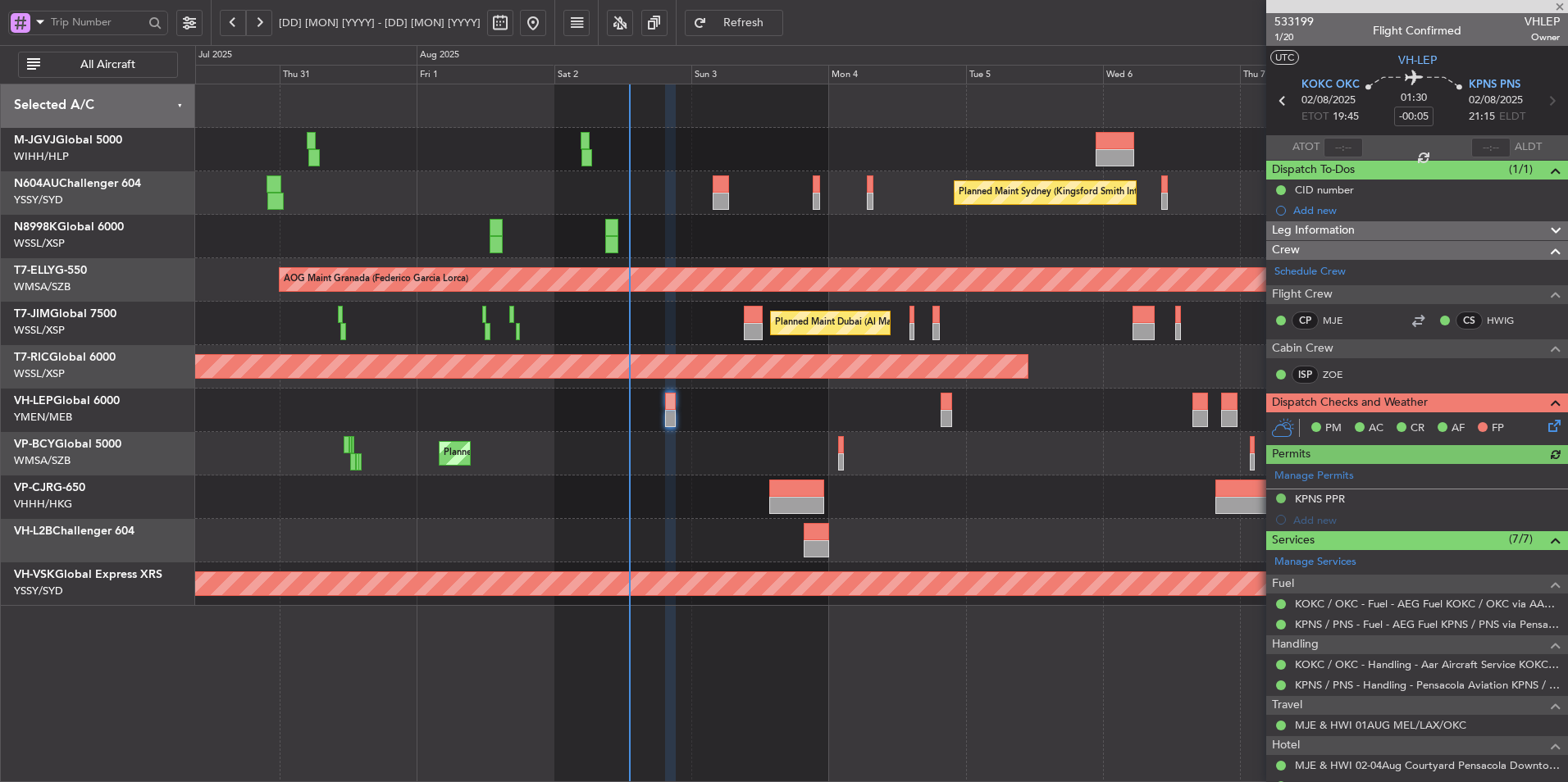 type on "[FIRST] [LAST] (HHAFI)" 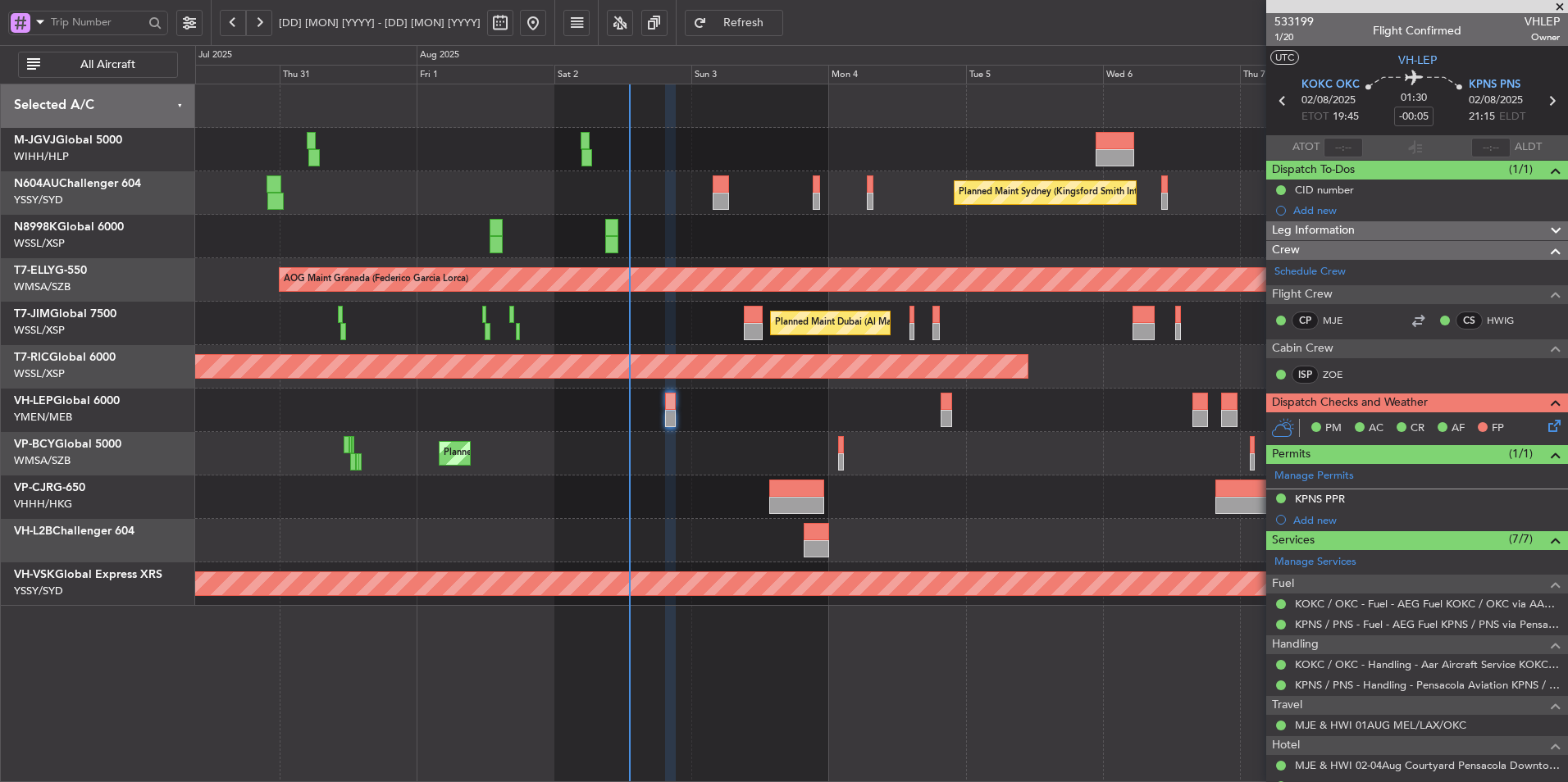 click 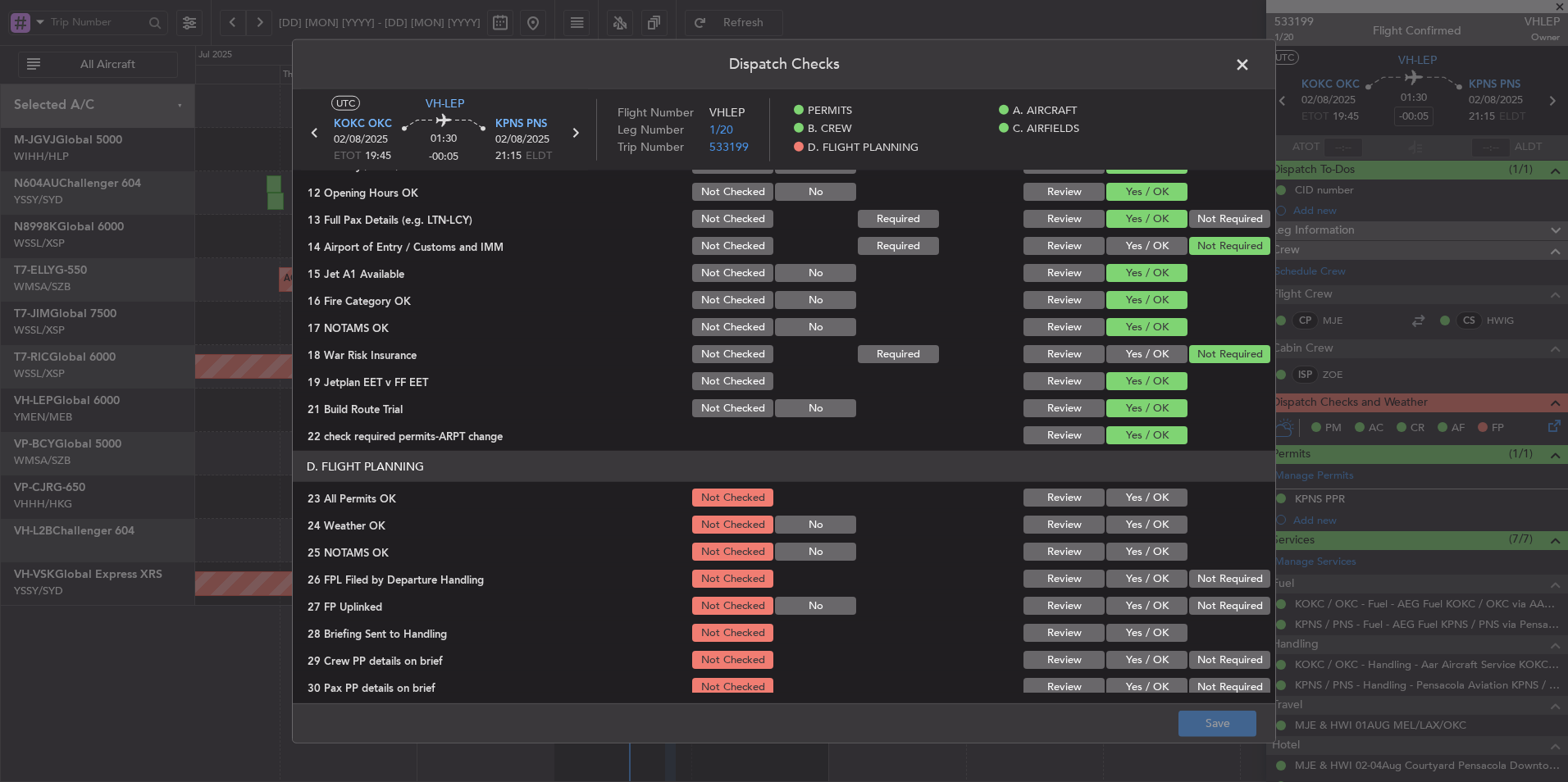 scroll, scrollTop: 439, scrollLeft: 0, axis: vertical 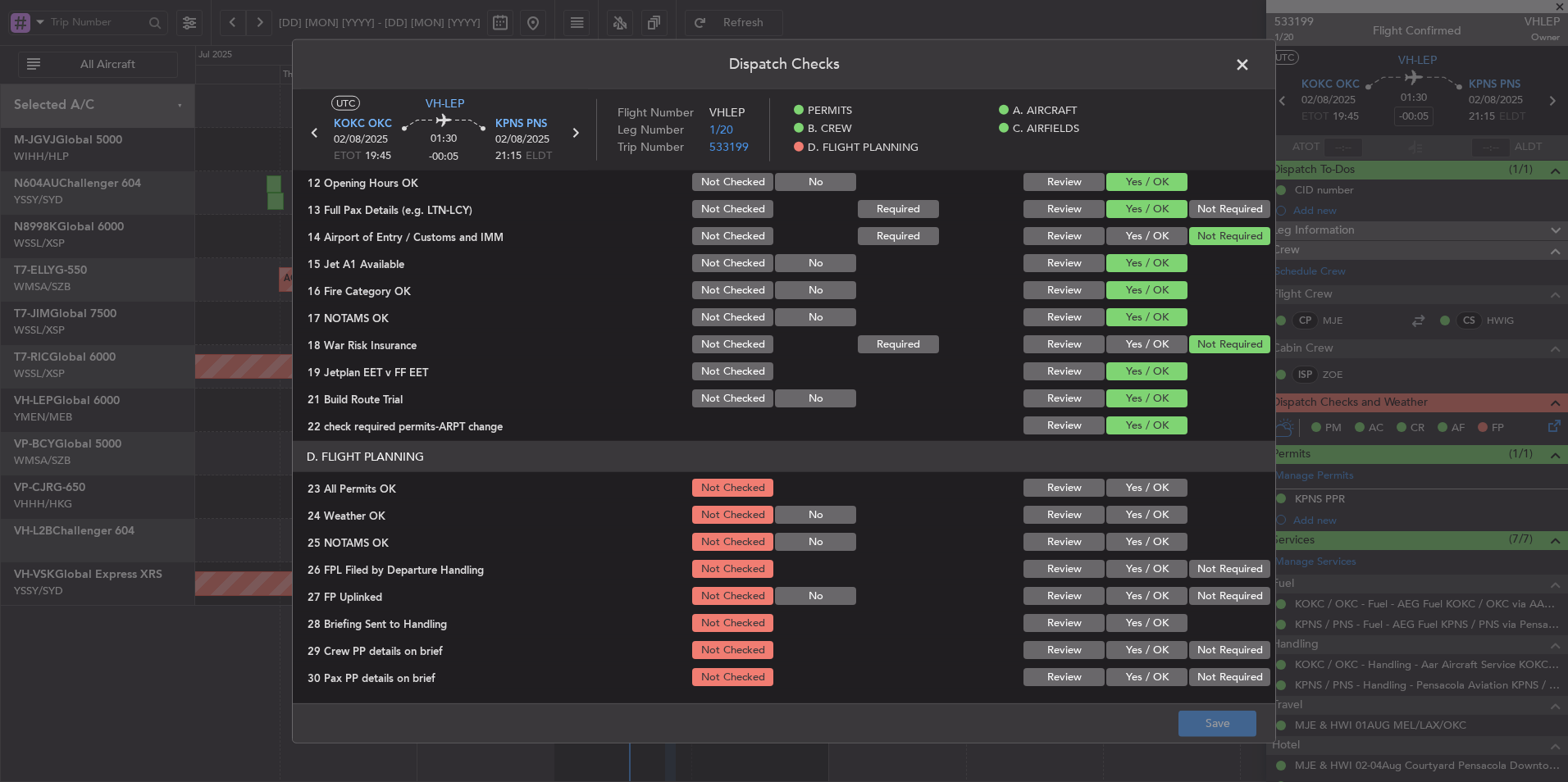 click on "Yes / OK" 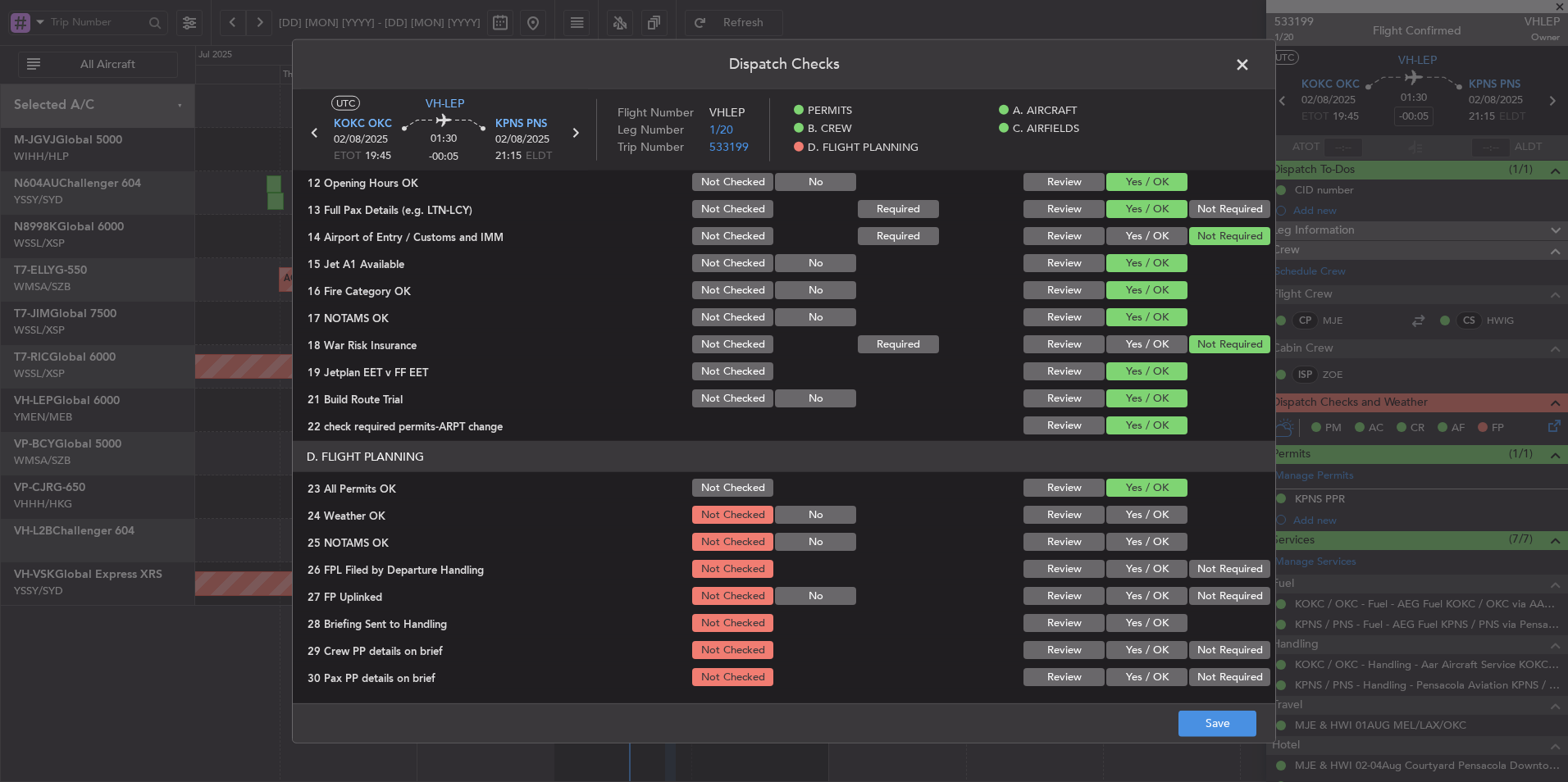 click on "Yes / OK" 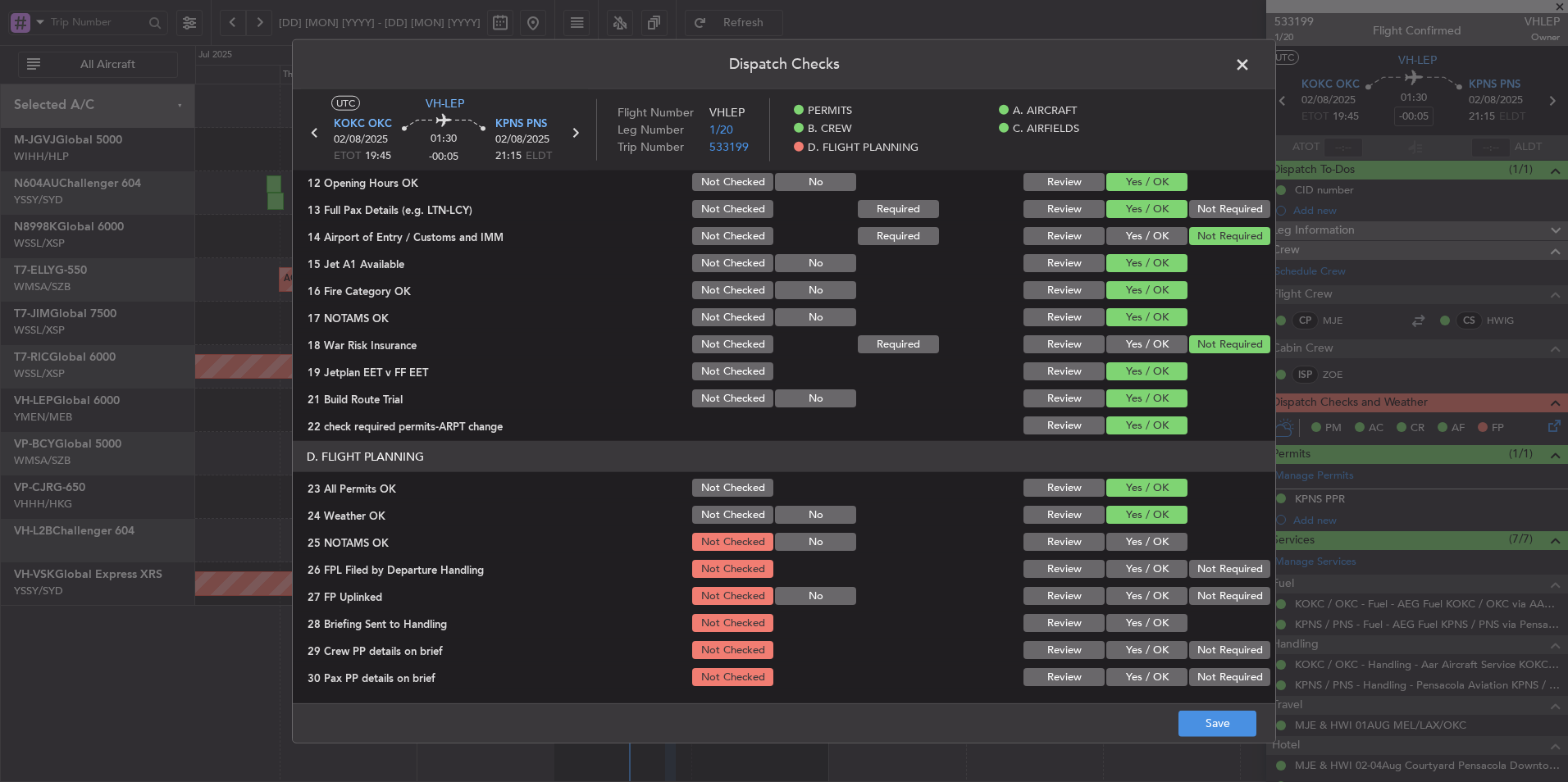 click on "Yes / OK" 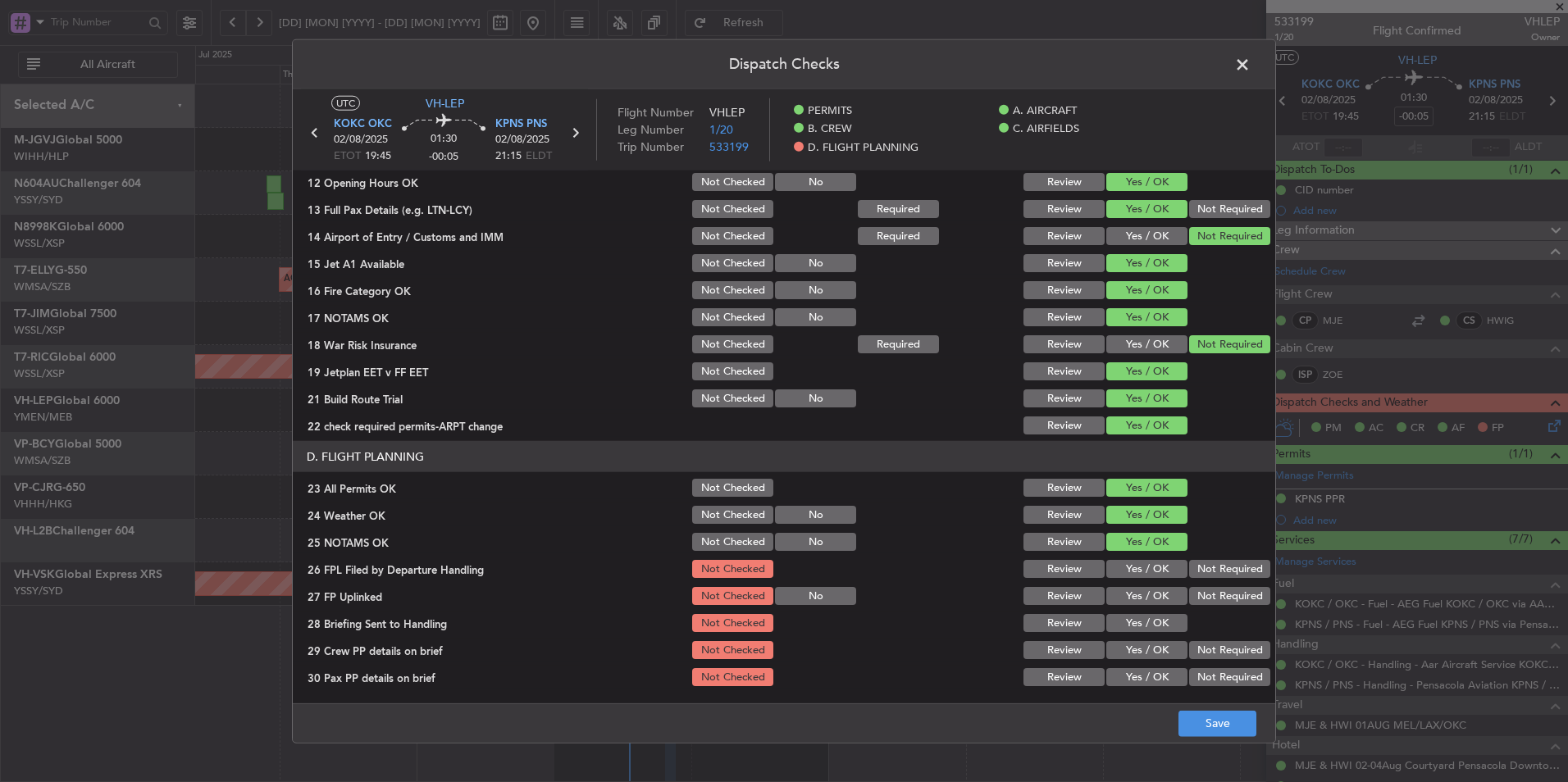 click on "Yes / OK" 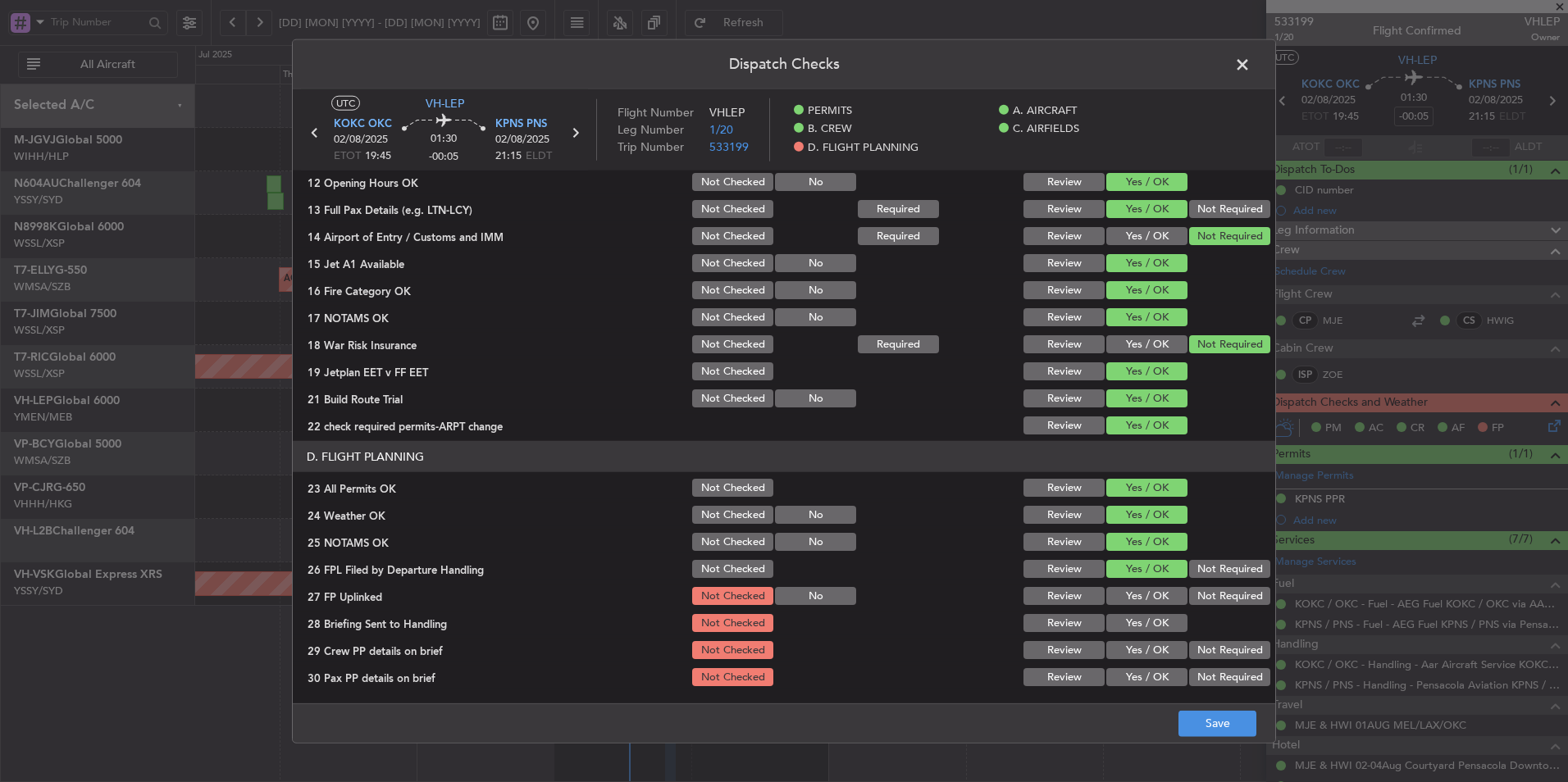 click on "Yes / OK" 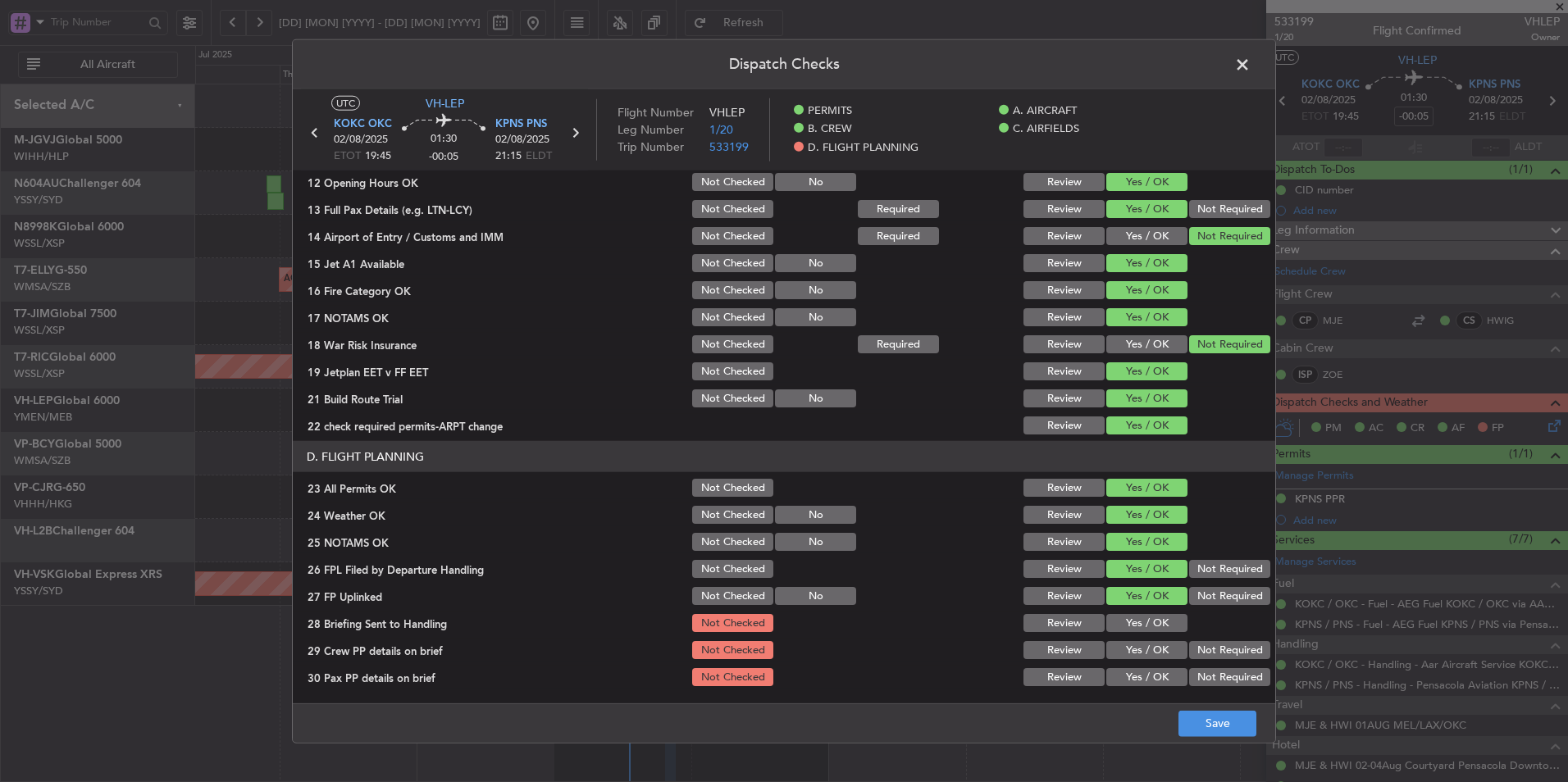click on "Yes / OK" 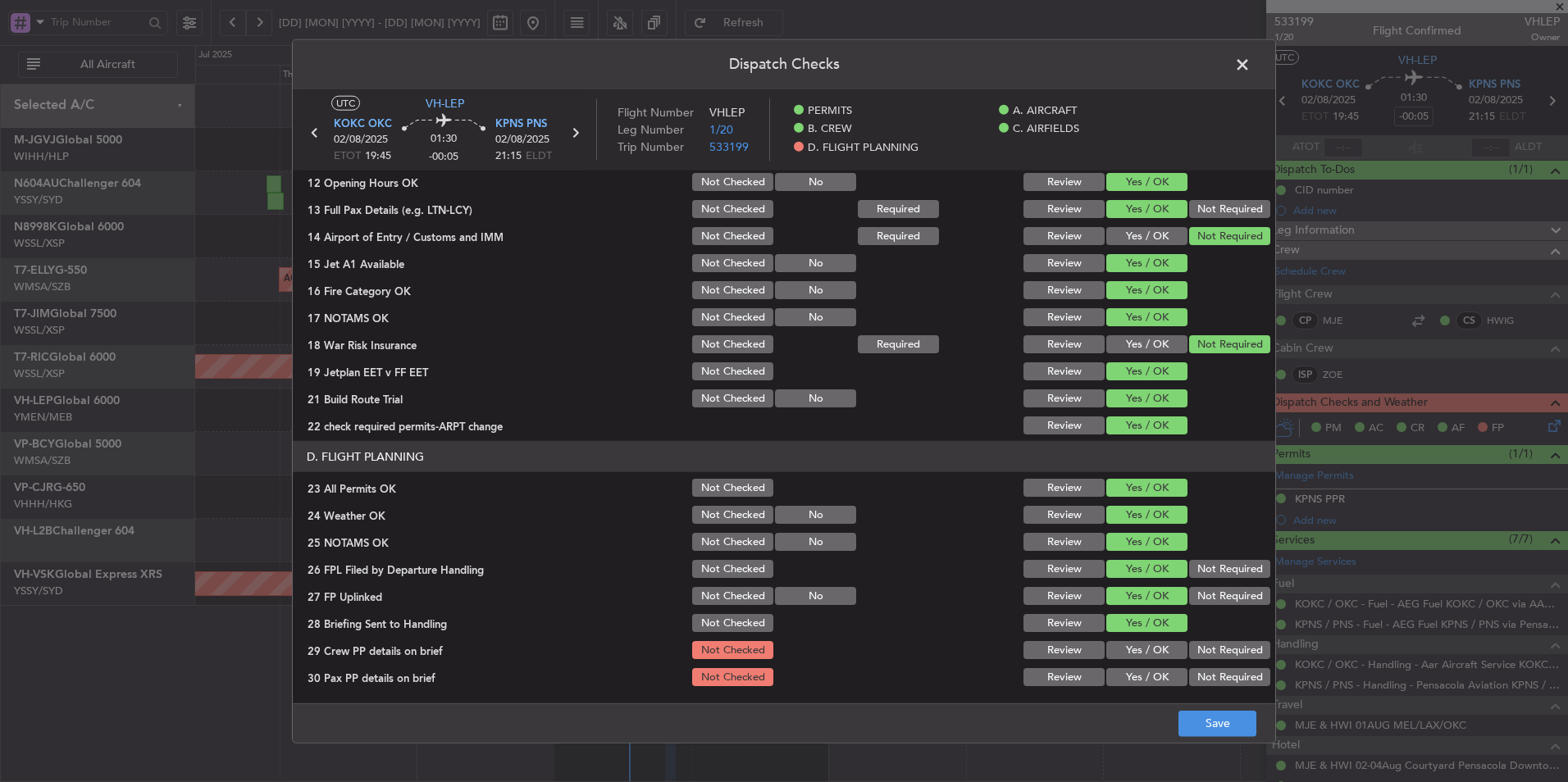 click on "Yes / OK" 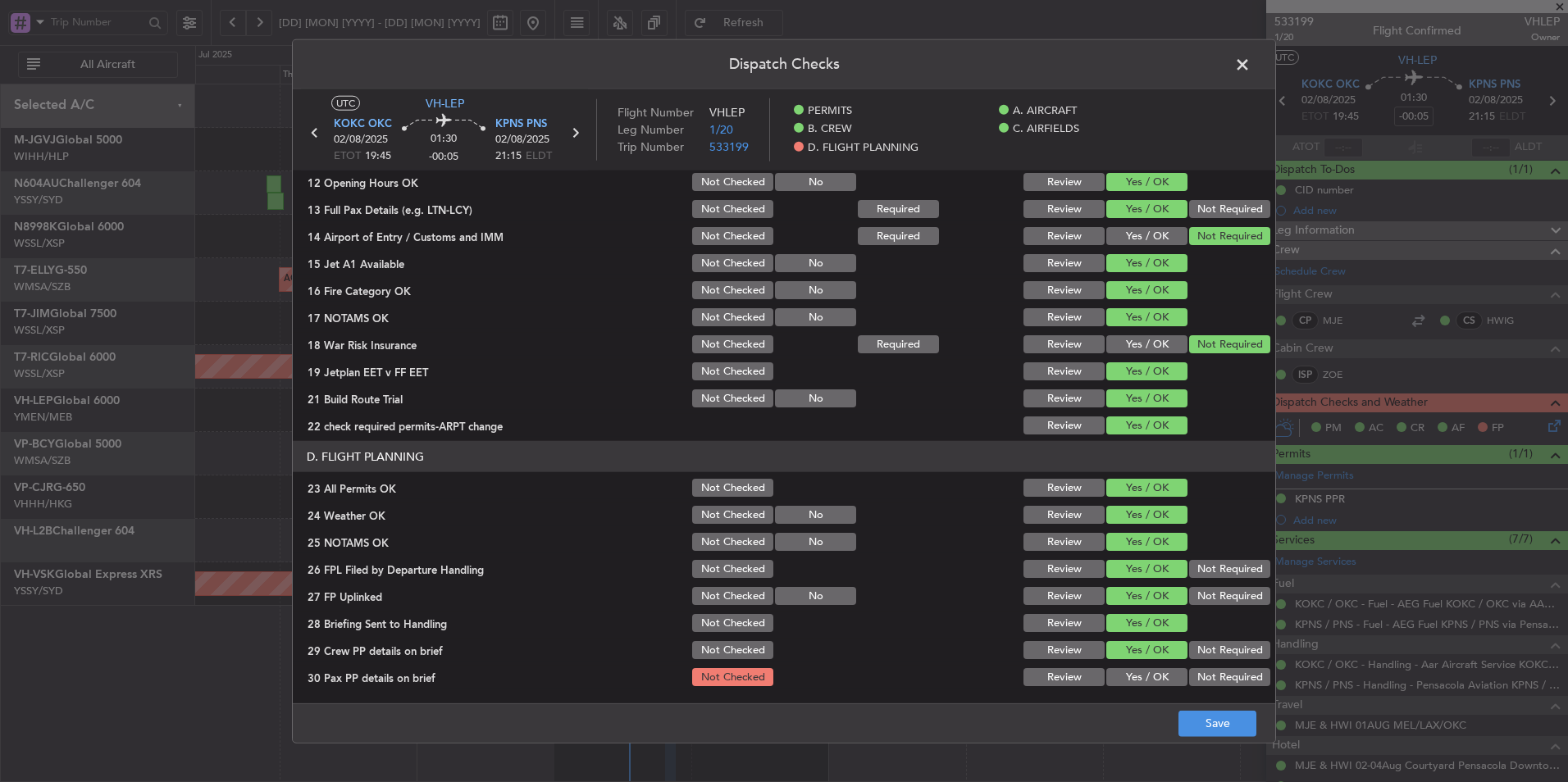 click on "Yes / OK" 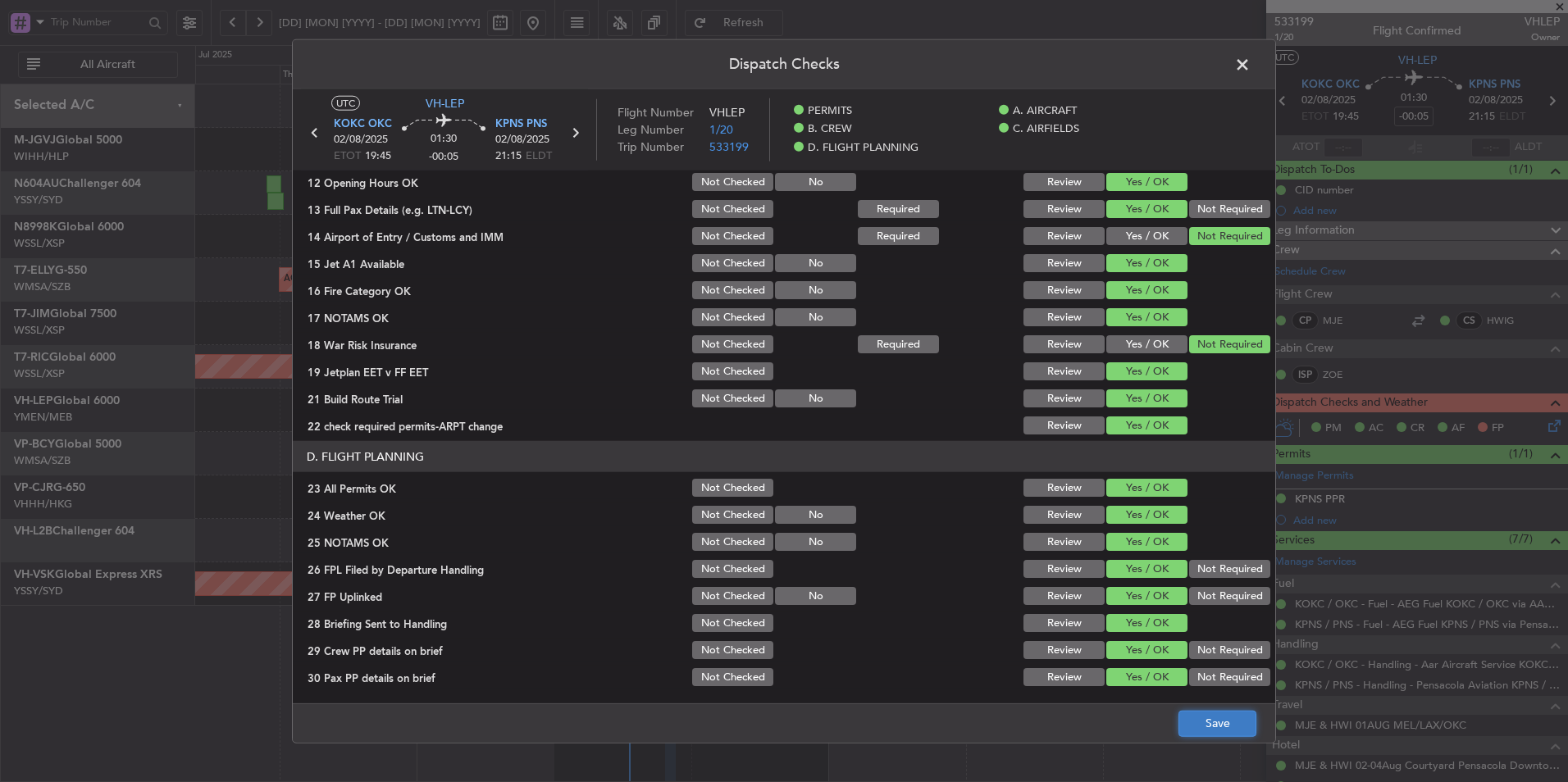 click on "Save" 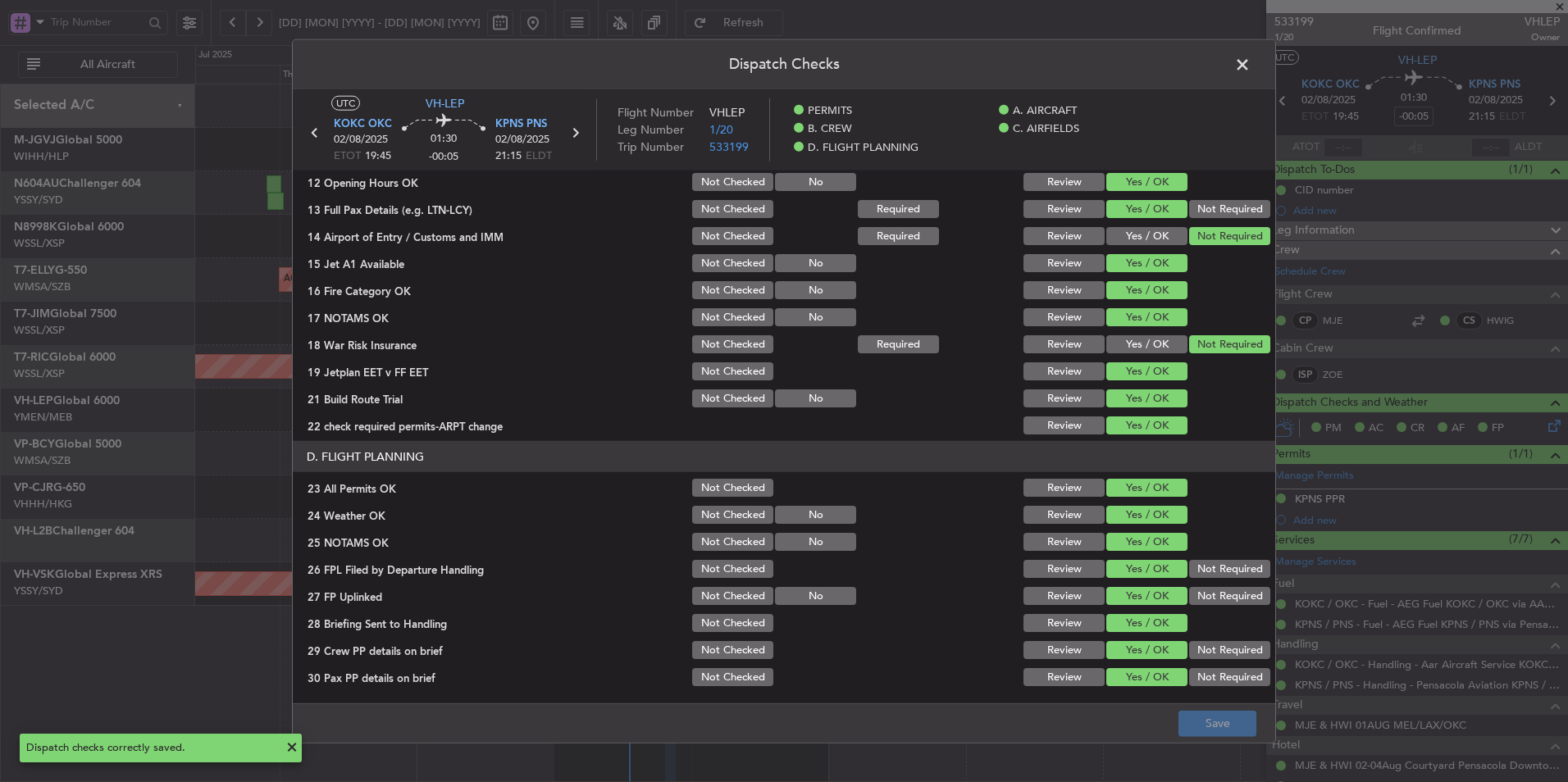 click 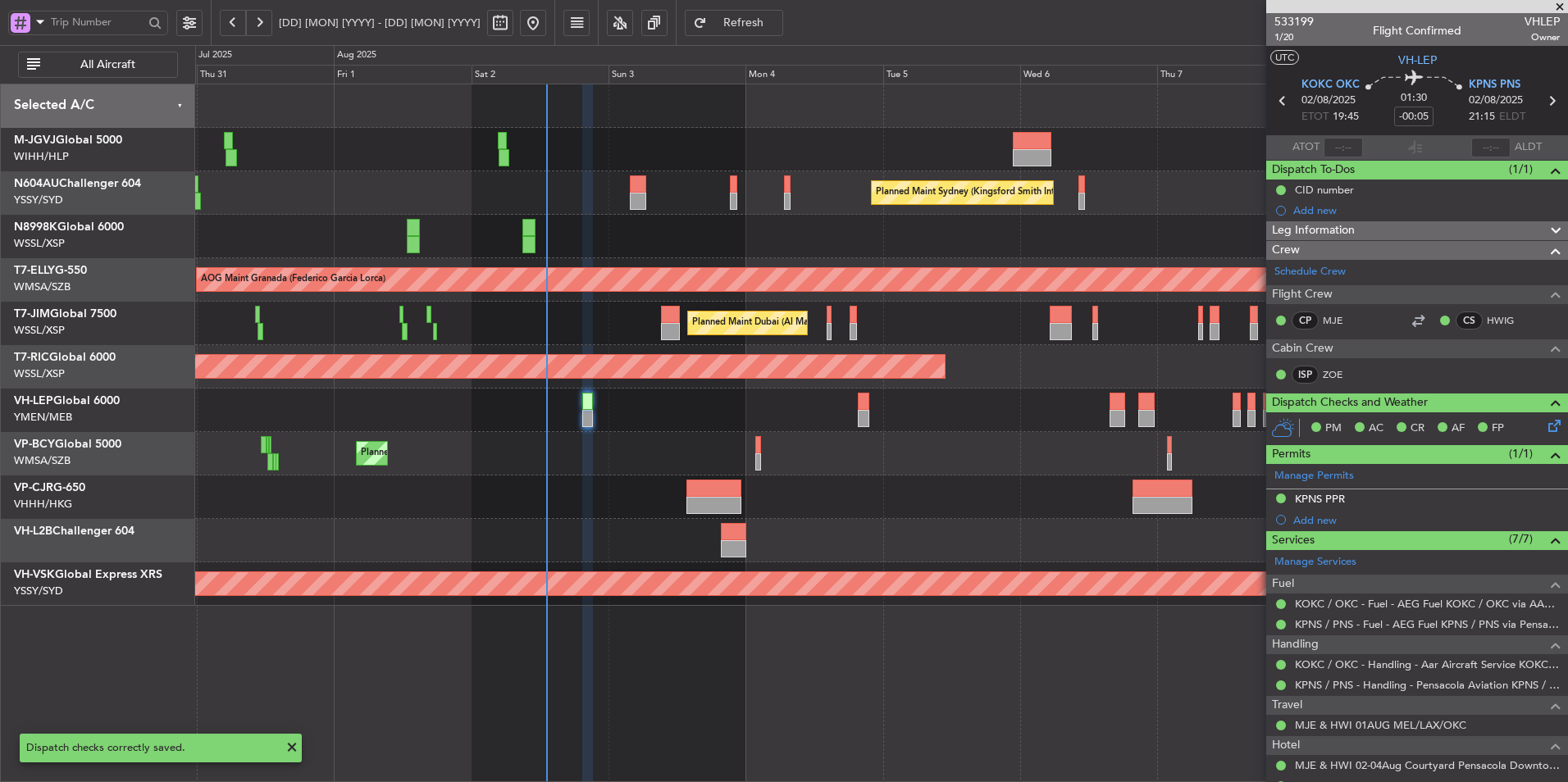 click on "Planned Maint Dubai (Al Maktoum Intl)
-
-
WSSS
14:50 Z
EGGW
03:50 Z" 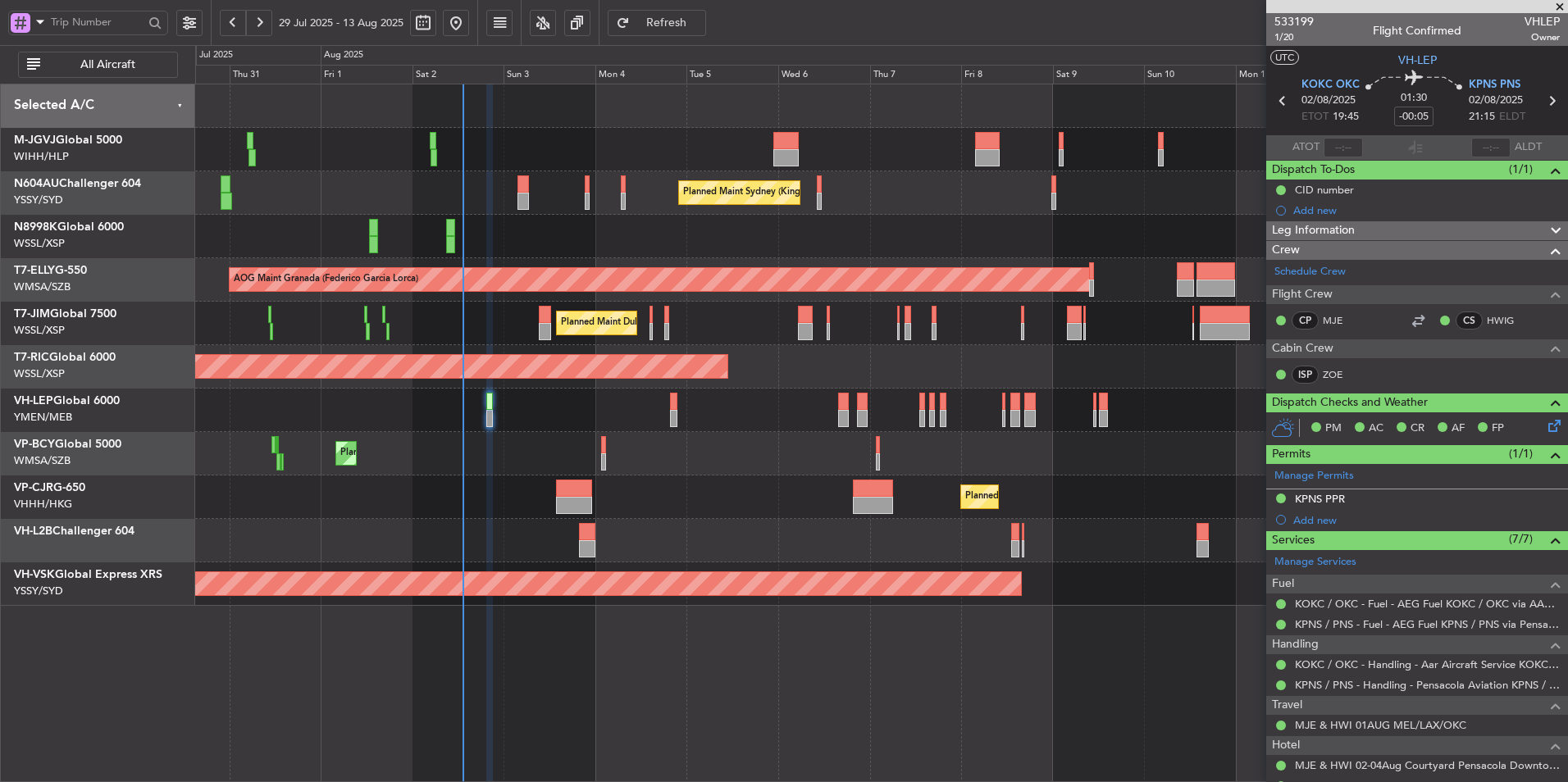 click on "Planned Maint Dubai (Al Maktoum Intl)" 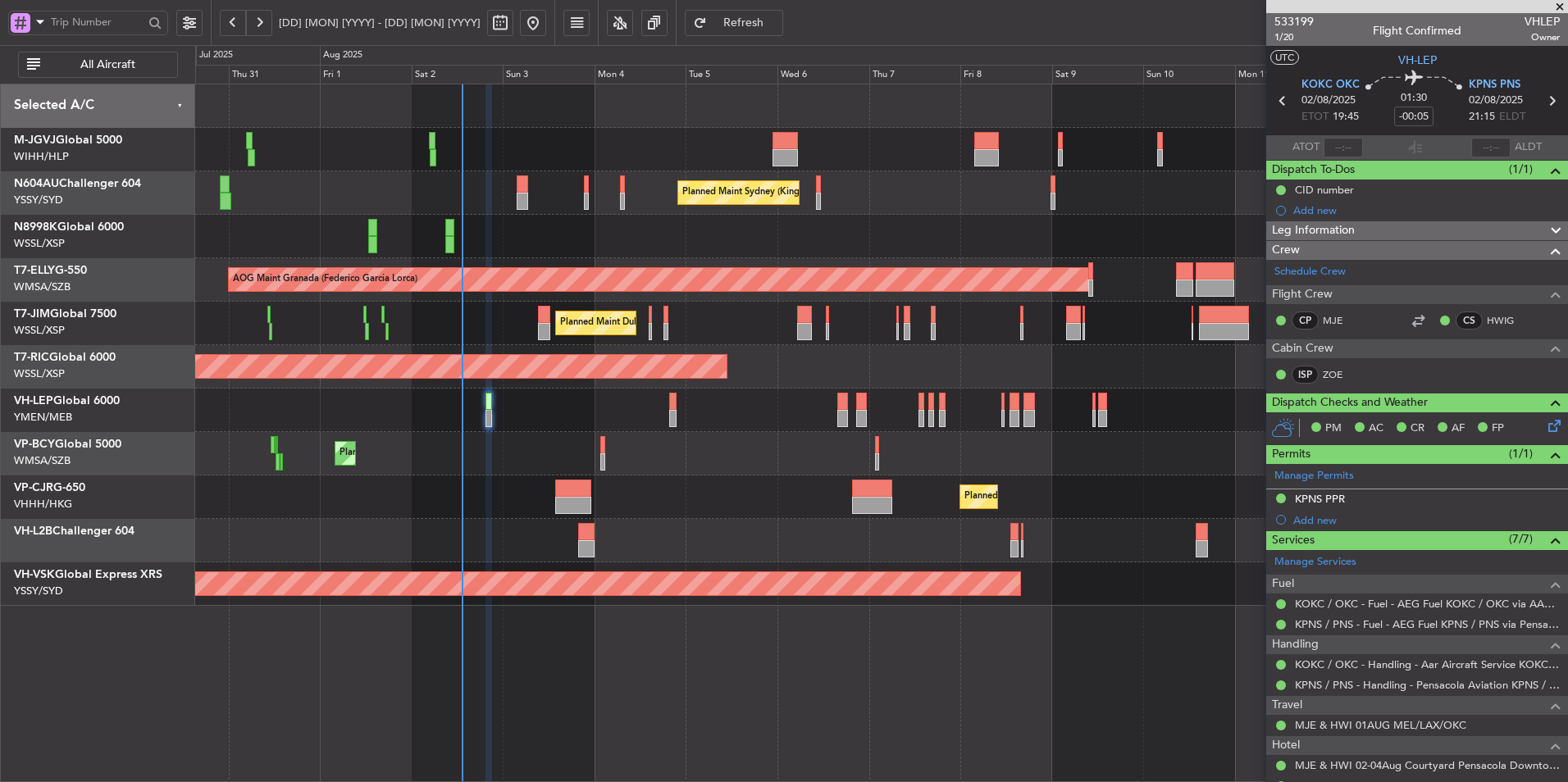 click on "Planned Maint Sydney (Kingsford Smith Intl)
AOG Maint Granada (Federico Garcia Lorca)
Planned Maint Dubai (Al Maktoum Intl)
Planned Maint Singapore (Seletar)
Planned Maint Oklahoma City (Will Rogers World)
Planned Maint Kuala Lumpur (Sultan Abdul Aziz Shah - Subang)
Planned Maint Hong Kong (Hong Kong Intl)
Planned Maint Melbourne (Essendon)" 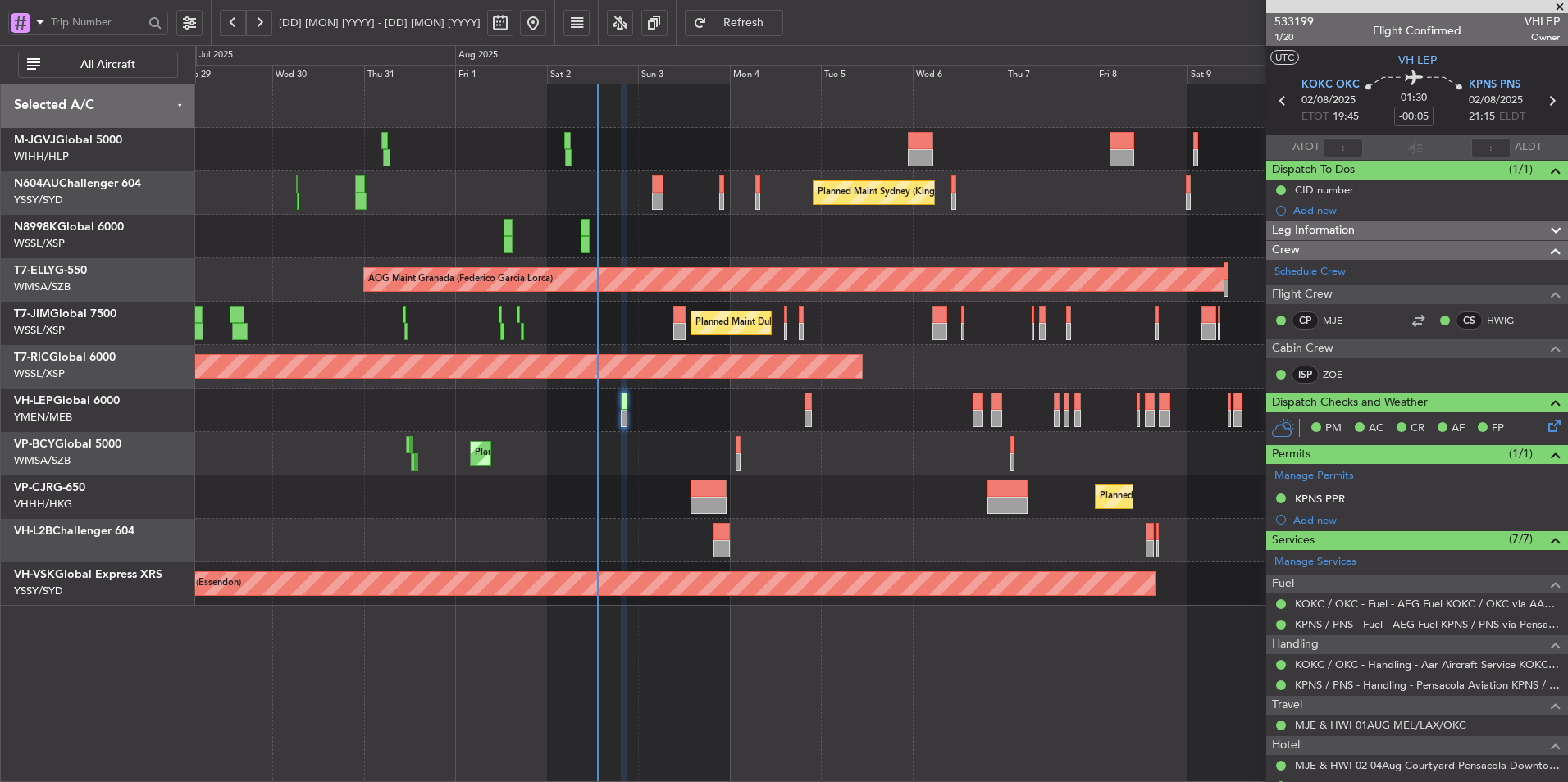 click on "AOG Maint Granada (Federico Garcia Lorca)
Planned Maint Sharjah (Sharjah Intl)" 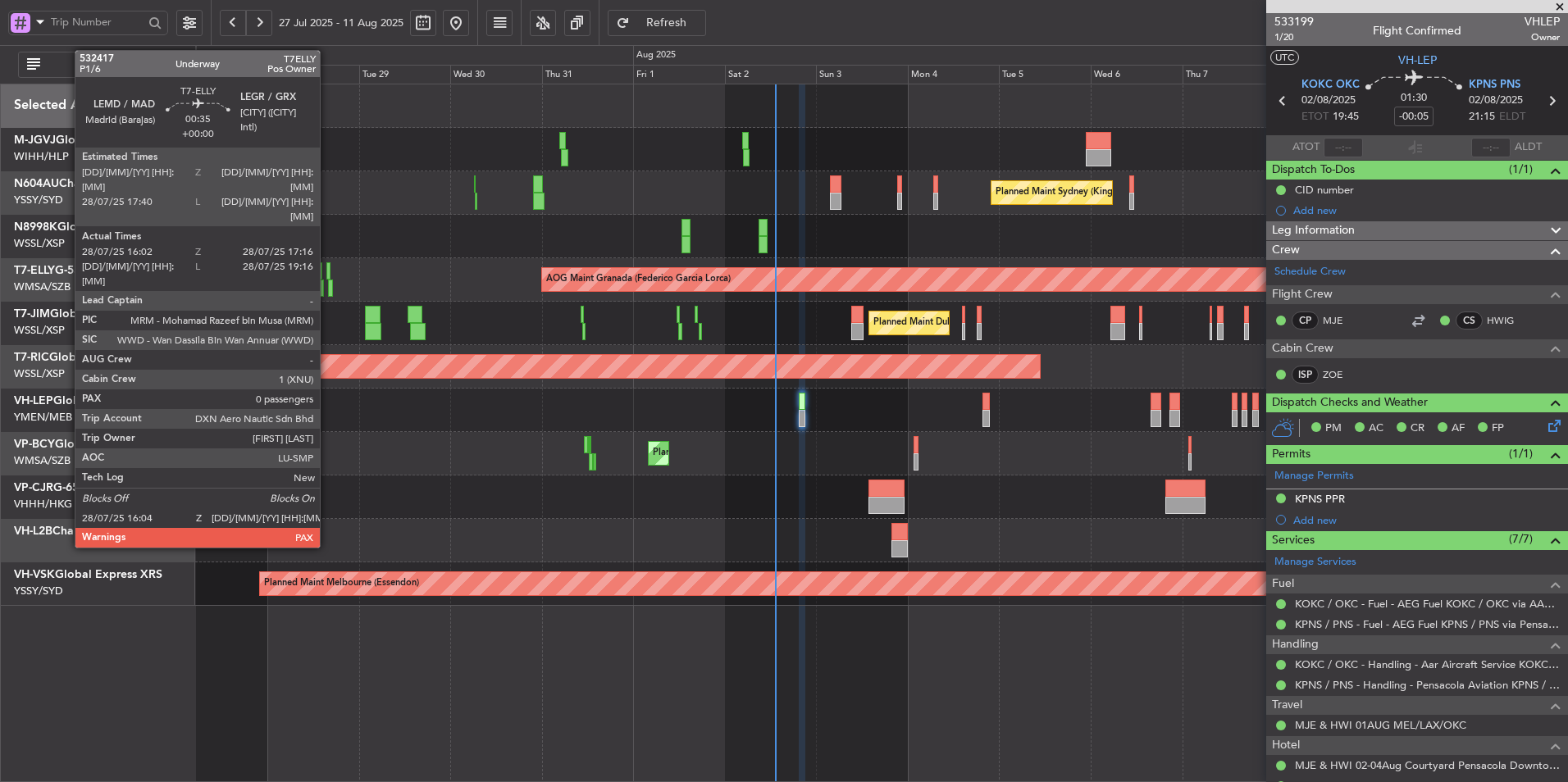 click 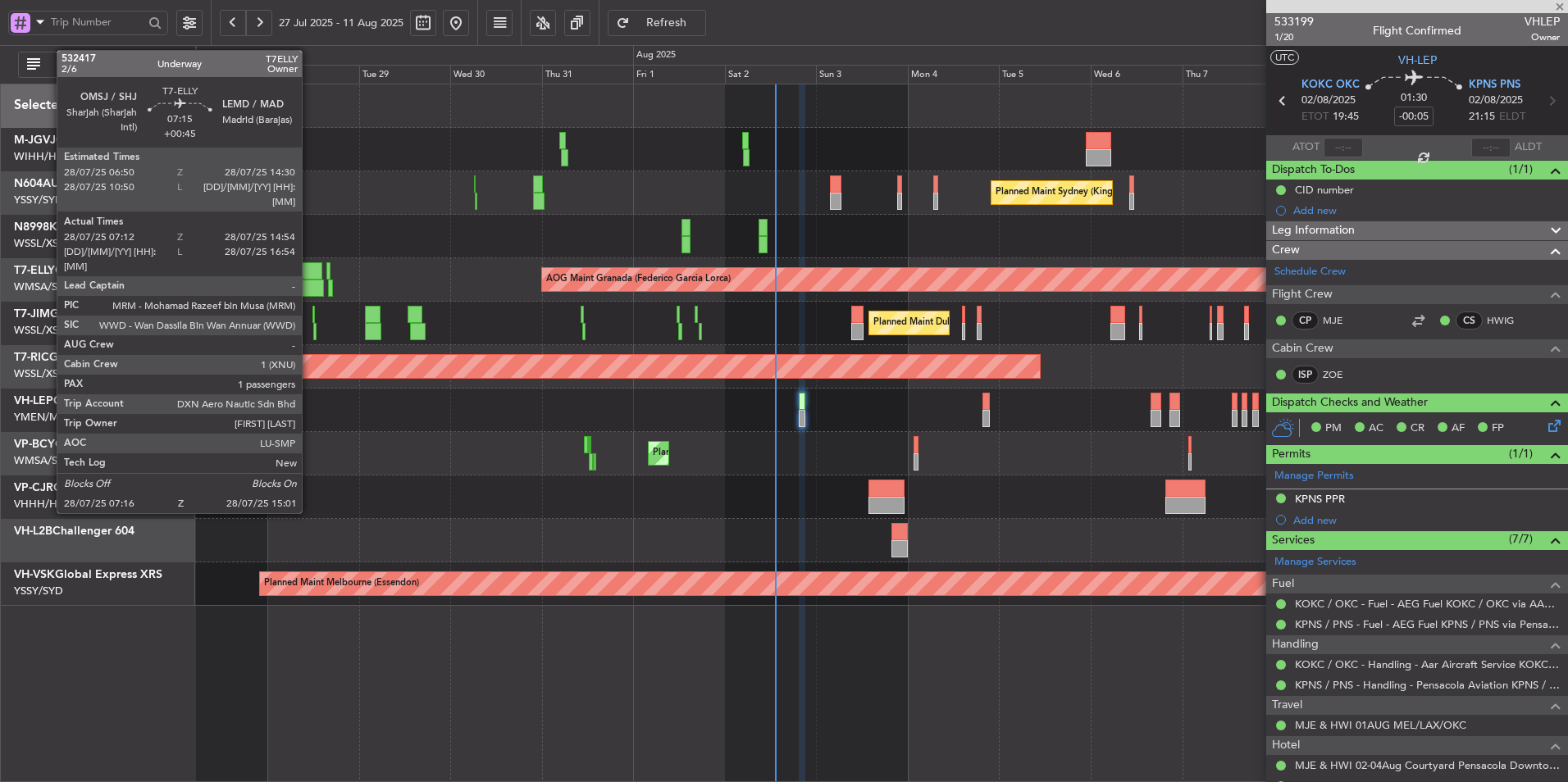 type 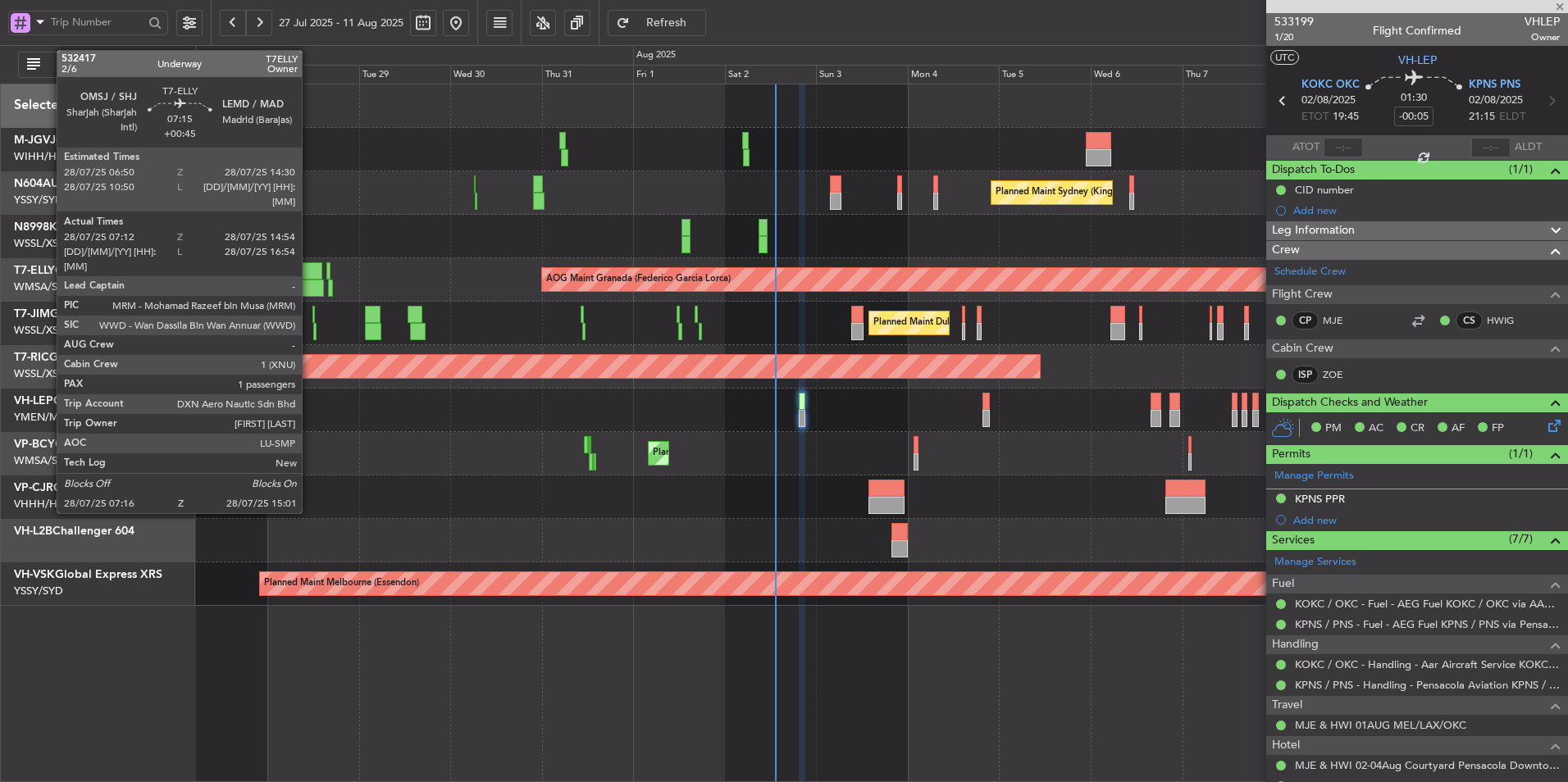 type on "16:22" 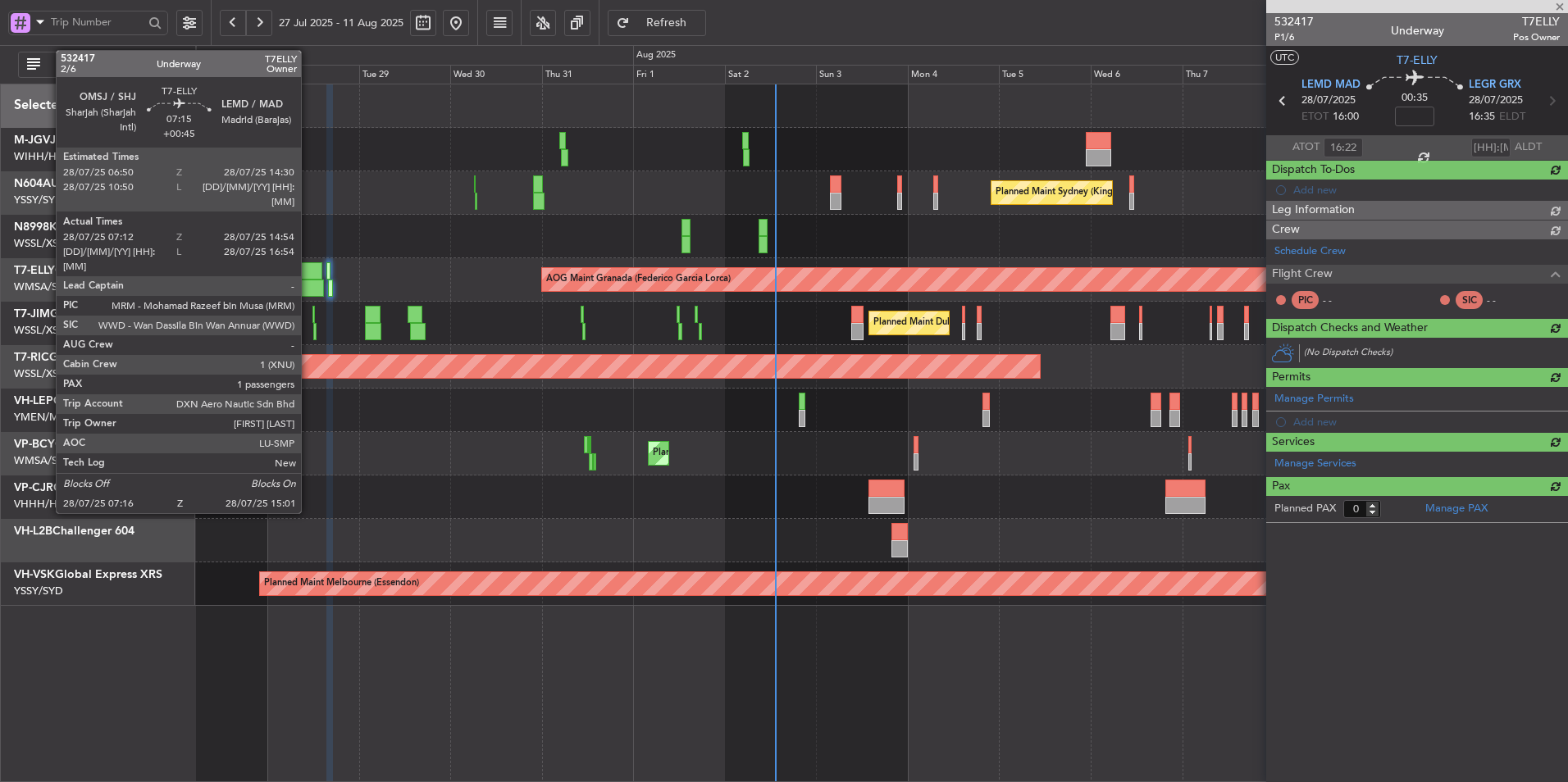 click 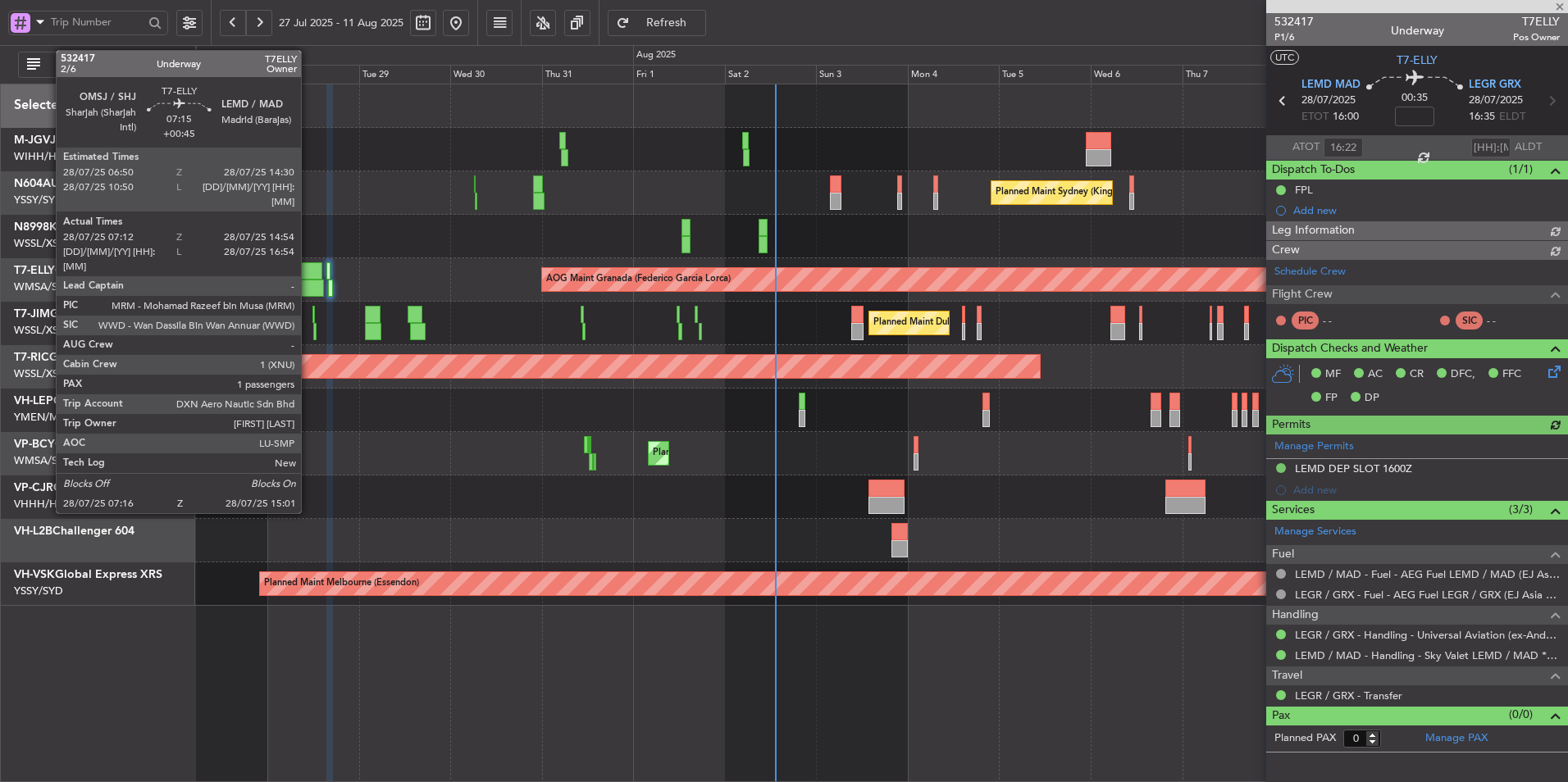 type on "[FIRST] [LAST] (KYA)" 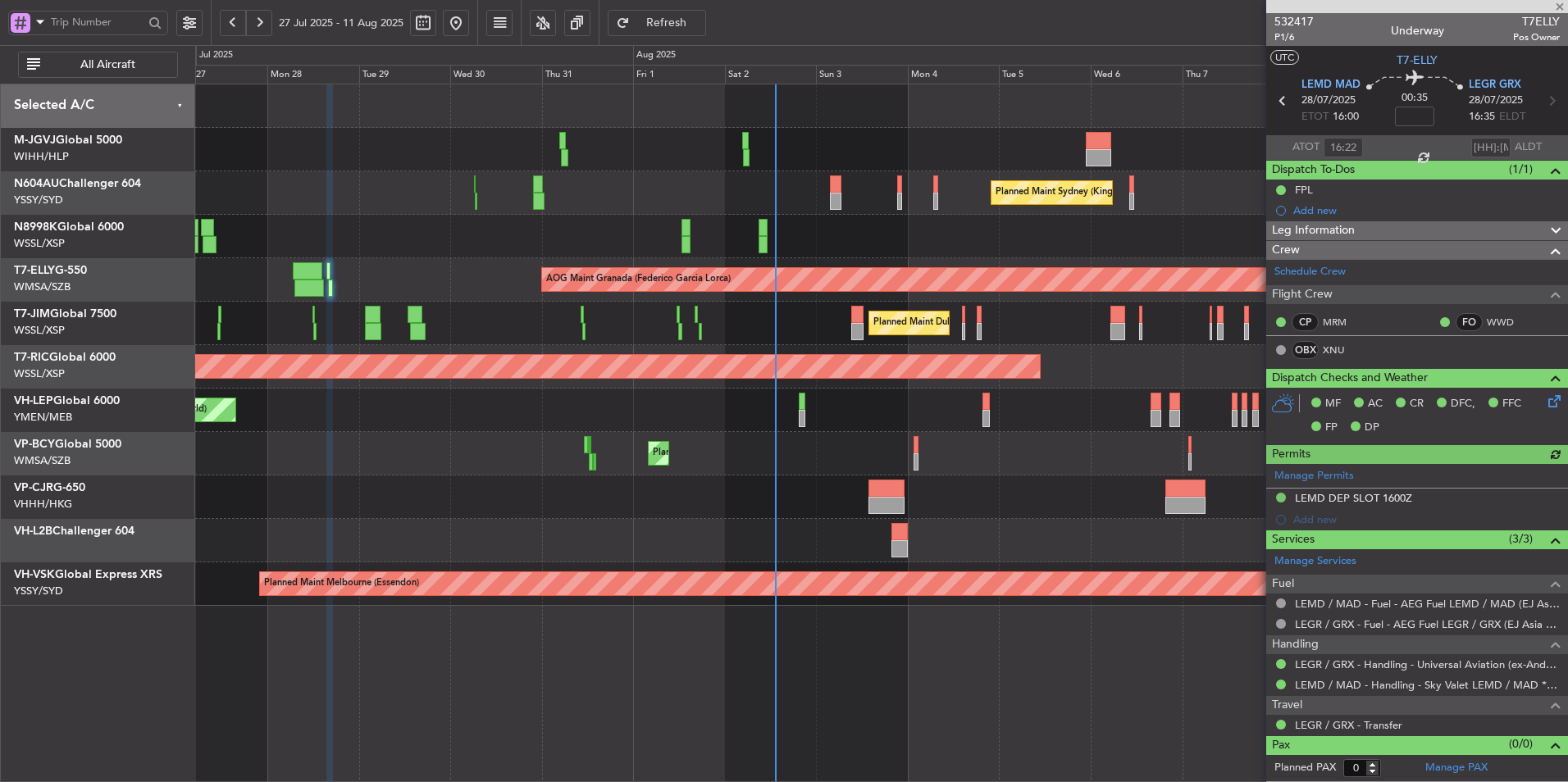 type on "+00:45" 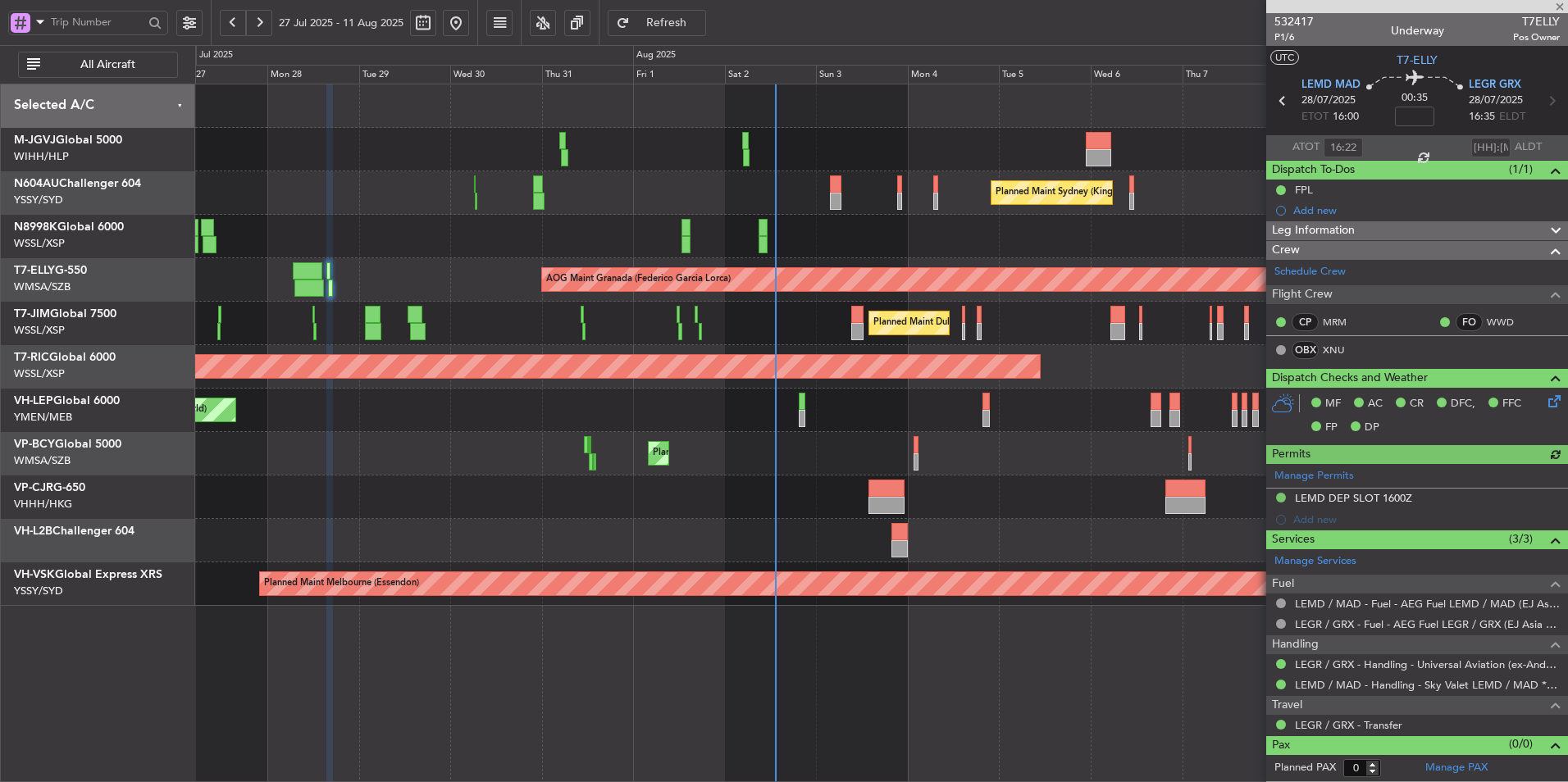type on "07:22" 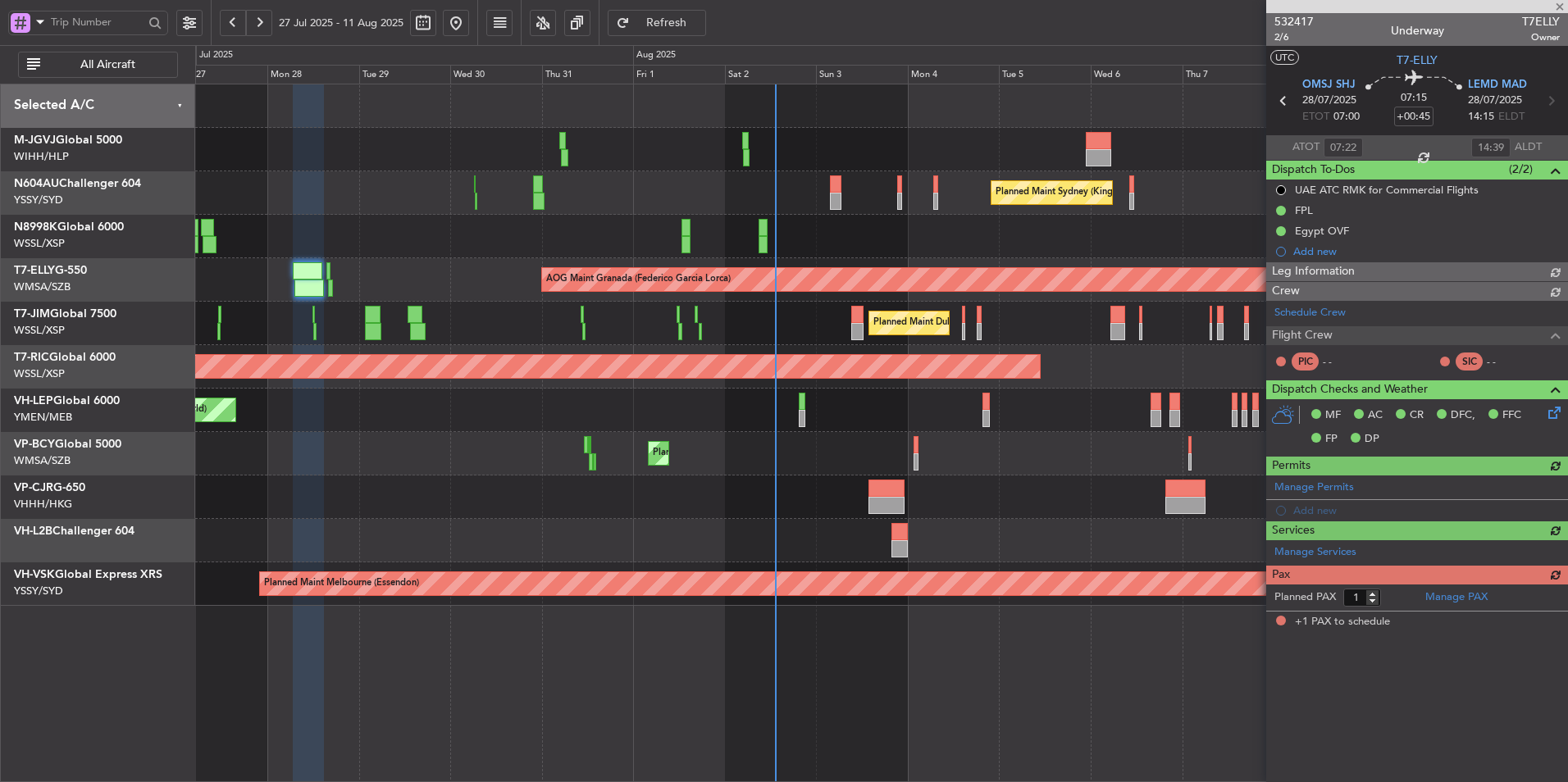 type on "[FIRST] [LAST] (KYA)" 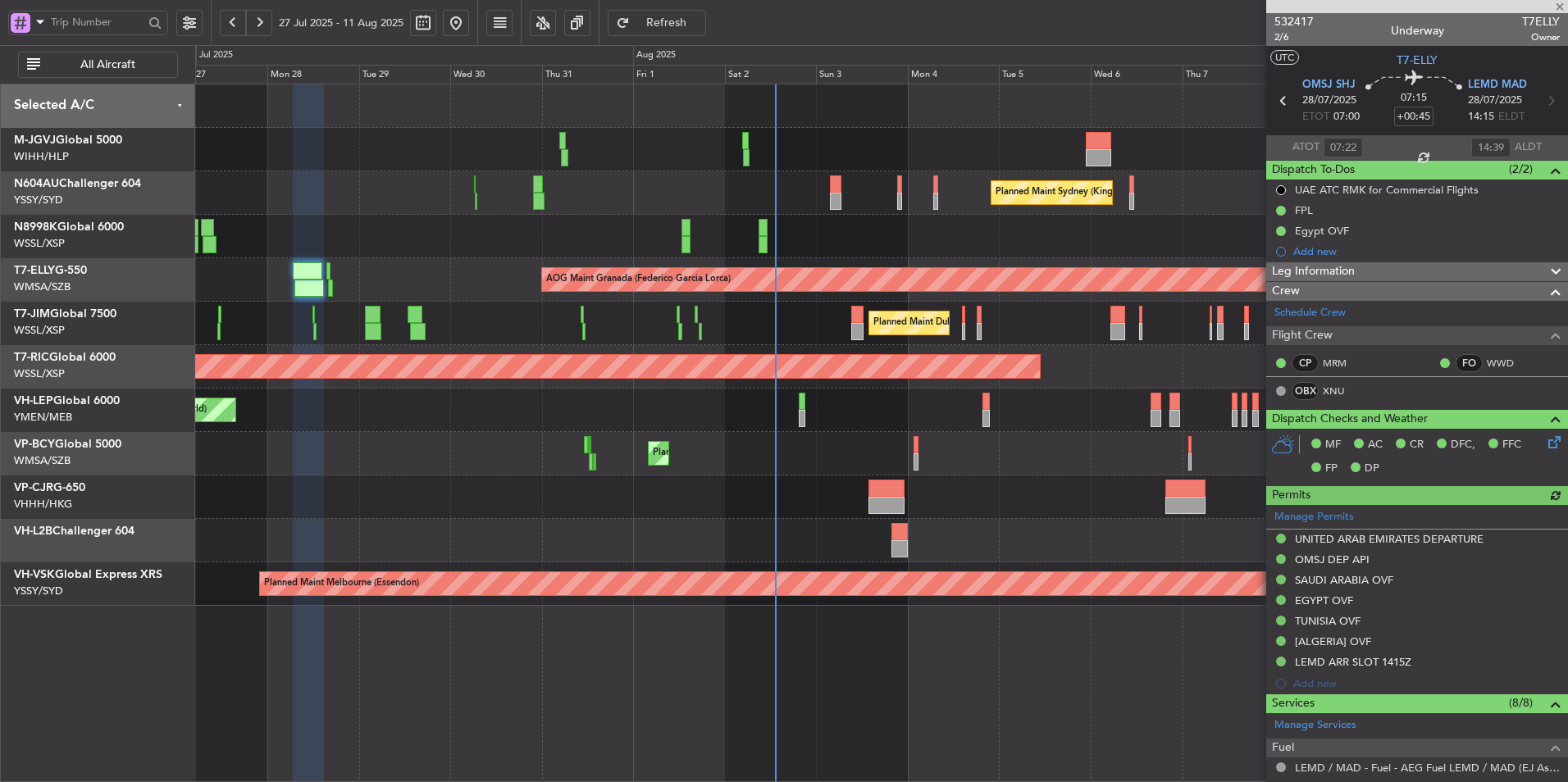 scroll, scrollTop: 0, scrollLeft: 0, axis: both 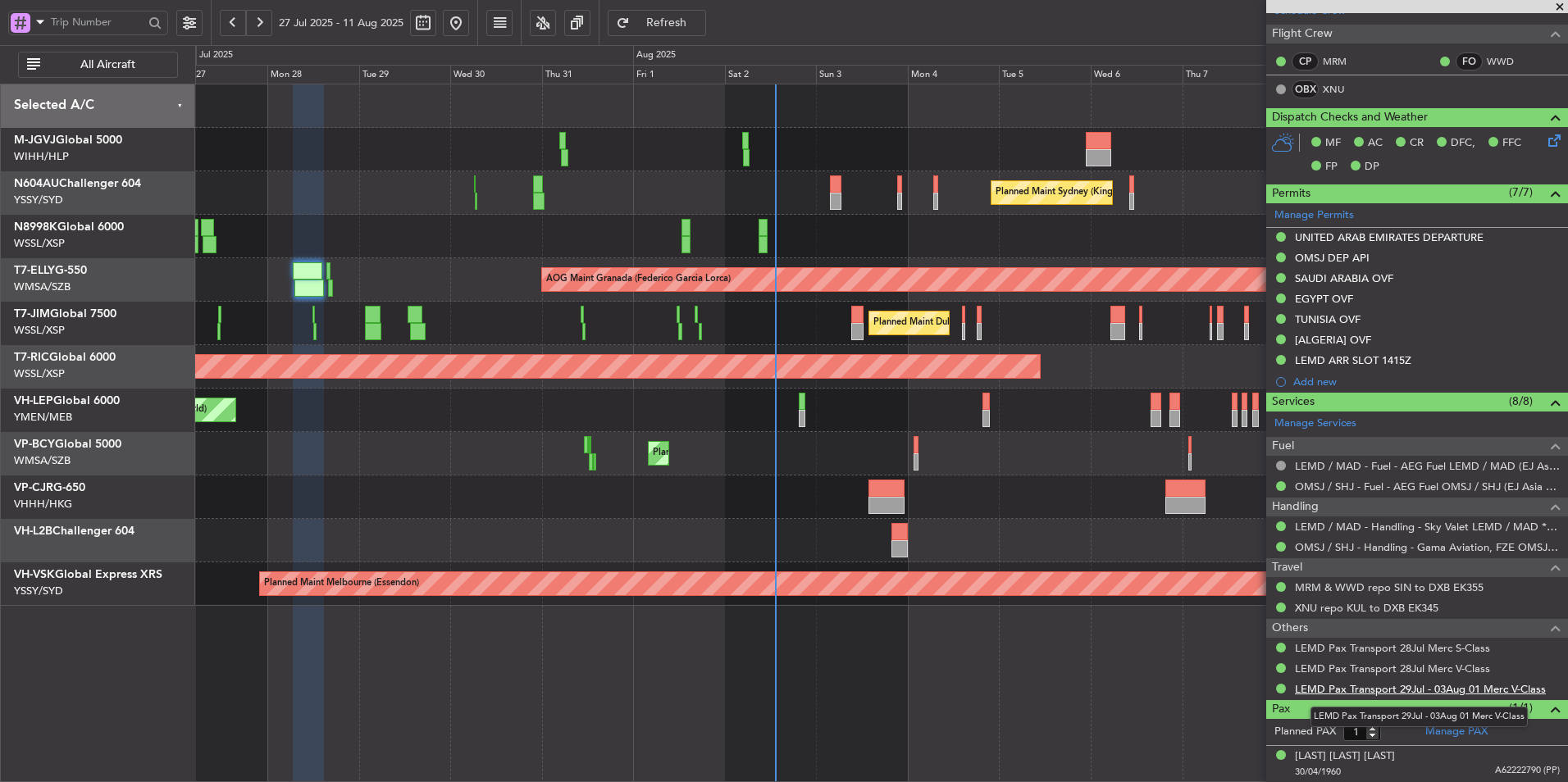 click on "LEMD Pax Transport 29Jul - 03Aug 01 Merc V-Class" at bounding box center (1420, 689) 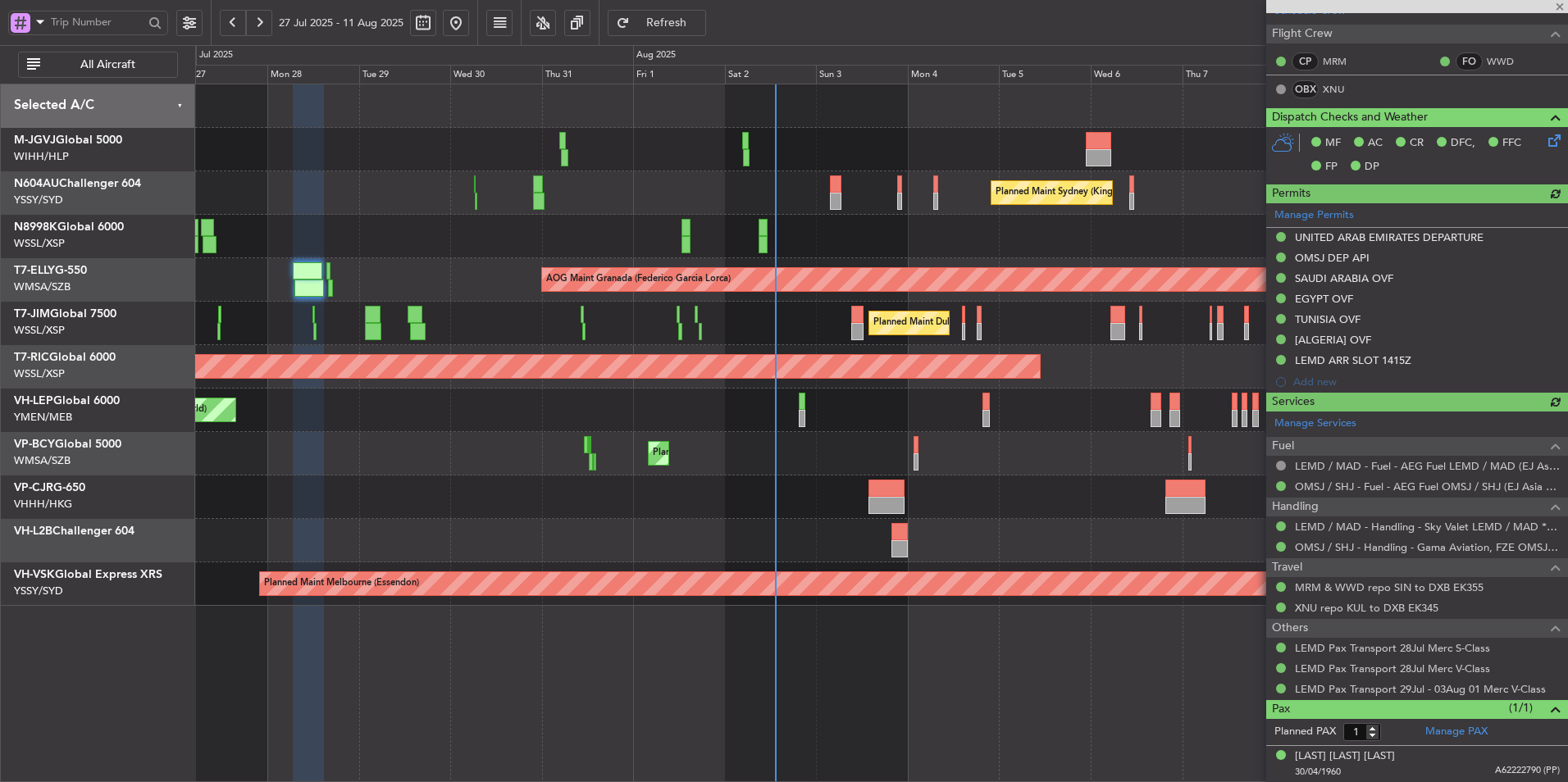 type on "[LAST] [LAST] ([INITIALS])" 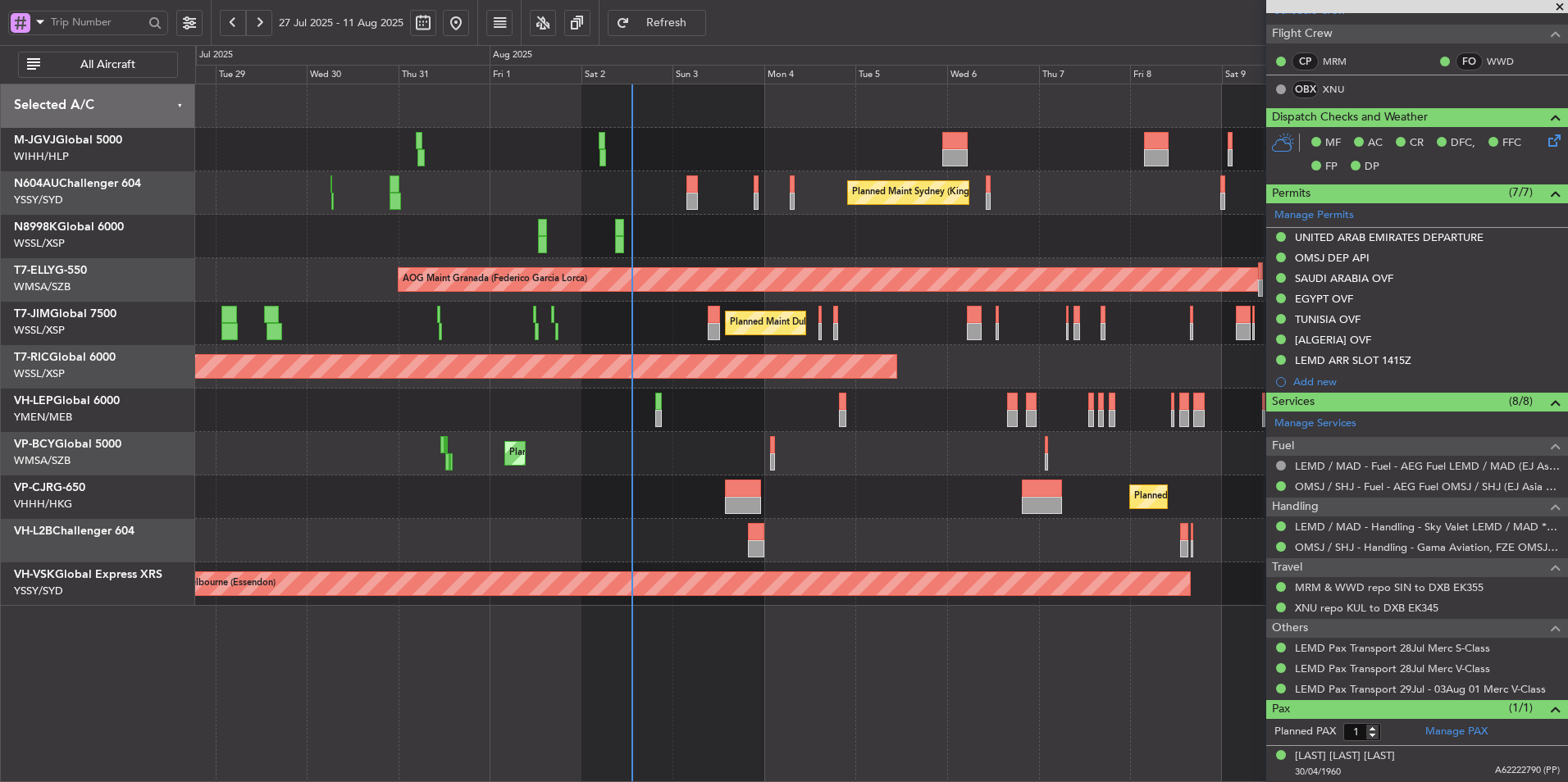 click on "Planned Maint Singapore ([SELETAR])
Planned Maint Sydney ([KINGSFORD SMITH INTL])
MEL Singapore ([SELETAR])
Planned Maint Singapore ([SELETAR])
AOG Maint Granada ([FEDERICO GARCIA LORCA])
Planned Maint Sharjah ([SHARJAH INTL])
Planned Maint Dubai ([AL MAKTOUM INTL])
Planned Maint Singapore ([SELETAR])
Planned Maint Oklahoma City ([WILL ROGERS WORLD])
Planned Maint Kuala Lumpur ([SULTAN ABDUL AZIZ SHAH - SUBANG])
Planned Maint Hong Kong ([HONG KONG INTL])
Planned Maint Melbourne ([ESSENDON])" 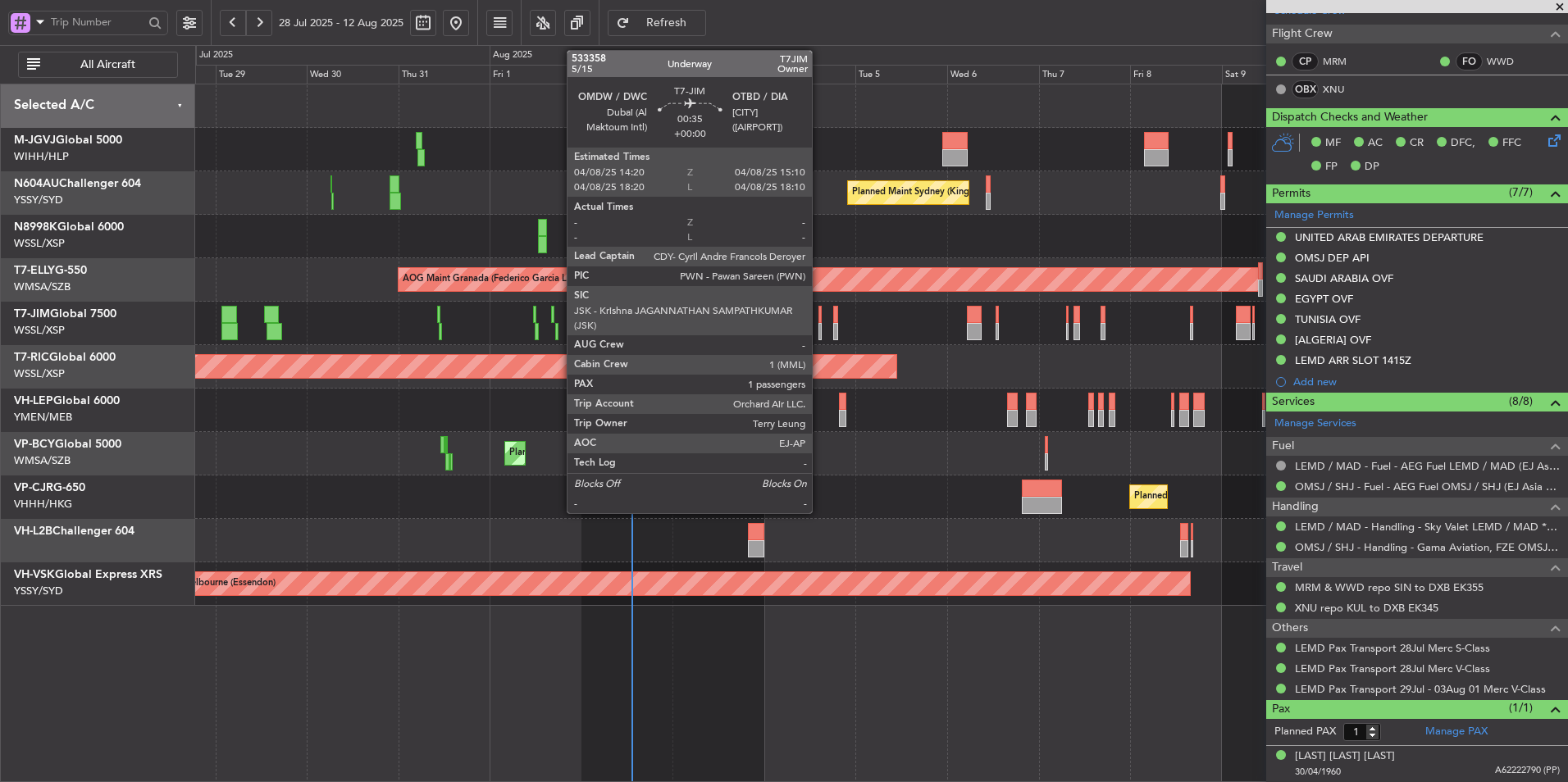 click 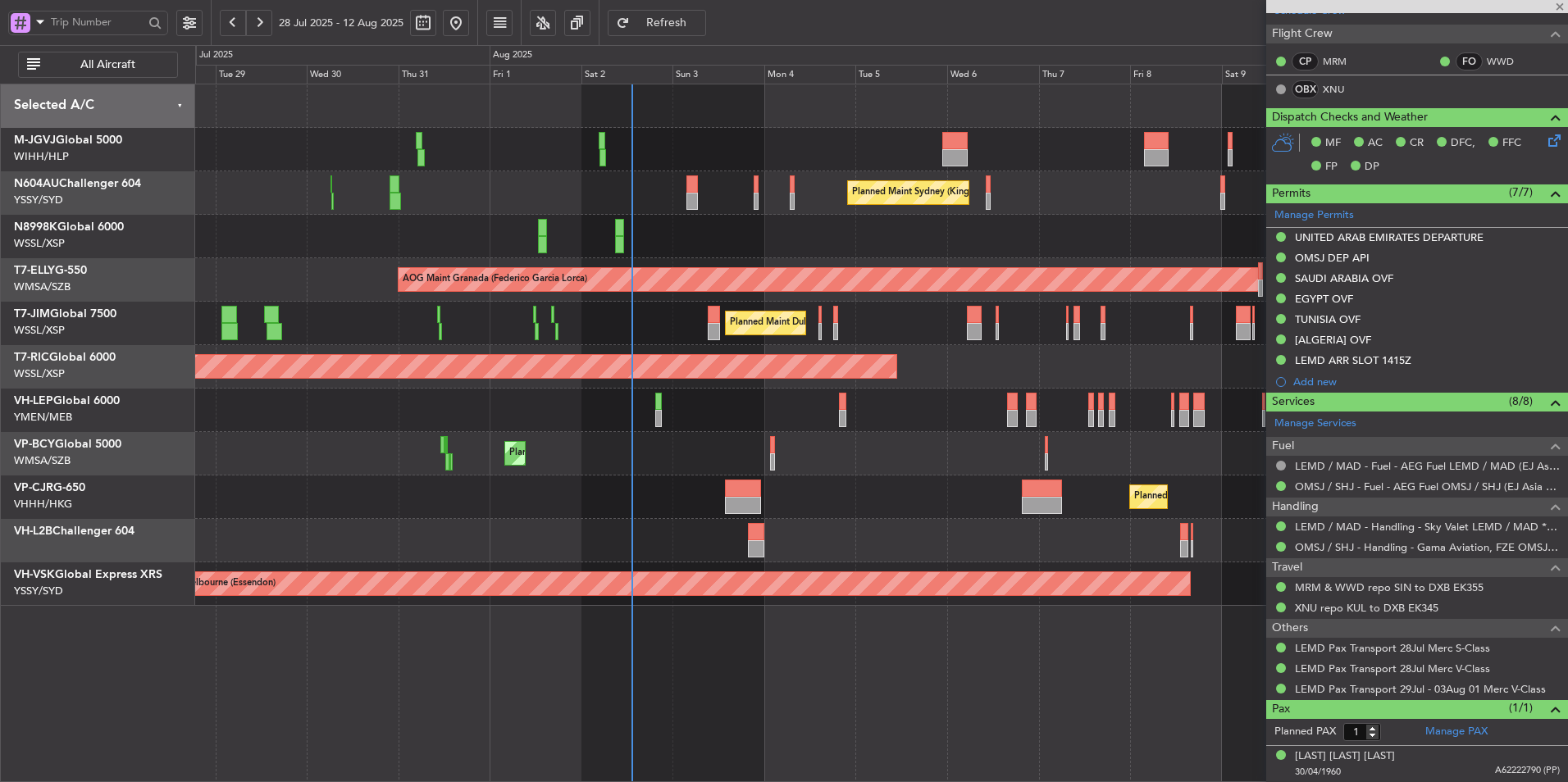 type 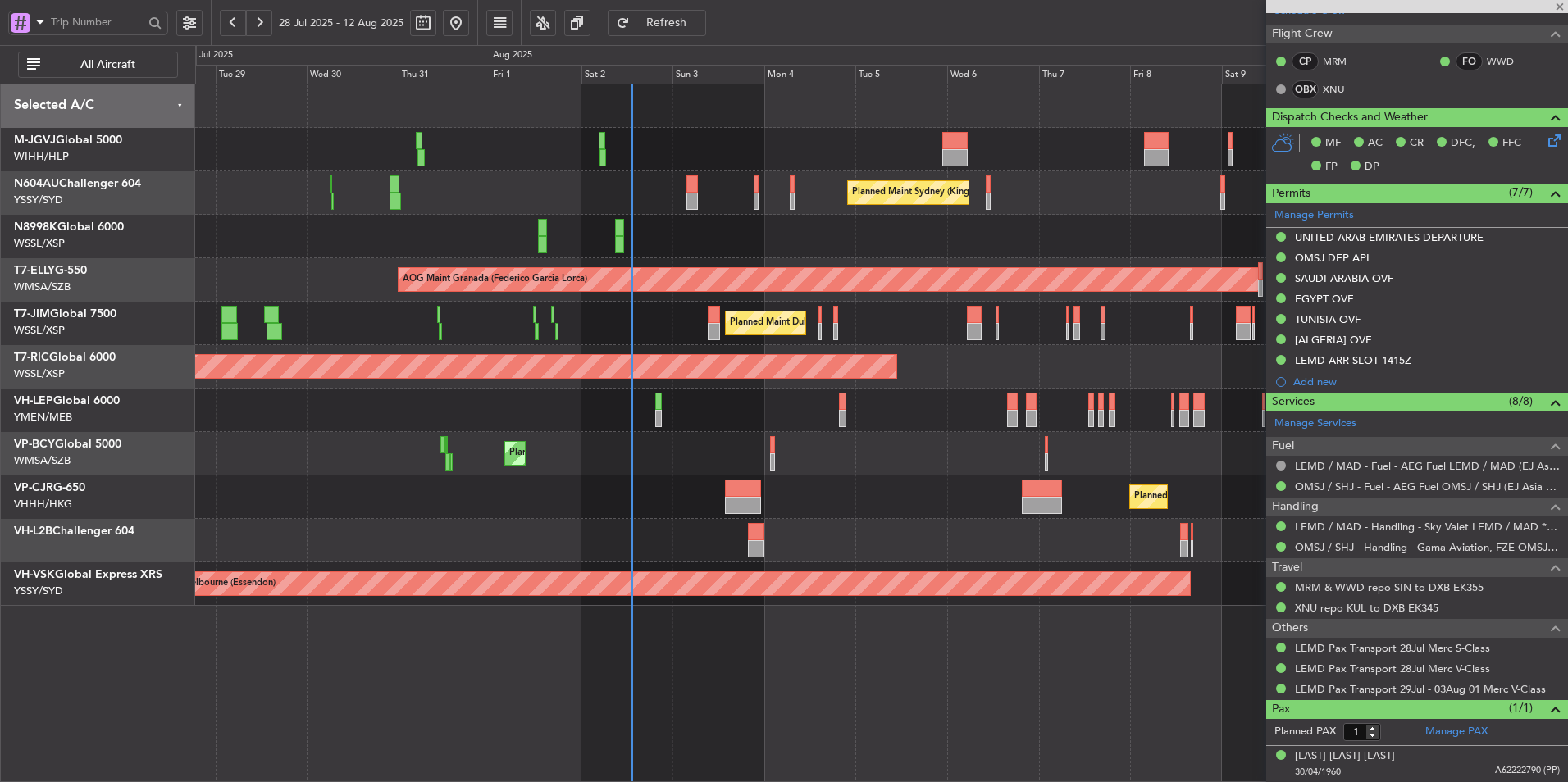 type 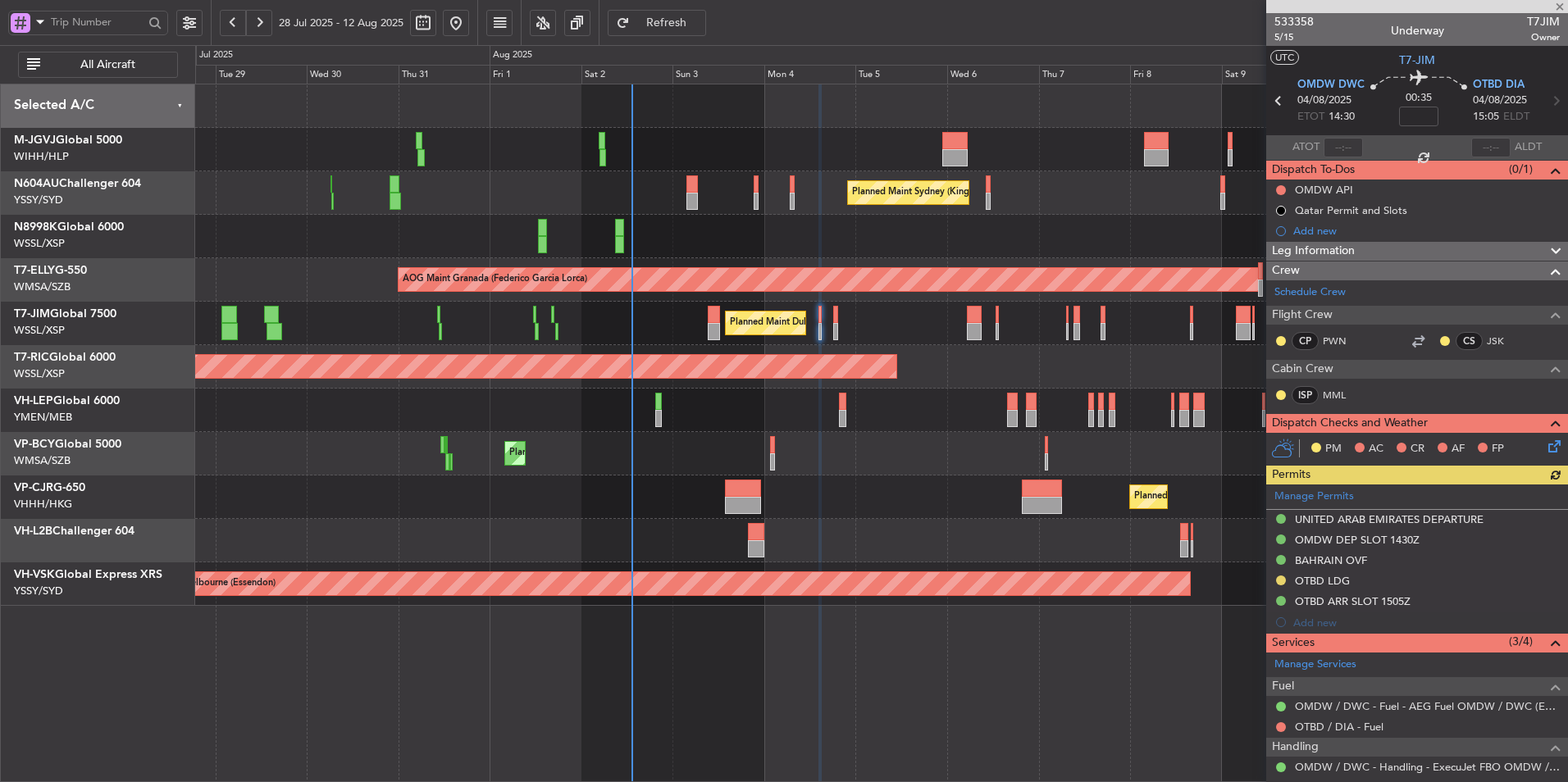 scroll, scrollTop: 98, scrollLeft: 0, axis: vertical 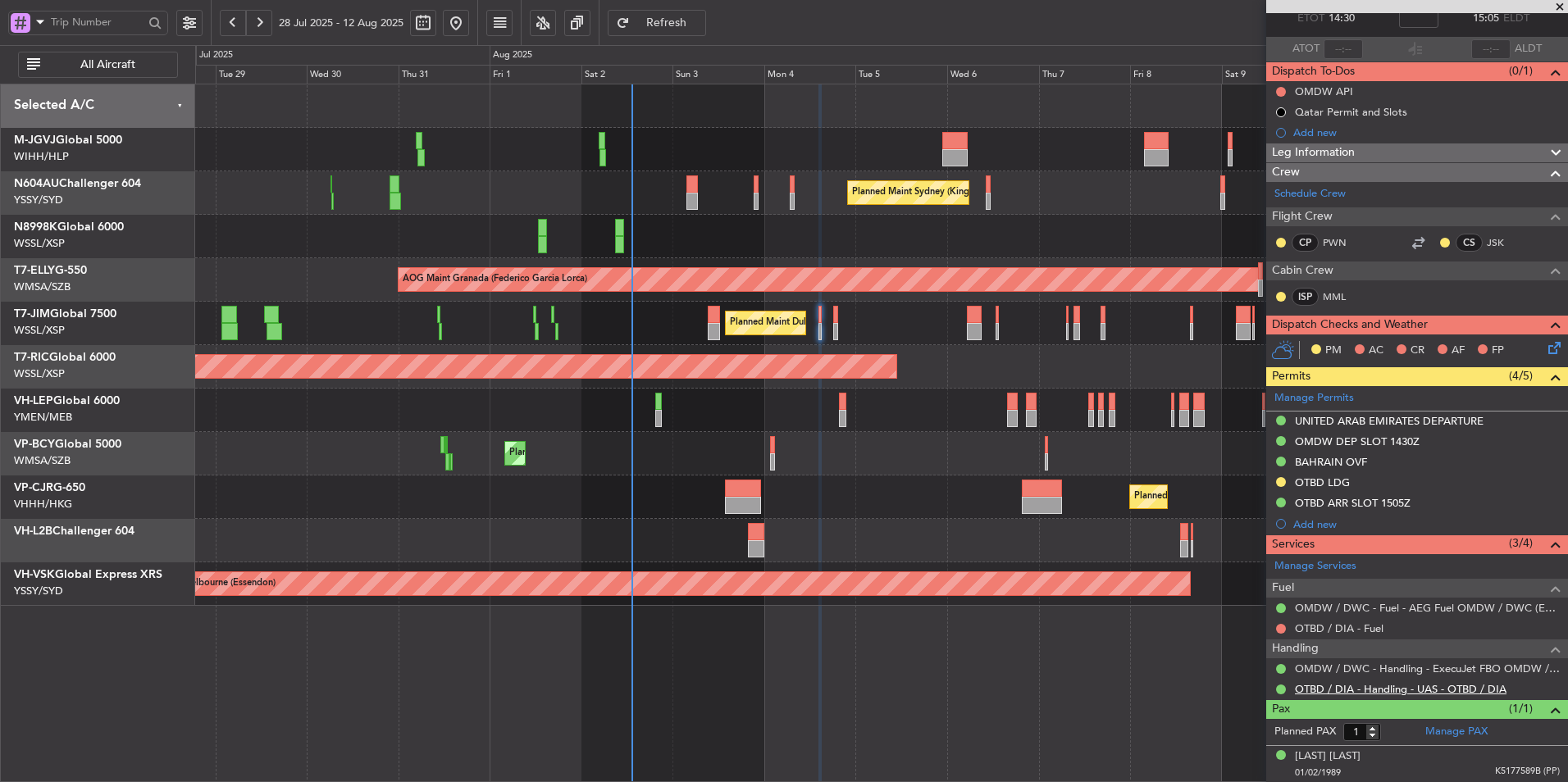 click on "OTBD / DIA - Handling - UAS - OTBD / DIA" at bounding box center [1401, 689] 